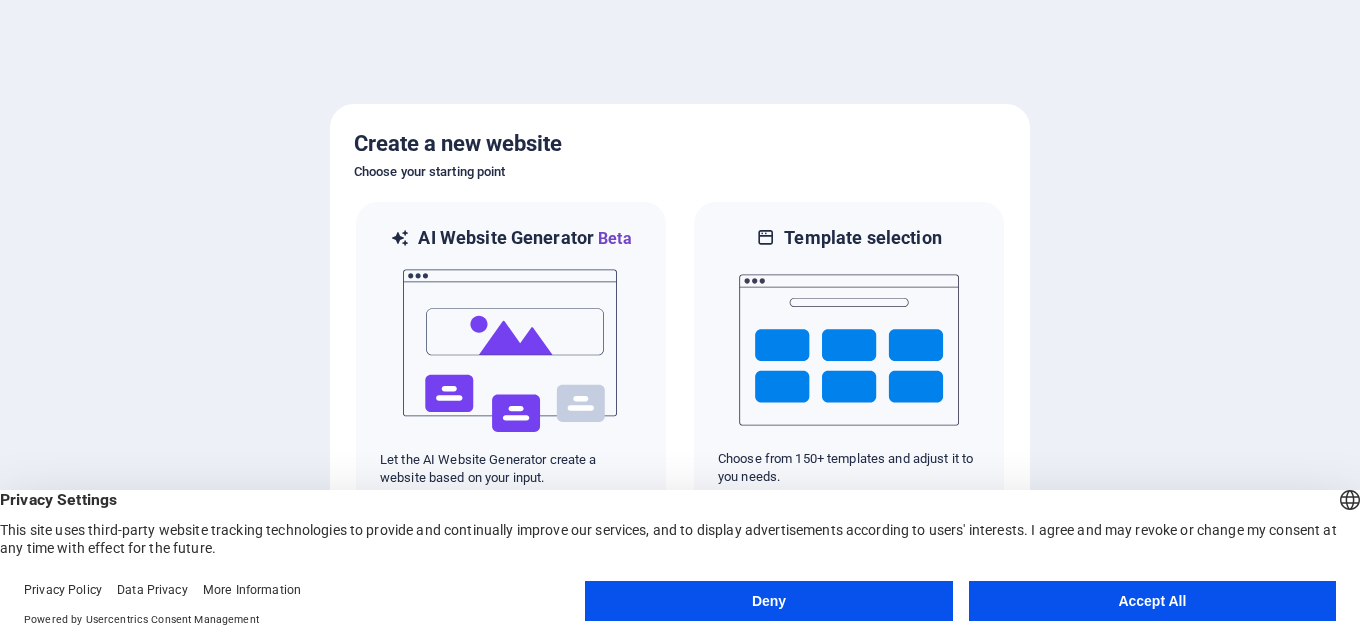 scroll, scrollTop: 0, scrollLeft: 0, axis: both 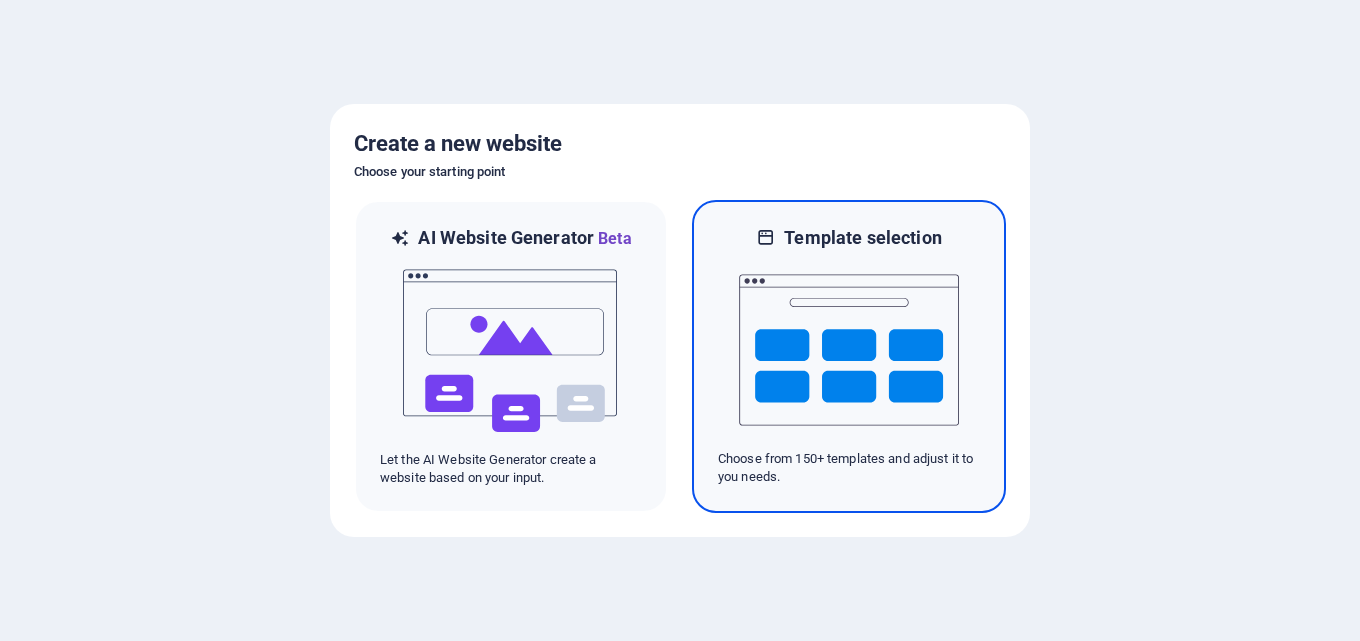 click at bounding box center (849, 350) 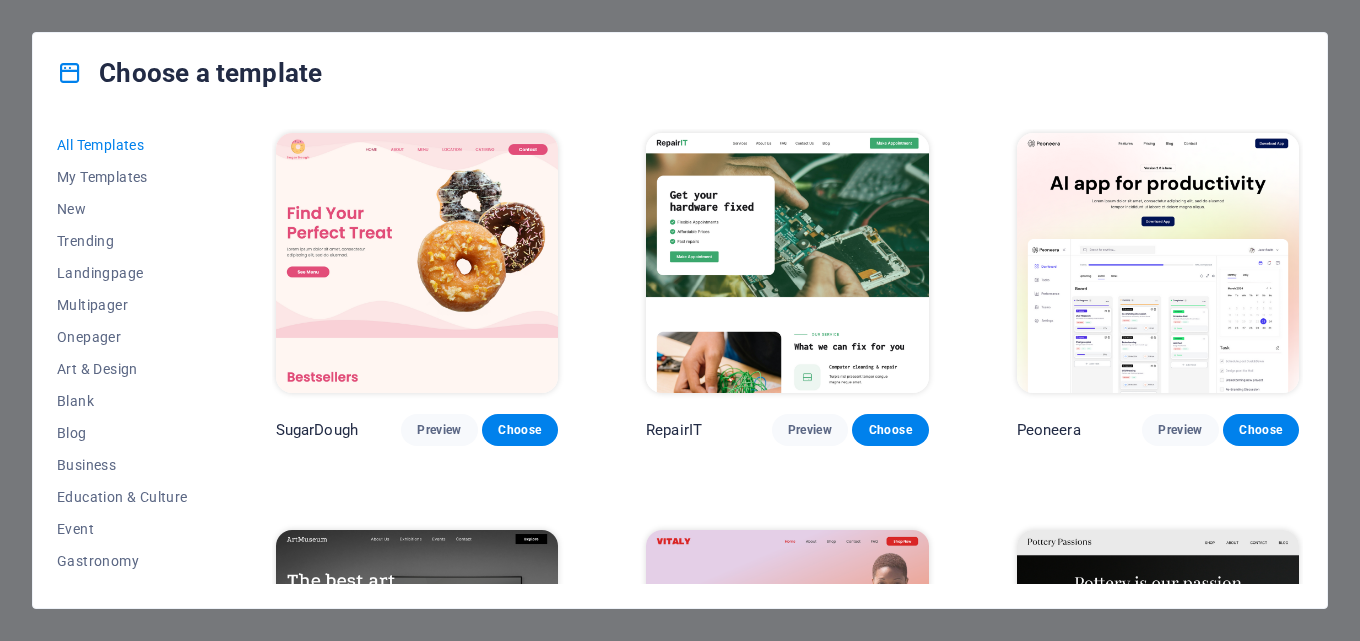 drag, startPoint x: 1303, startPoint y: 137, endPoint x: 1302, endPoint y: 164, distance: 27.018513 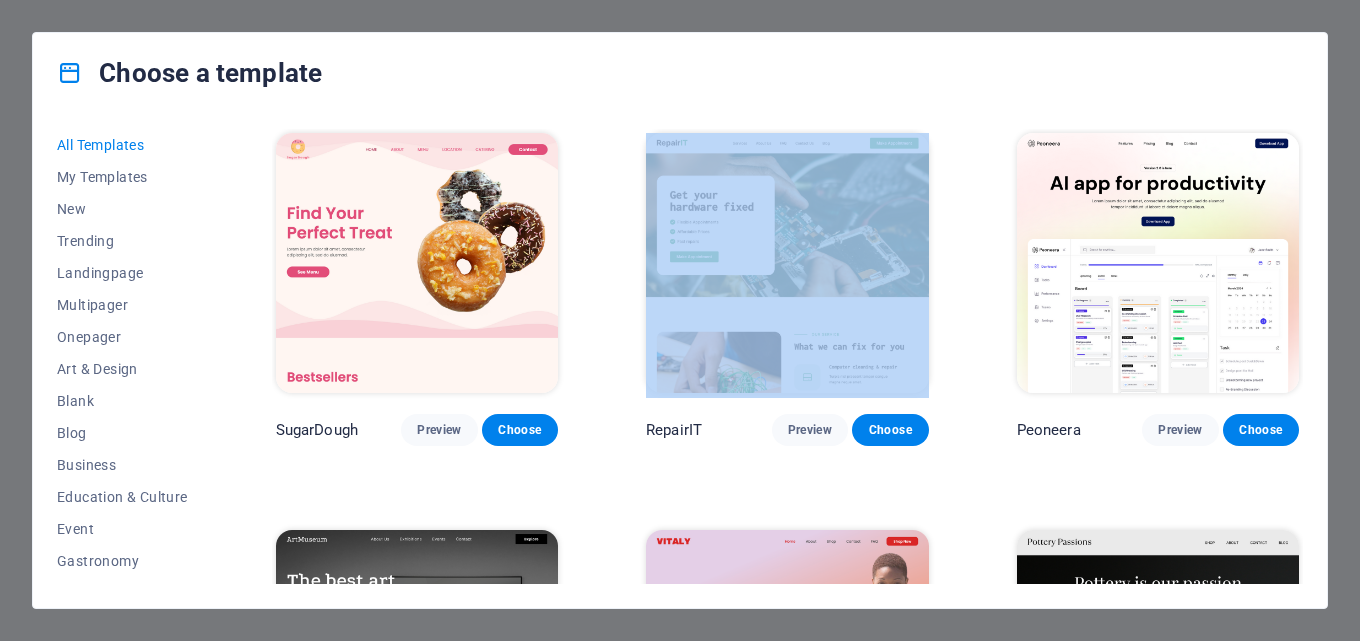 click on "SugarDough Preview Choose RepairIT Preview Choose Peoneera Preview Choose Art Museum Preview Choose Vitaly Preview Choose Pottery Passions Preview Choose Home Decor Preview Choose Toyland Preview Choose Pet Shop Preview Choose Wonder Planner Preview Choose Transportable Preview Choose S&L Preview Choose WePaint Preview Choose Eco-Con Preview Choose MeetUp Preview Choose Help & Care Preview Choose Podcaster Preview Choose Academix Preview Choose BIG Barber Shop Preview Choose Health & Food Preview Choose UrbanNest Interiors Preview Choose Green Change Preview Choose The Beauty Temple Preview Choose WeTrain Preview Choose Cleaner Preview Choose Johanna James Preview Choose Delicioso Preview Choose Dream Garden Preview Choose LumeDeAqua Preview Choose Pets Care Preview Choose SafeSpace Preview Choose Midnight Rain Bar Preview Choose Drive Preview Choose Estator Preview Choose Health Group Preview Choose MakeIt Agency Preview Choose Flower Shop Preview Choose Wanderlust Preview Choose WeSpa Preview Choose BERLIN" at bounding box center [787, 11827] 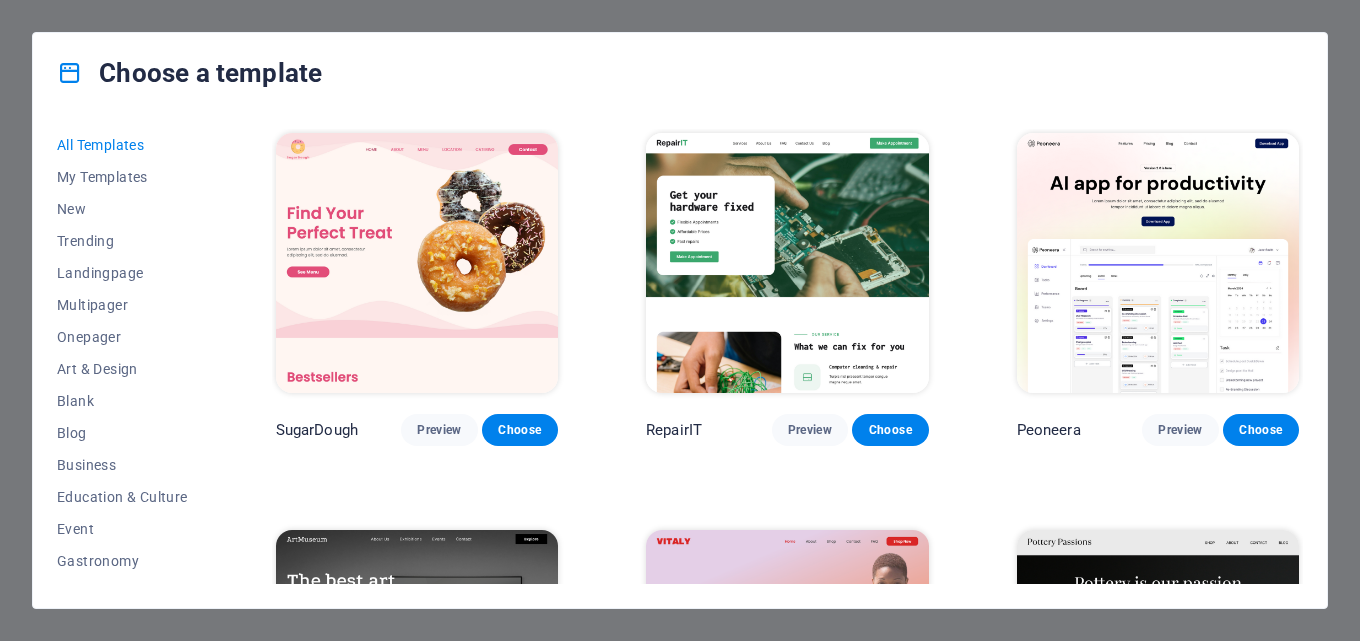 click on "SugarDough Preview Choose RepairIT Preview Choose Peoneera Preview Choose Art Museum Preview Choose Vitaly Preview Choose Pottery Passions Preview Choose Home Decor Preview Choose Toyland Preview Choose Pet Shop Preview Choose Wonder Planner Preview Choose Transportable Preview Choose S&L Preview Choose WePaint Preview Choose Eco-Con Preview Choose MeetUp Preview Choose Help & Care Preview Choose Podcaster Preview Choose Academix Preview Choose BIG Barber Shop Preview Choose Health & Food Preview Choose UrbanNest Interiors Preview Choose Green Change Preview Choose The Beauty Temple Preview Choose WeTrain Preview Choose Cleaner Preview Choose Johanna James Preview Choose Delicioso Preview Choose Dream Garden Preview Choose LumeDeAqua Preview Choose Pets Care Preview Choose SafeSpace Preview Choose Midnight Rain Bar Preview Choose Drive Preview Choose Estator Preview Choose Health Group Preview Choose MakeIt Agency Preview Choose Flower Shop Preview Choose Wanderlust Preview Choose WeSpa Preview Choose BERLIN" at bounding box center [787, 11827] 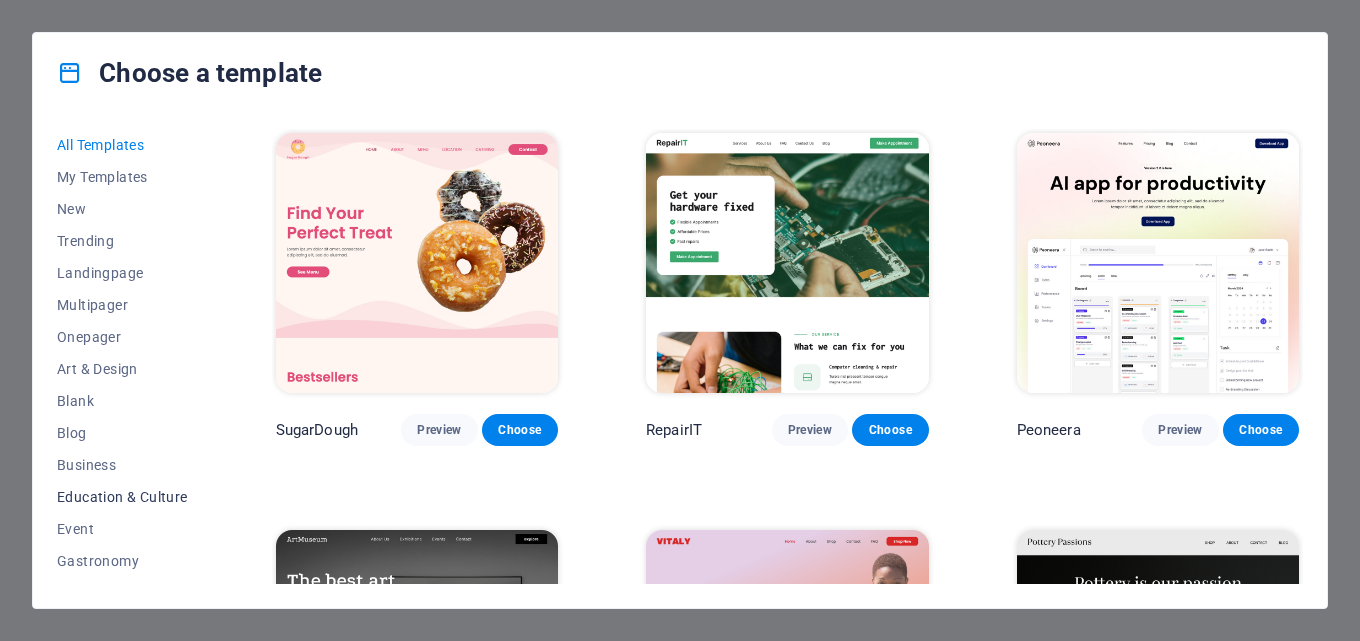 click on "Education & Culture" at bounding box center [122, 497] 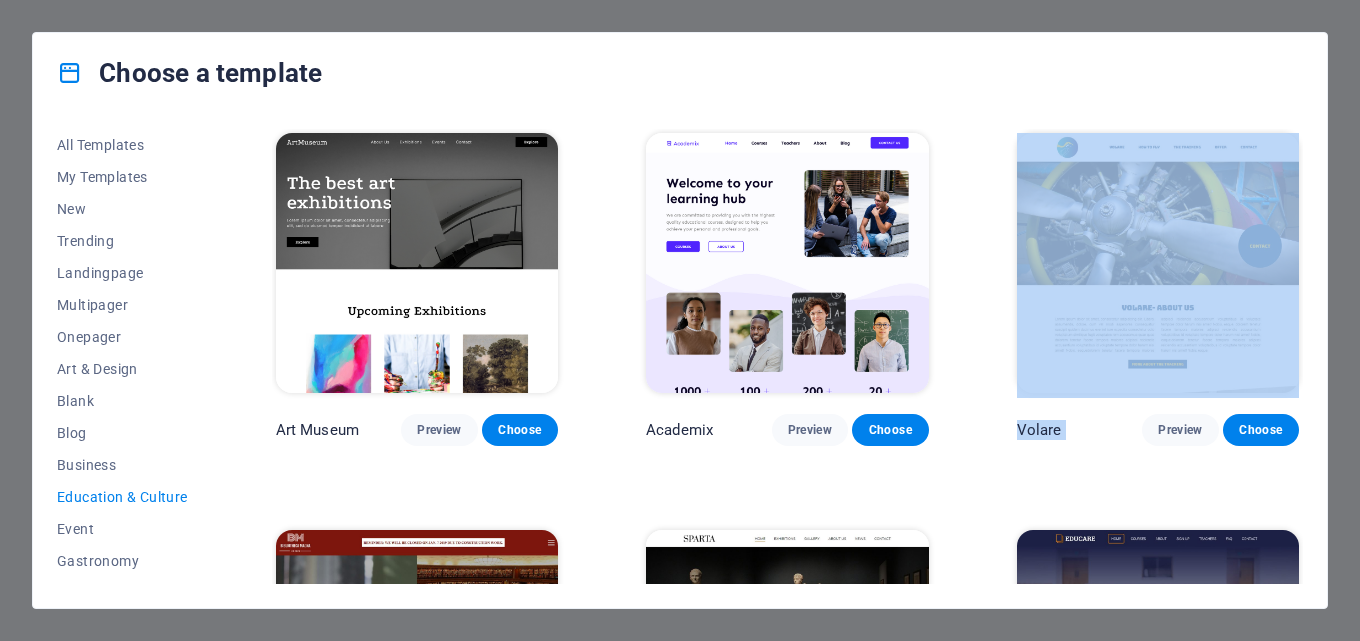 drag, startPoint x: 1303, startPoint y: 343, endPoint x: 1303, endPoint y: 404, distance: 61 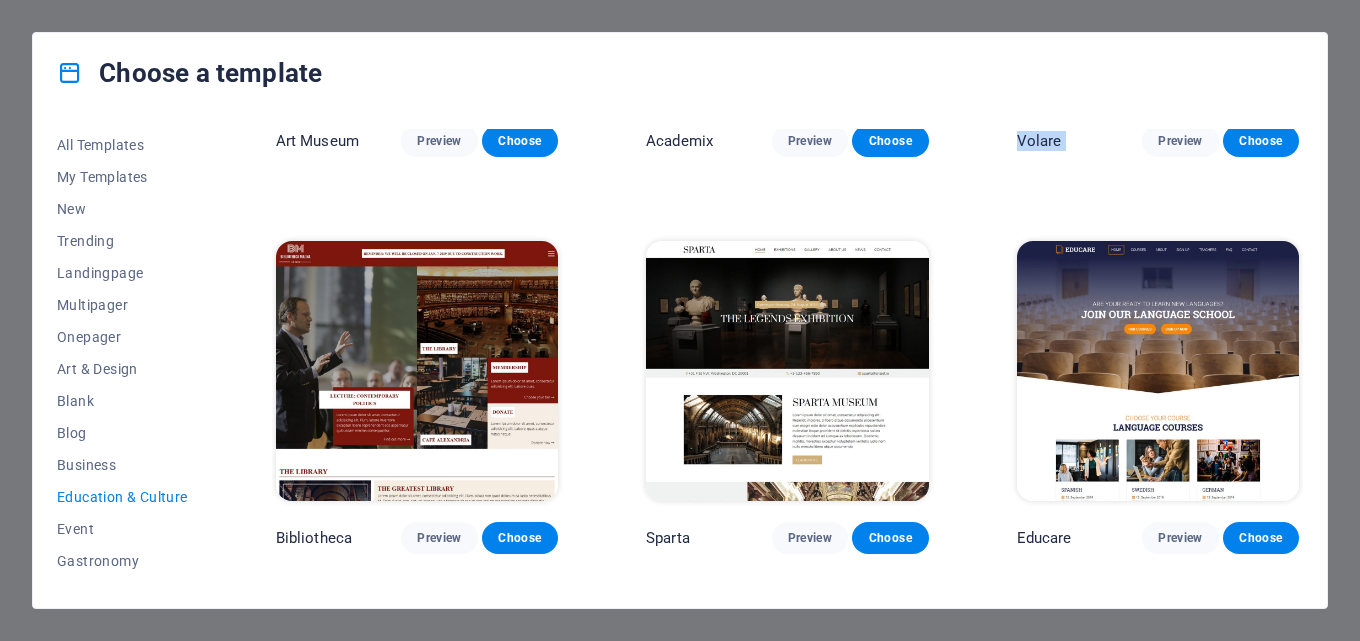 scroll, scrollTop: 356, scrollLeft: 0, axis: vertical 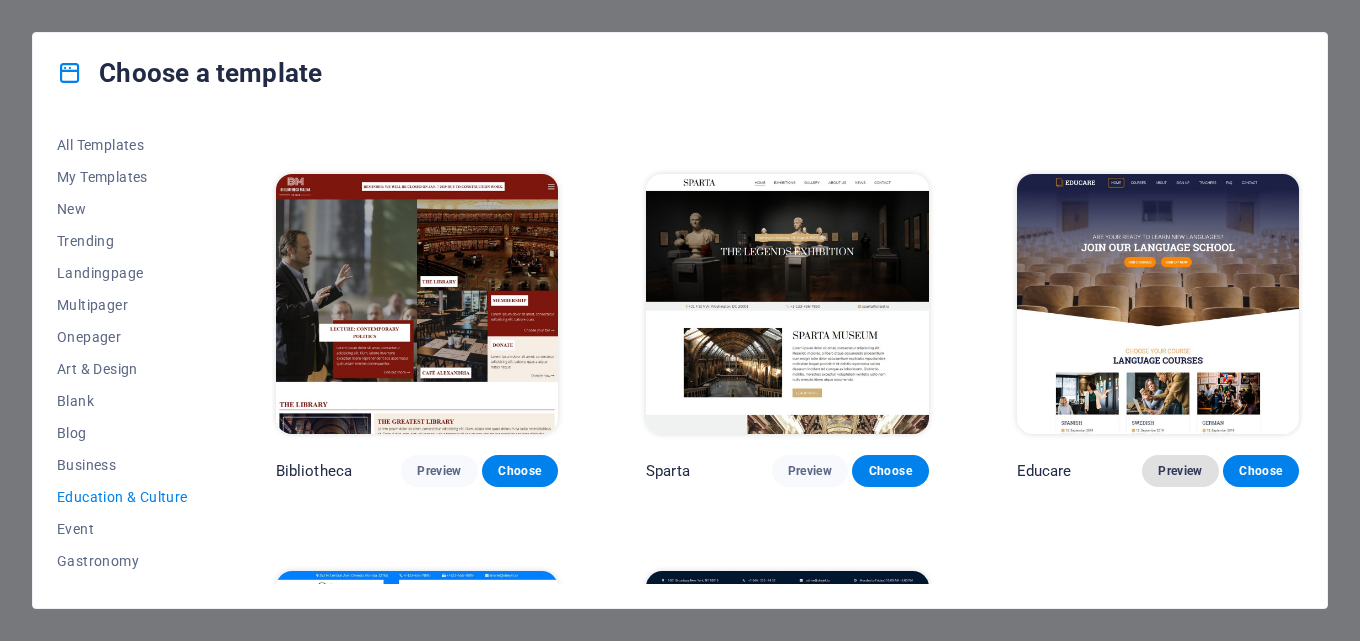 click on "Preview" at bounding box center (1180, 471) 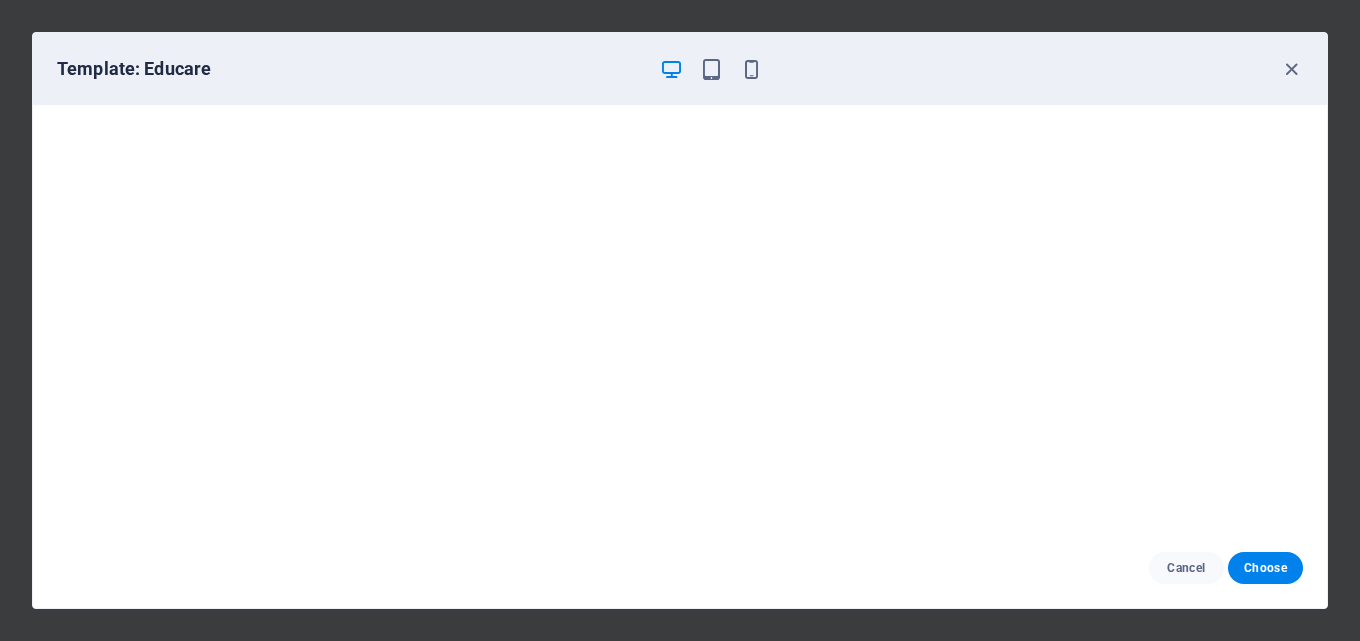 scroll, scrollTop: 0, scrollLeft: 0, axis: both 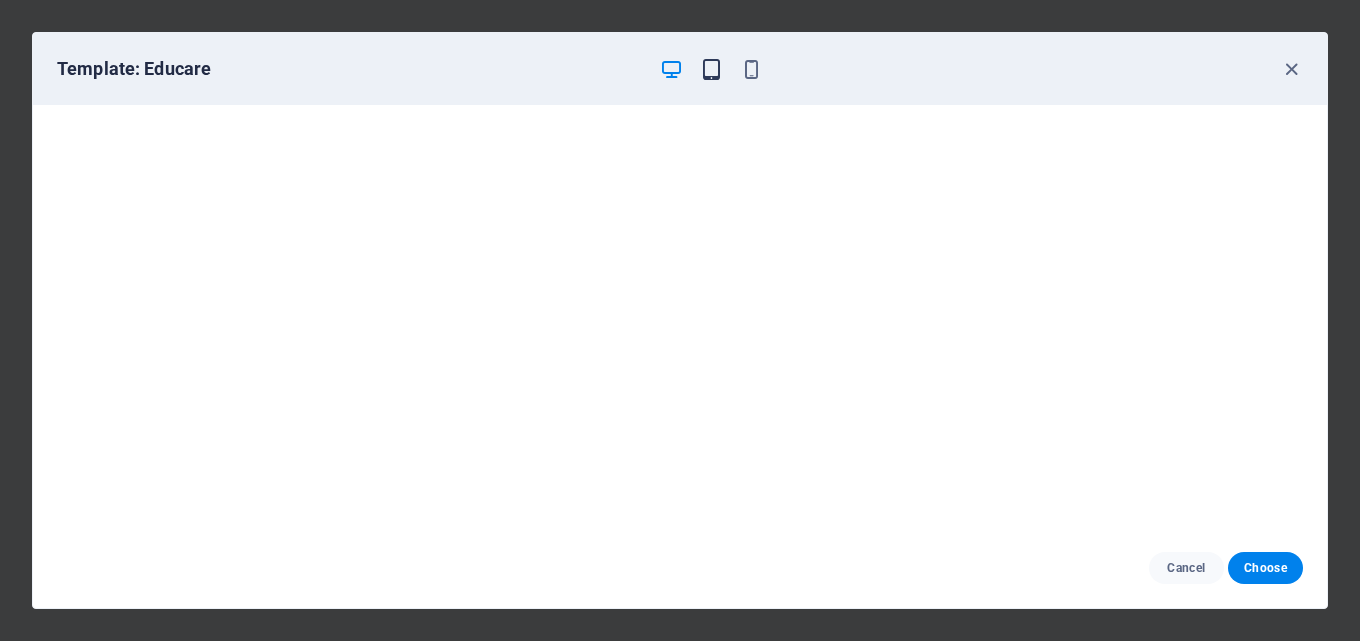 click at bounding box center [711, 69] 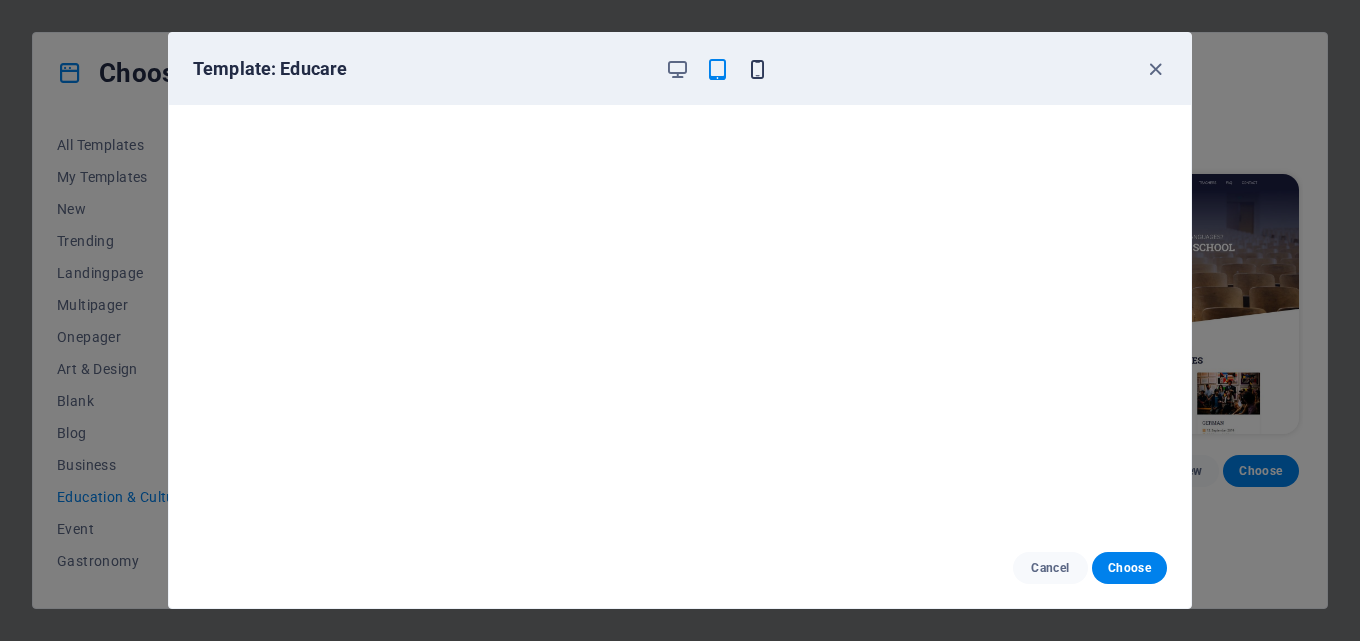 click at bounding box center [757, 69] 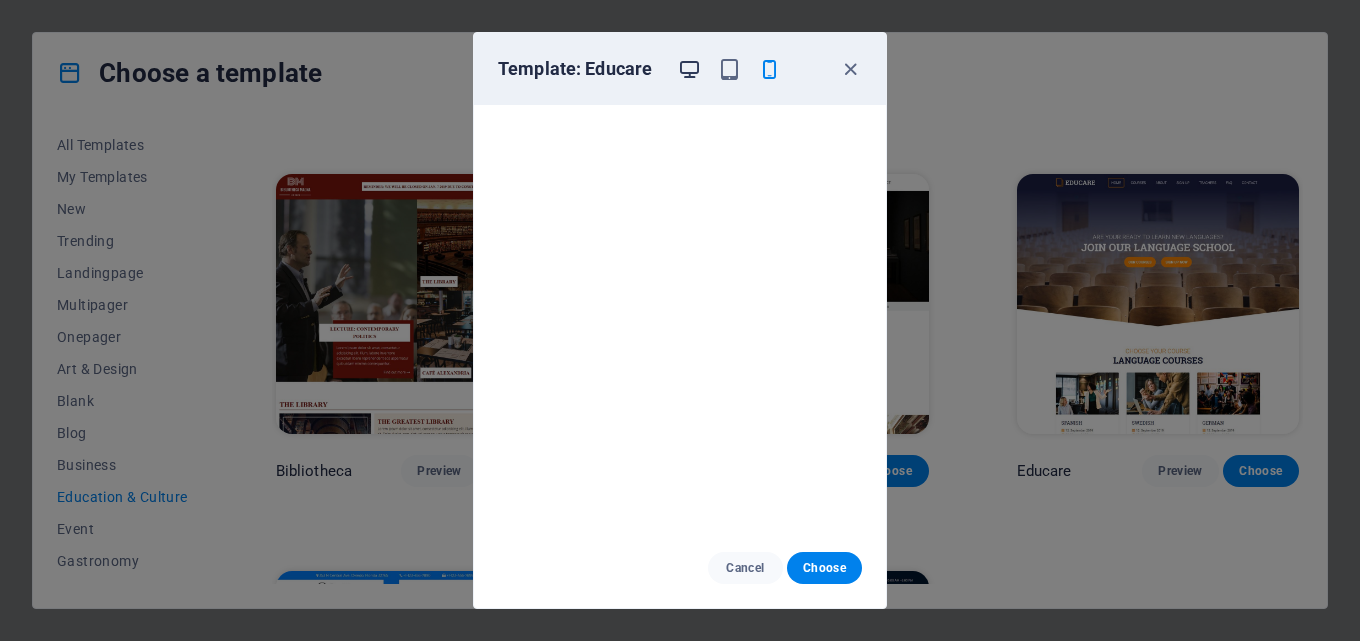 click at bounding box center (689, 69) 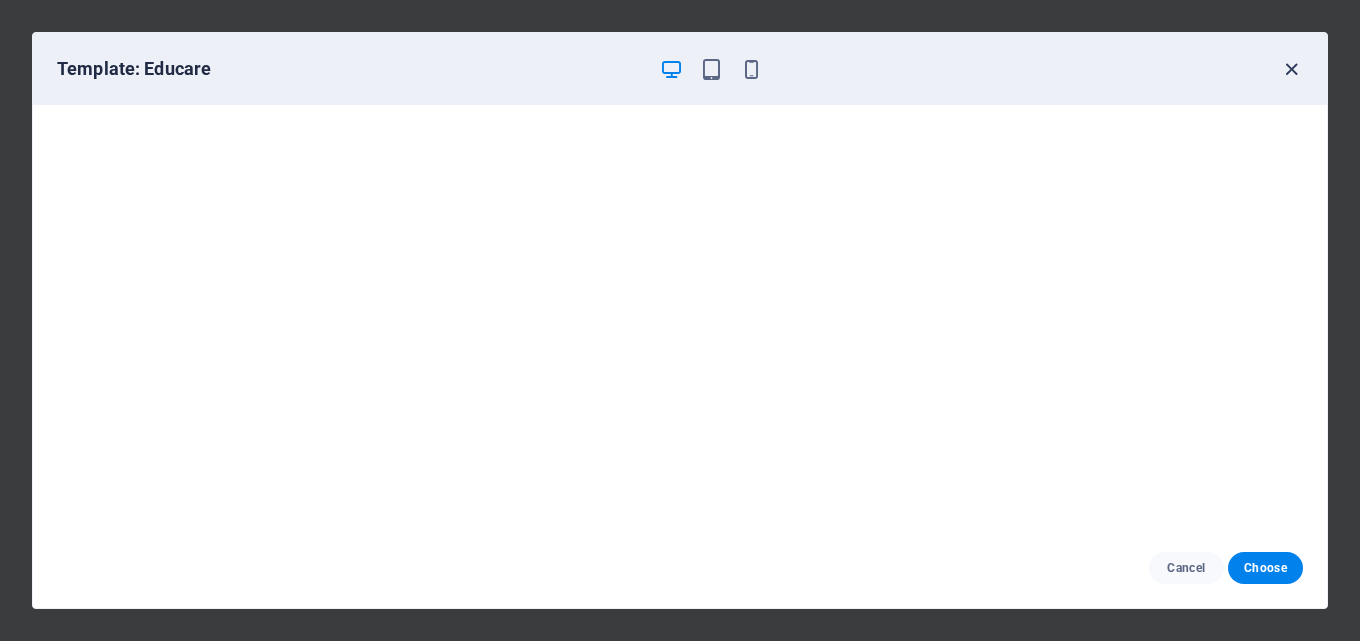 click at bounding box center [1291, 69] 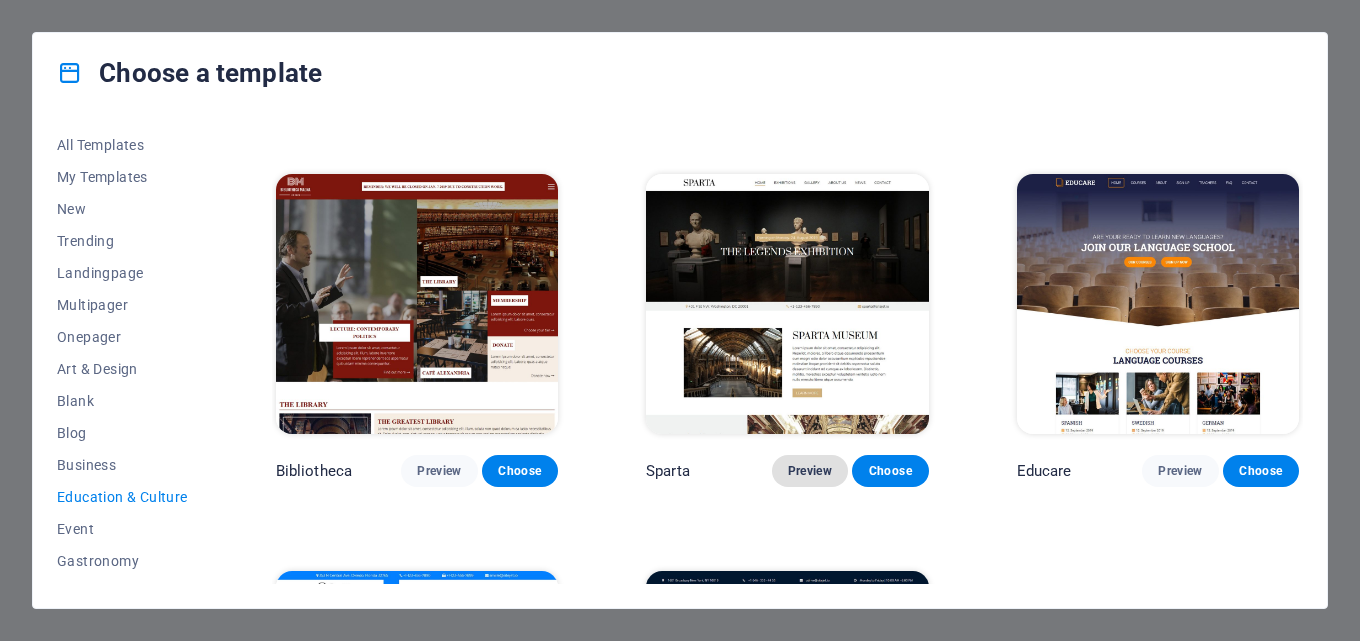 click on "Preview" at bounding box center (810, 471) 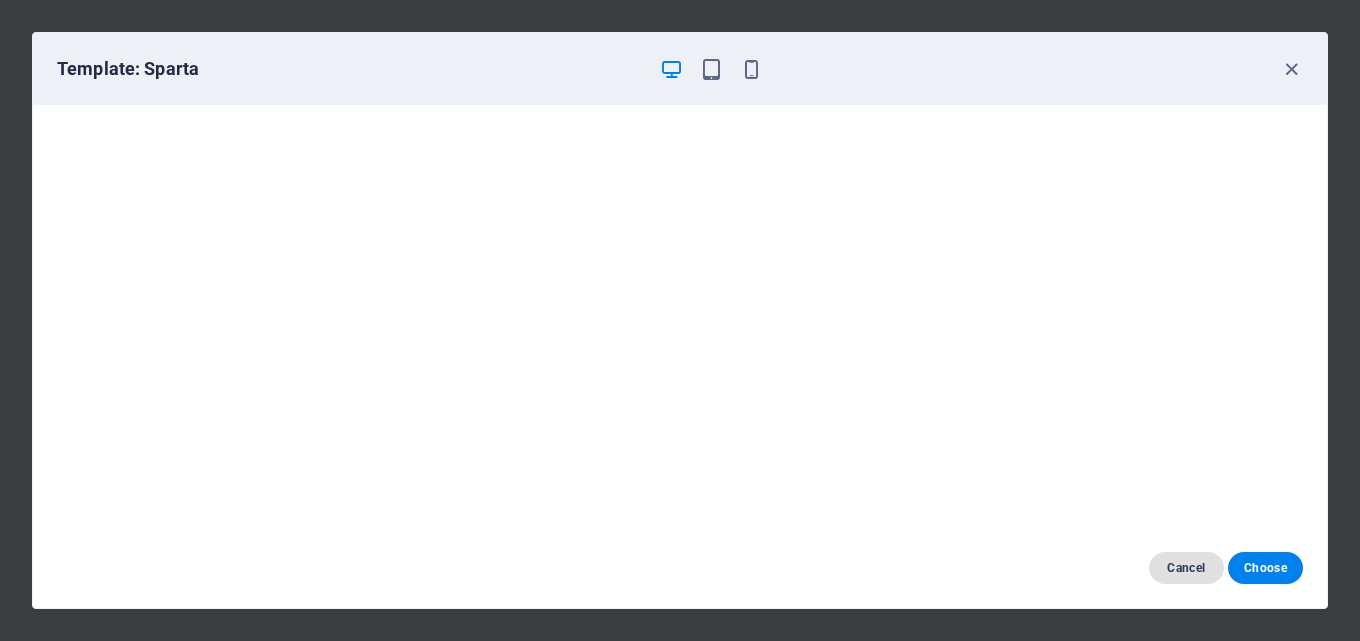 click on "Cancel" at bounding box center (1186, 568) 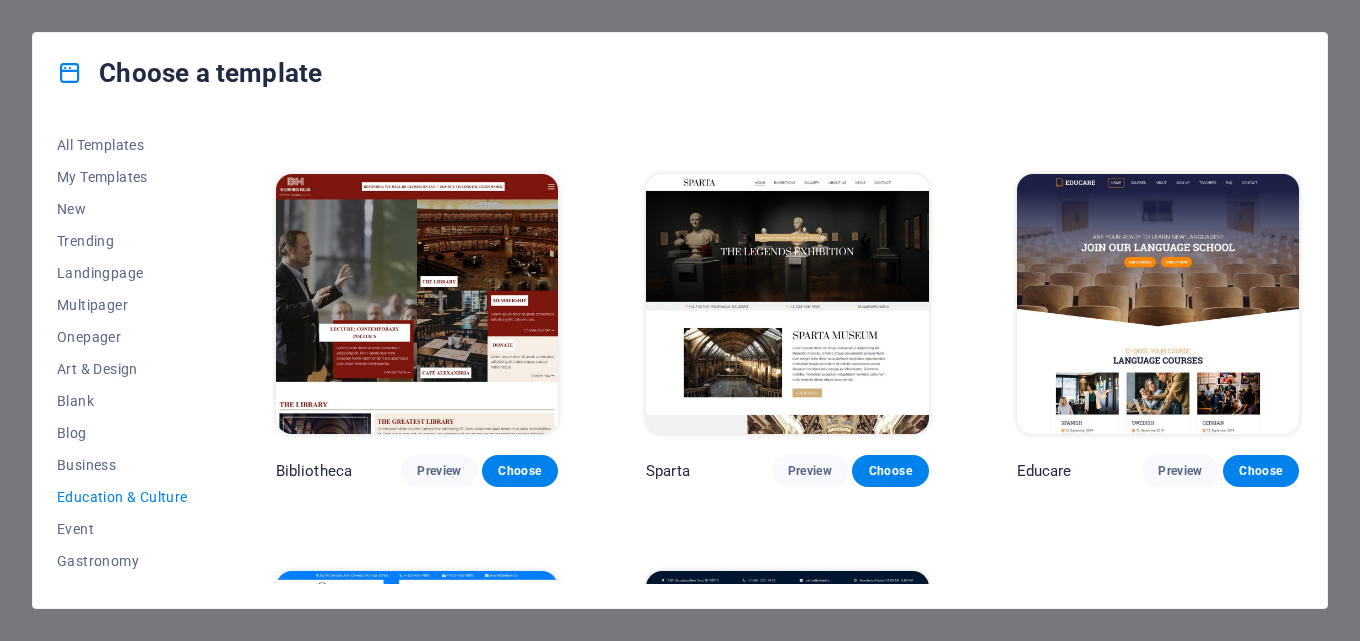 click on "Art Museum Preview Choose Academix Preview Choose Volare Preview Choose Bibliotheca Preview Choose Sparta Preview Choose Educare Preview Choose Smiile Preview Choose uDrive Preview Choose" at bounding box center (787, 329) 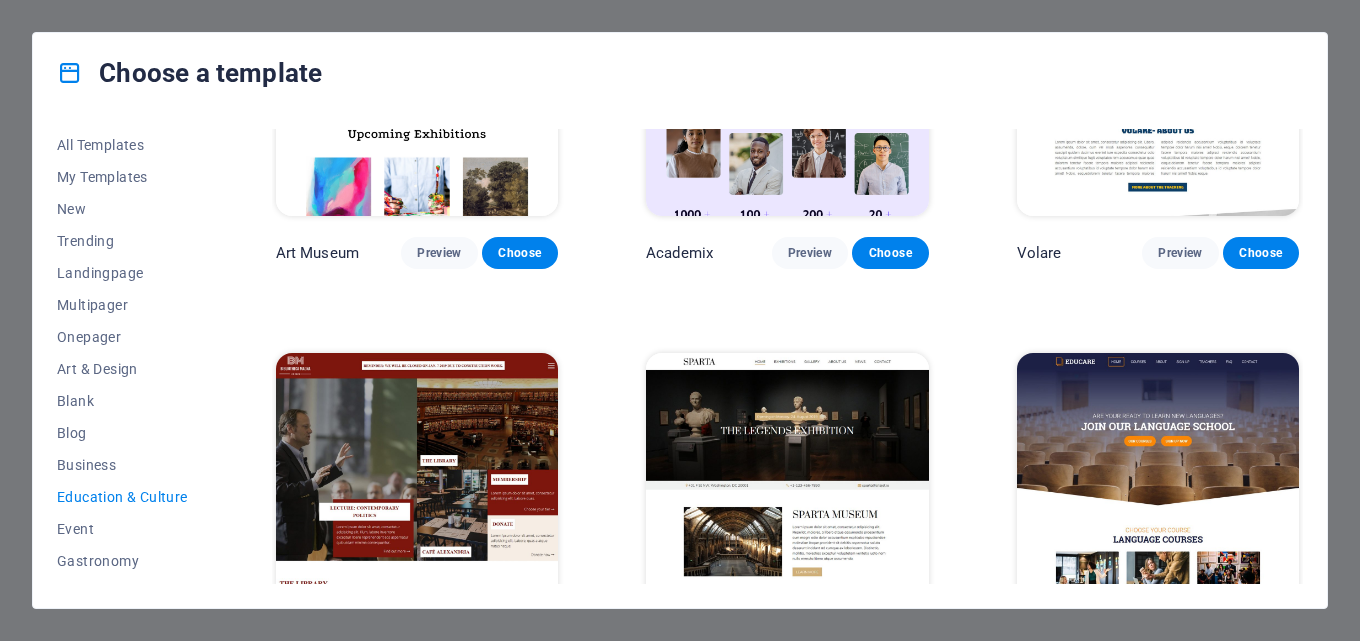 scroll, scrollTop: 0, scrollLeft: 0, axis: both 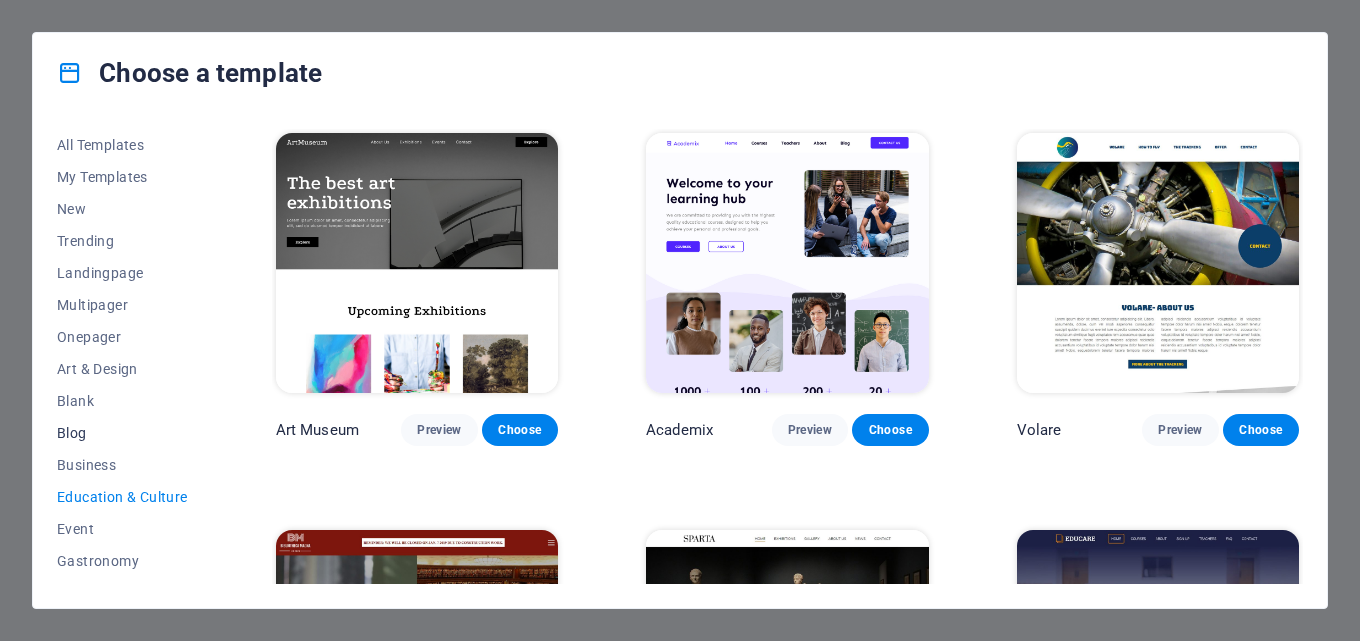 click on "Blog" at bounding box center [122, 433] 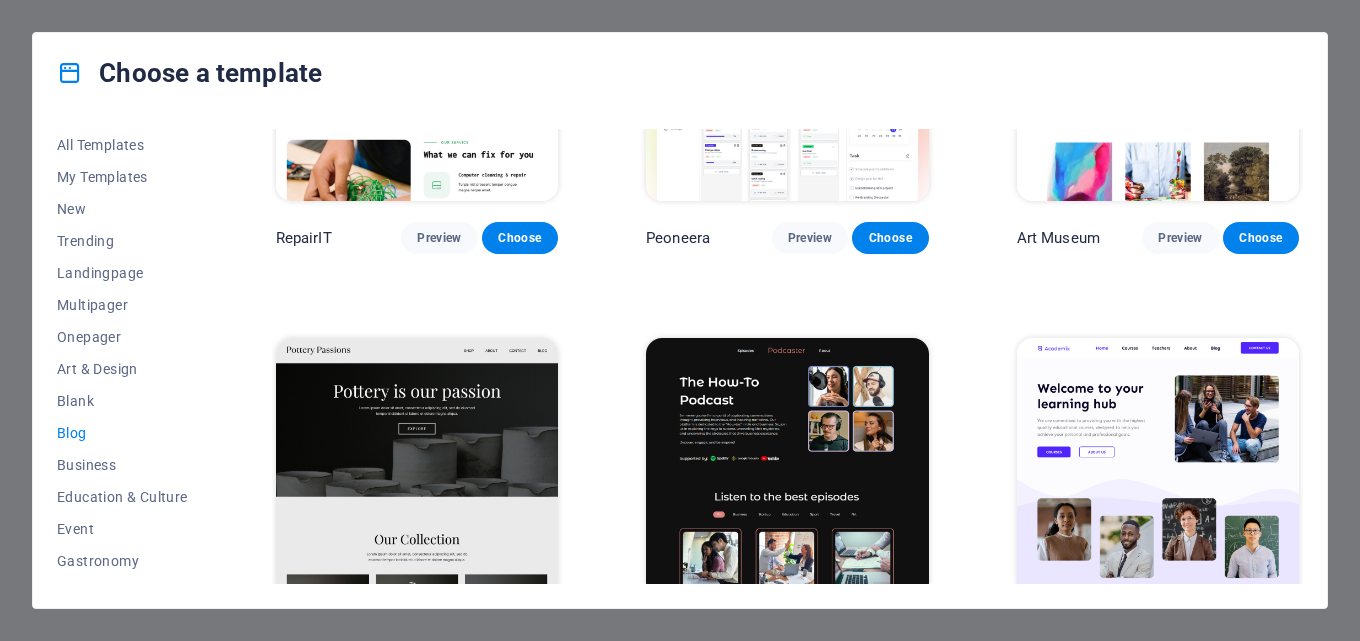 scroll, scrollTop: 0, scrollLeft: 0, axis: both 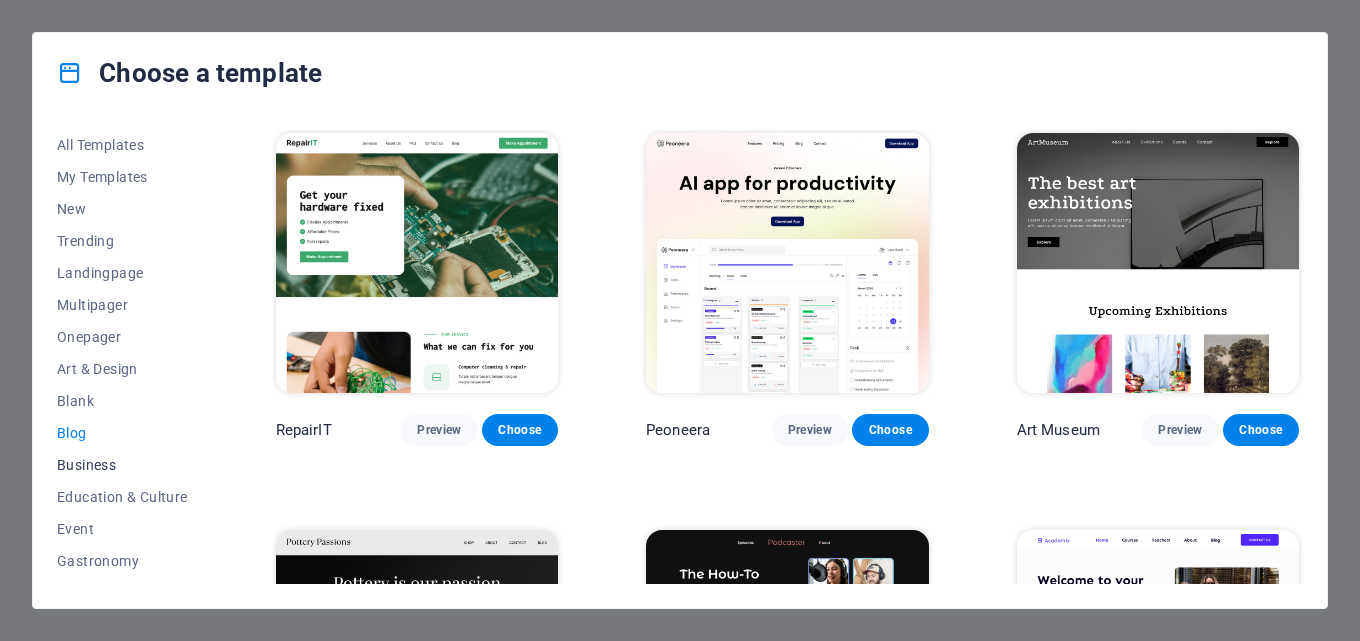 click on "Business" at bounding box center (122, 465) 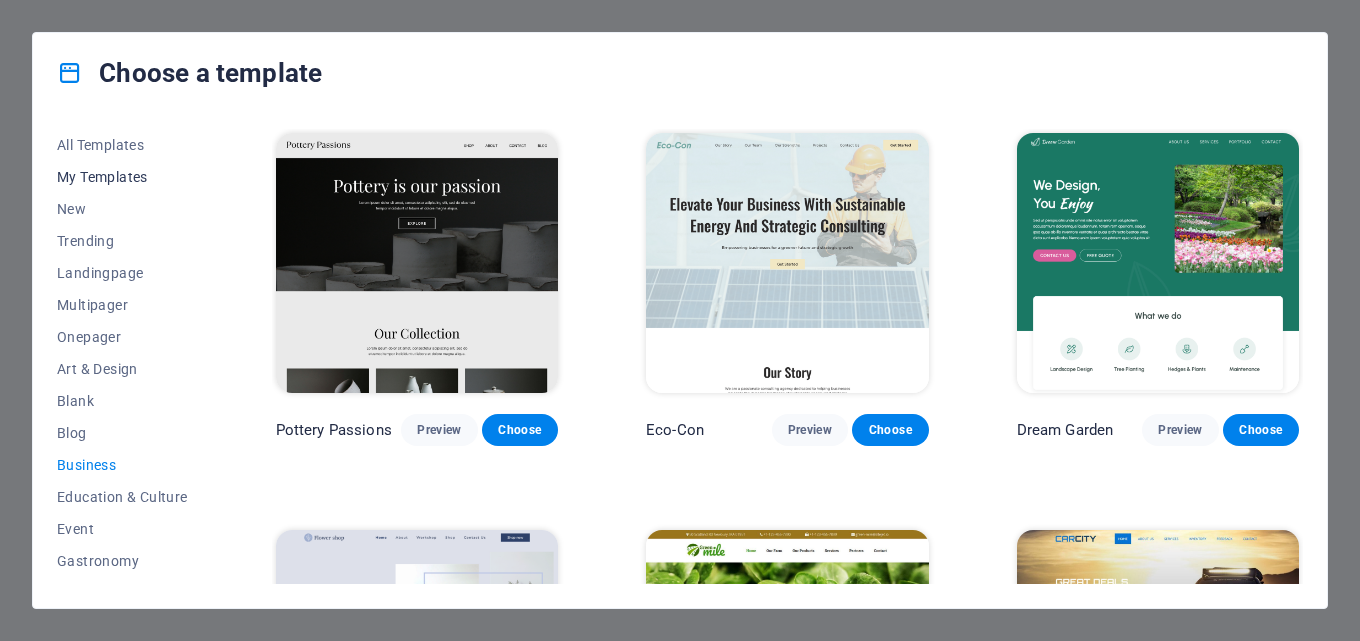 click on "My Templates" at bounding box center (122, 177) 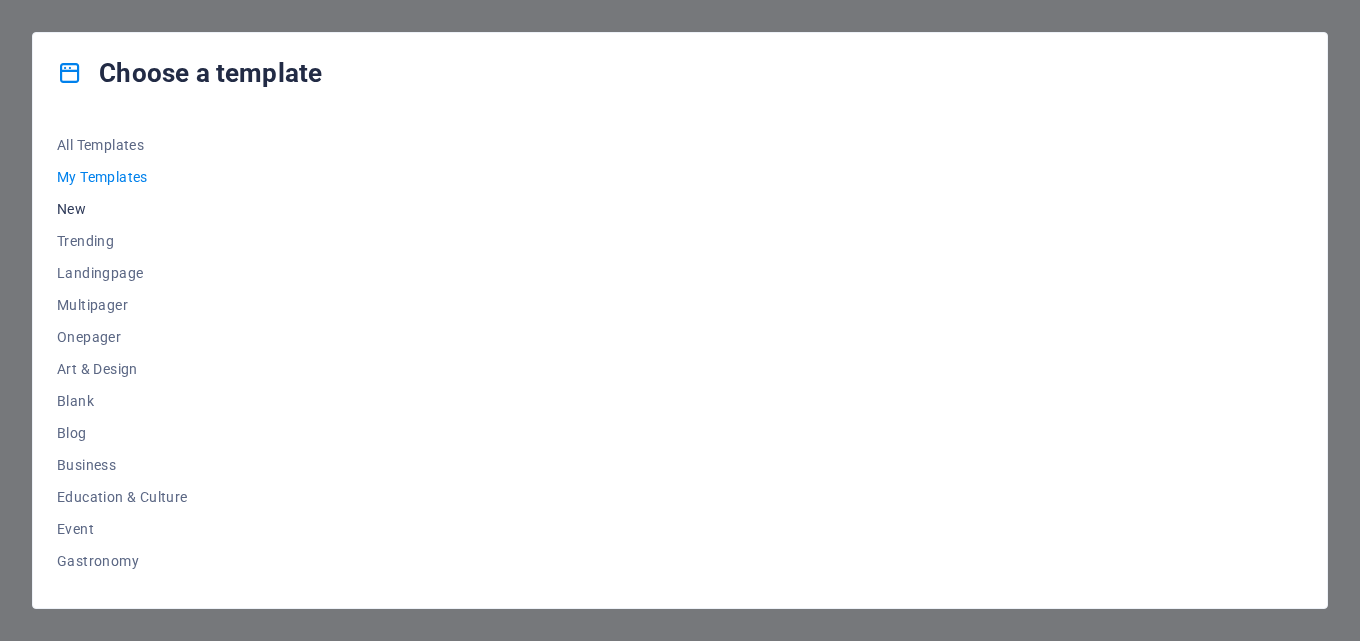 click on "New" at bounding box center [122, 209] 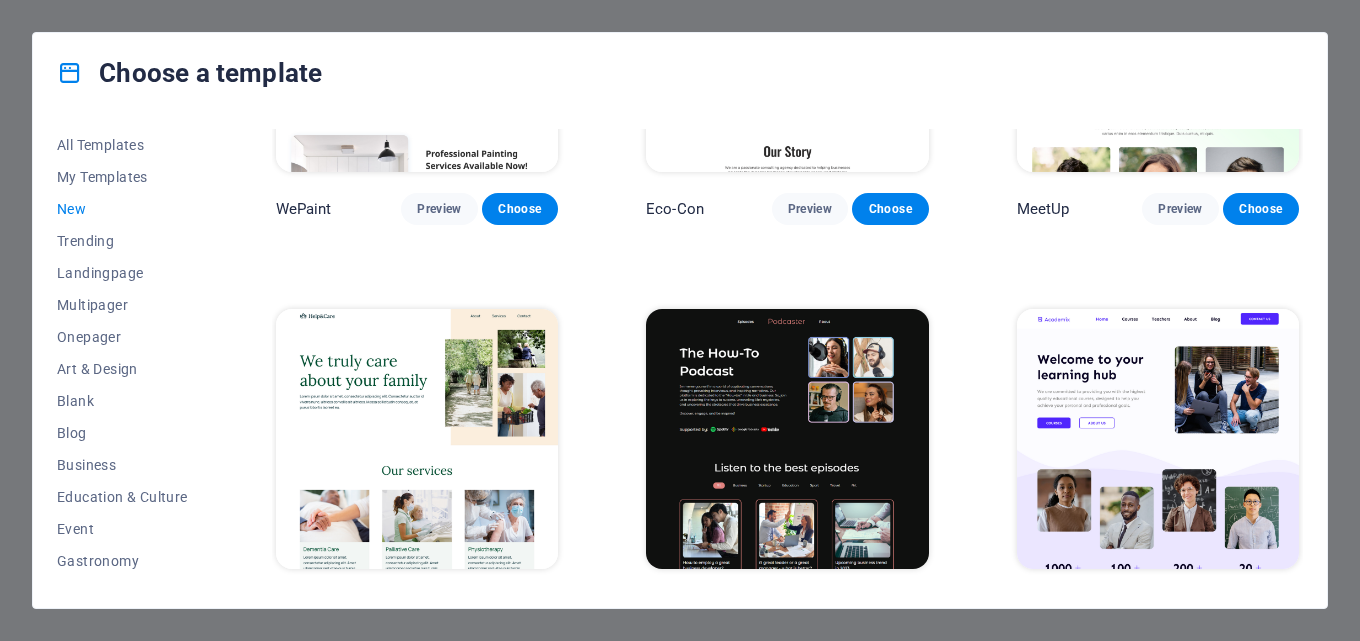 scroll, scrollTop: 1835, scrollLeft: 0, axis: vertical 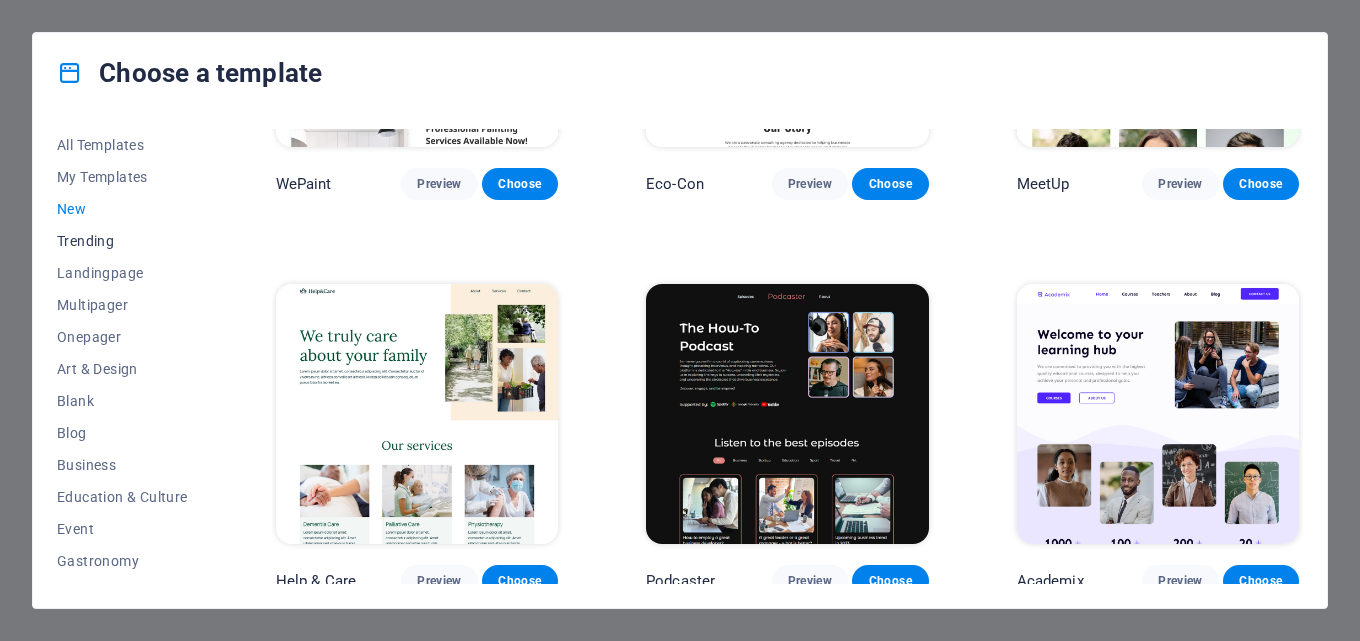 click on "Trending" at bounding box center [122, 241] 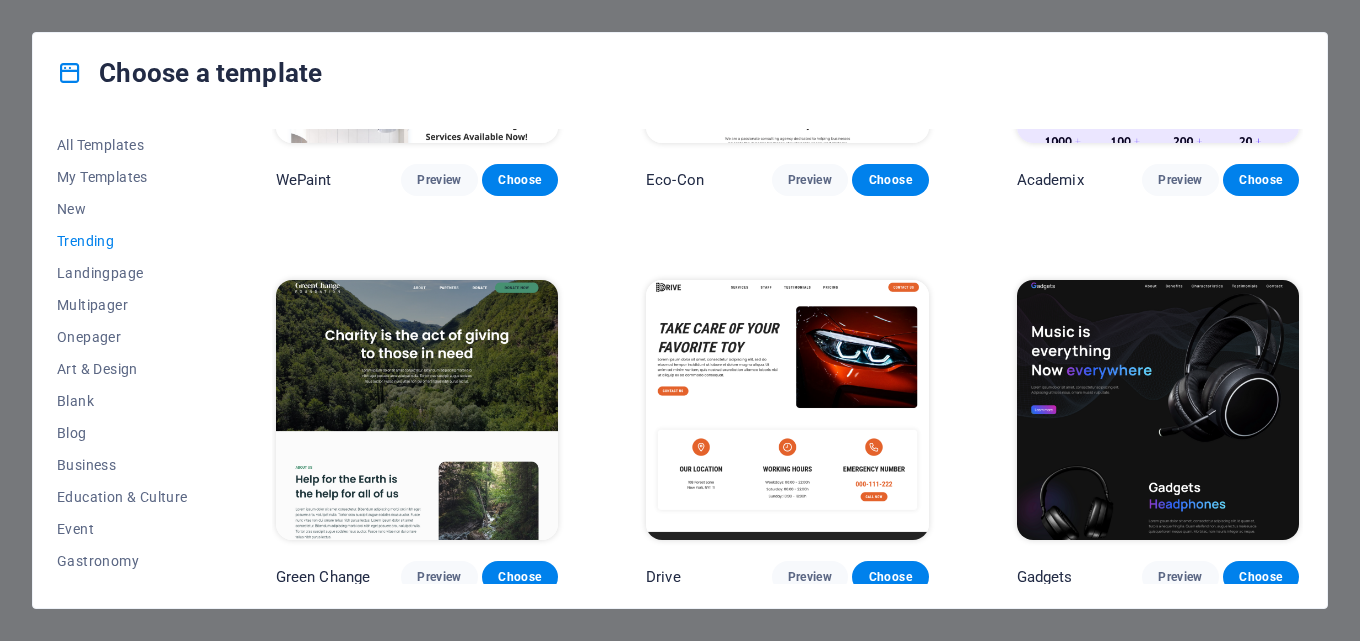 drag, startPoint x: 1303, startPoint y: 367, endPoint x: 1300, endPoint y: 274, distance: 93.04838 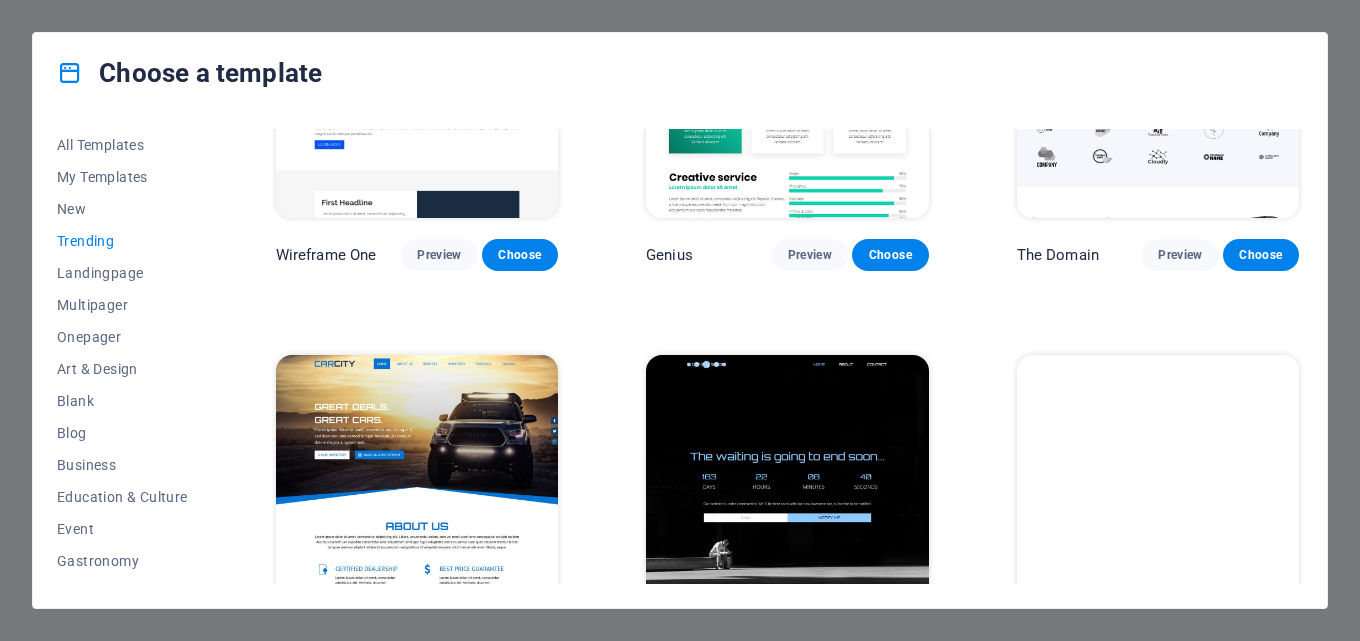 scroll, scrollTop: 1835, scrollLeft: 0, axis: vertical 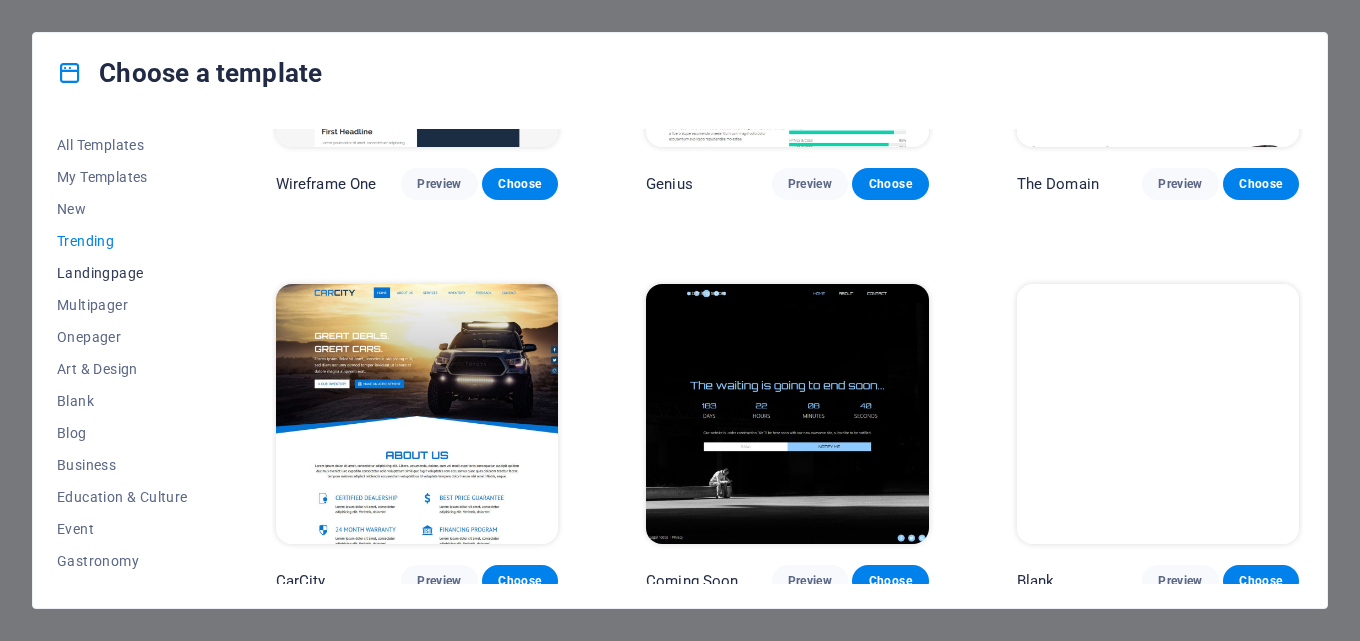 click on "Landingpage" at bounding box center (122, 273) 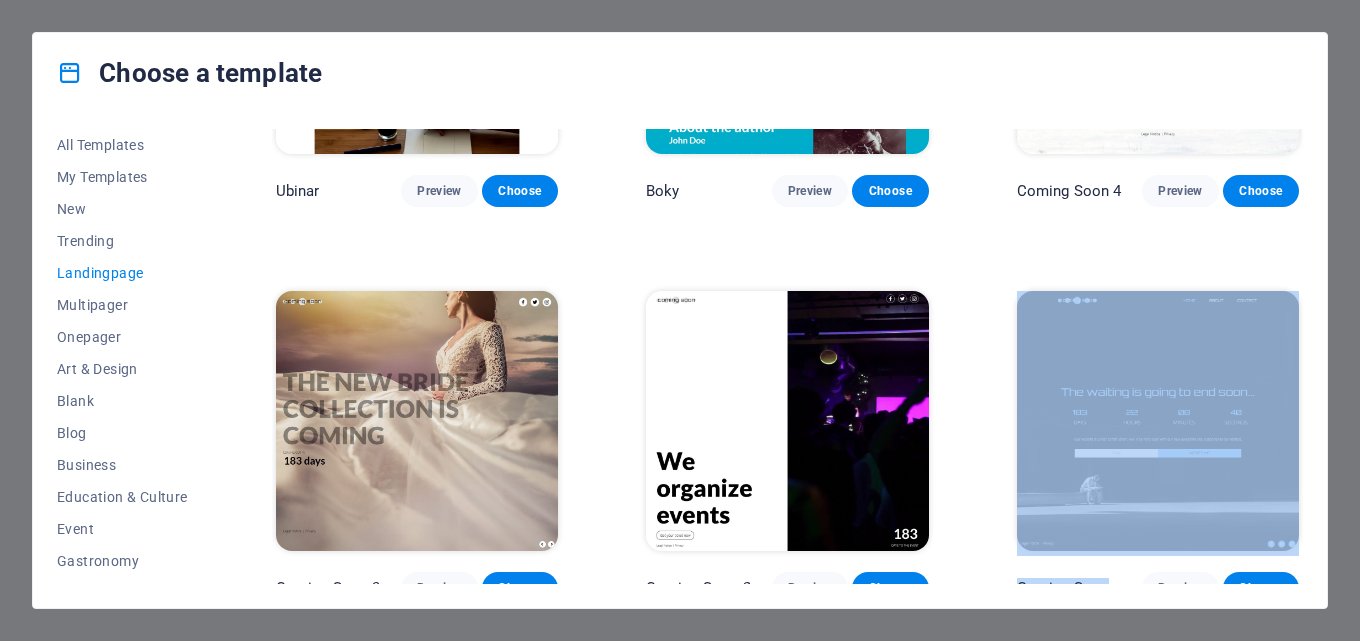 drag, startPoint x: 1303, startPoint y: 540, endPoint x: 1306, endPoint y: 442, distance: 98.045906 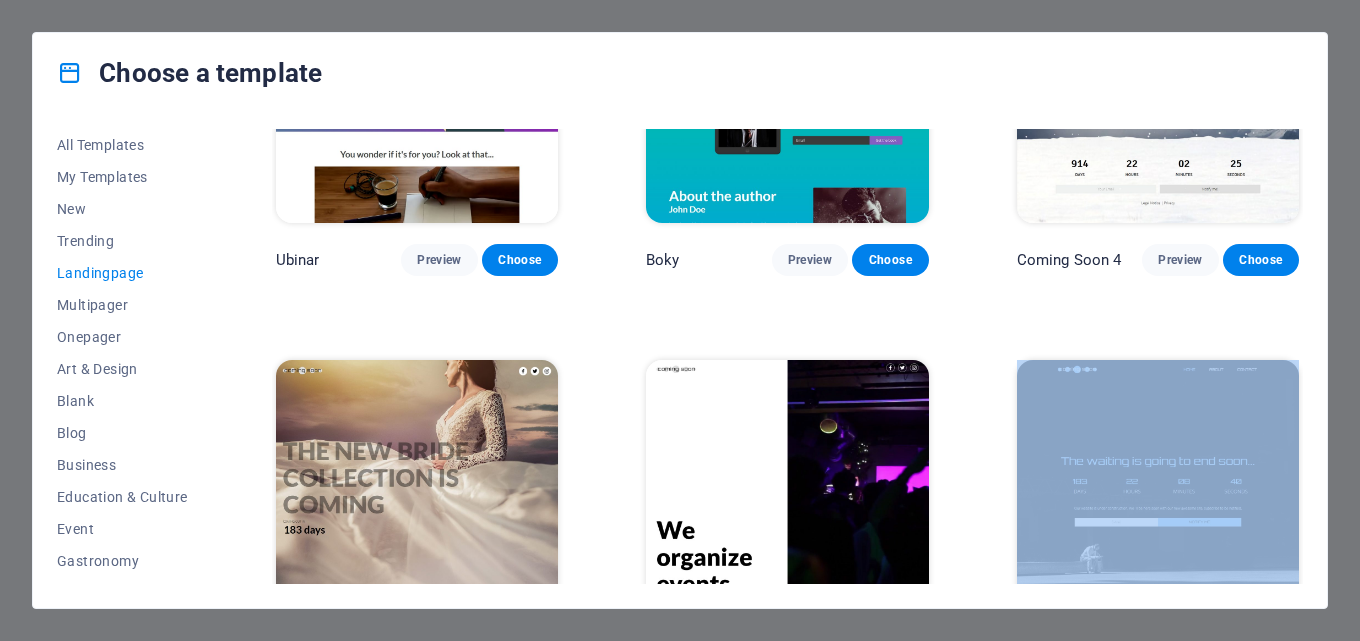scroll, scrollTop: 3020, scrollLeft: 0, axis: vertical 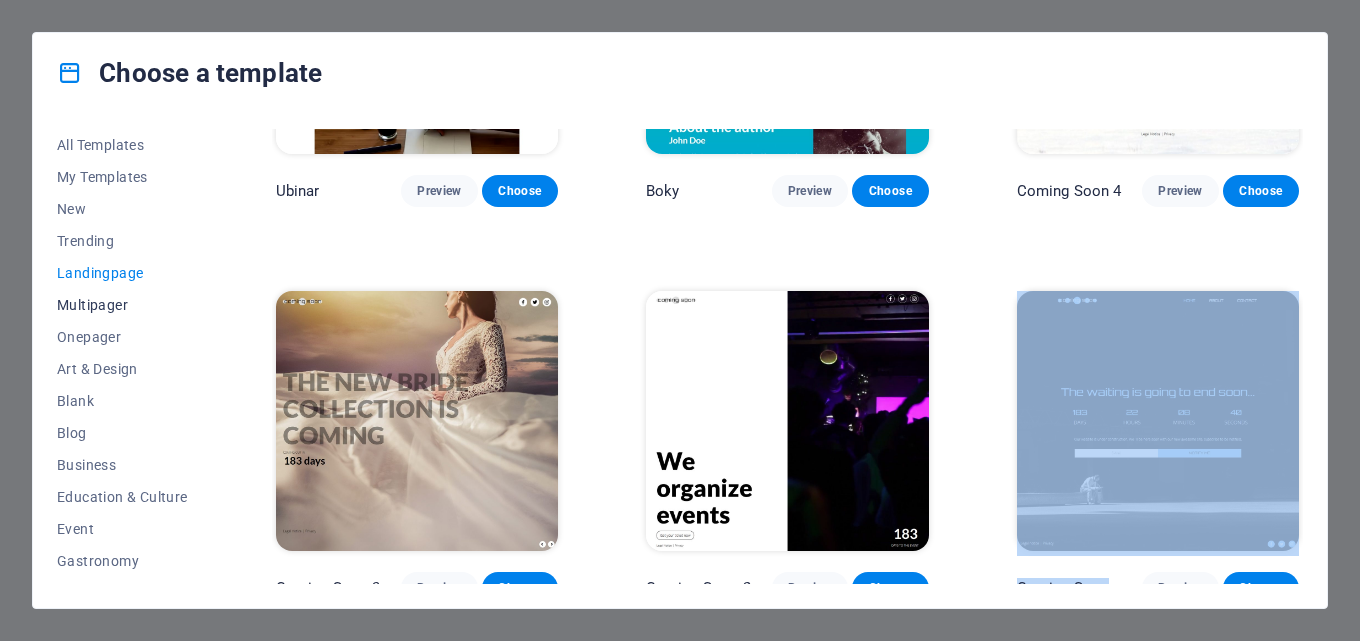 click on "Multipager" at bounding box center [122, 305] 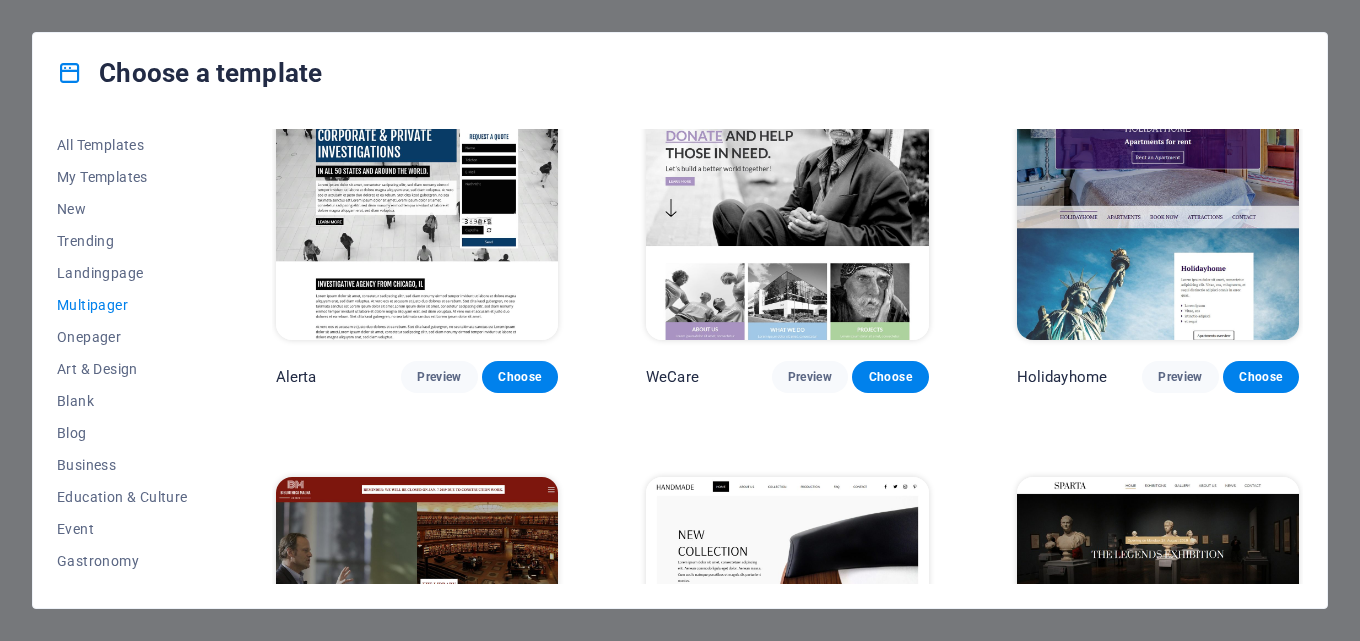 scroll, scrollTop: 6453, scrollLeft: 0, axis: vertical 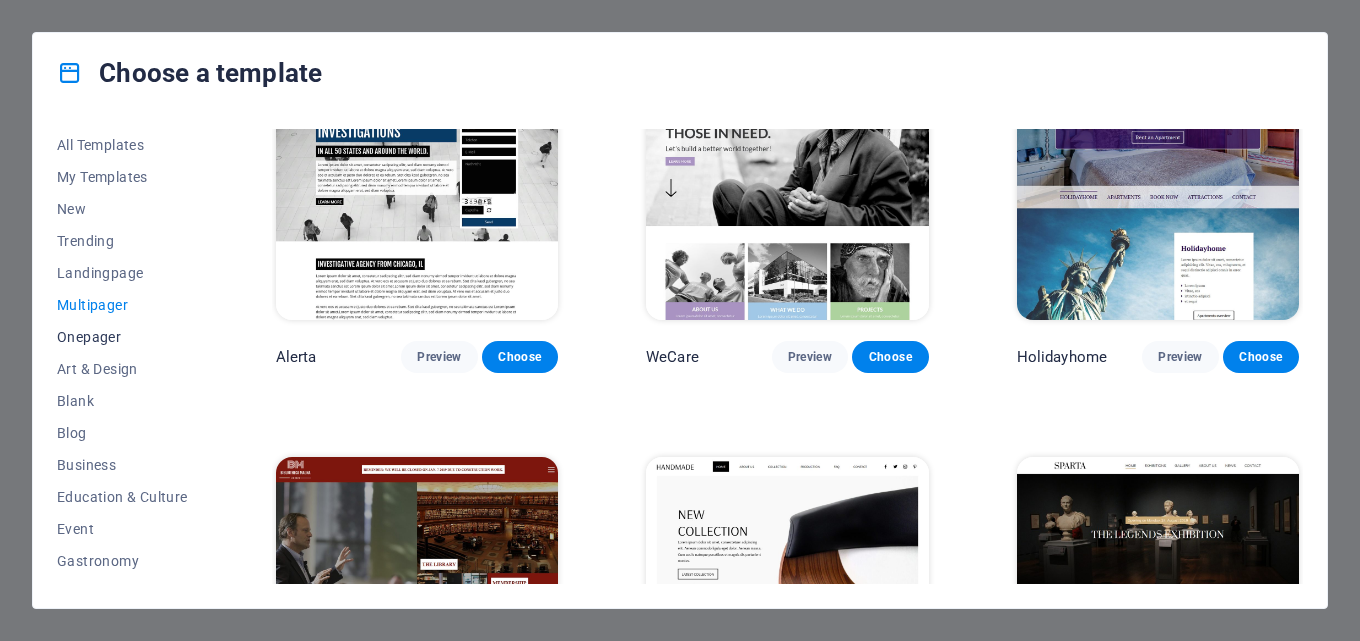 click on "Onepager" at bounding box center (122, 337) 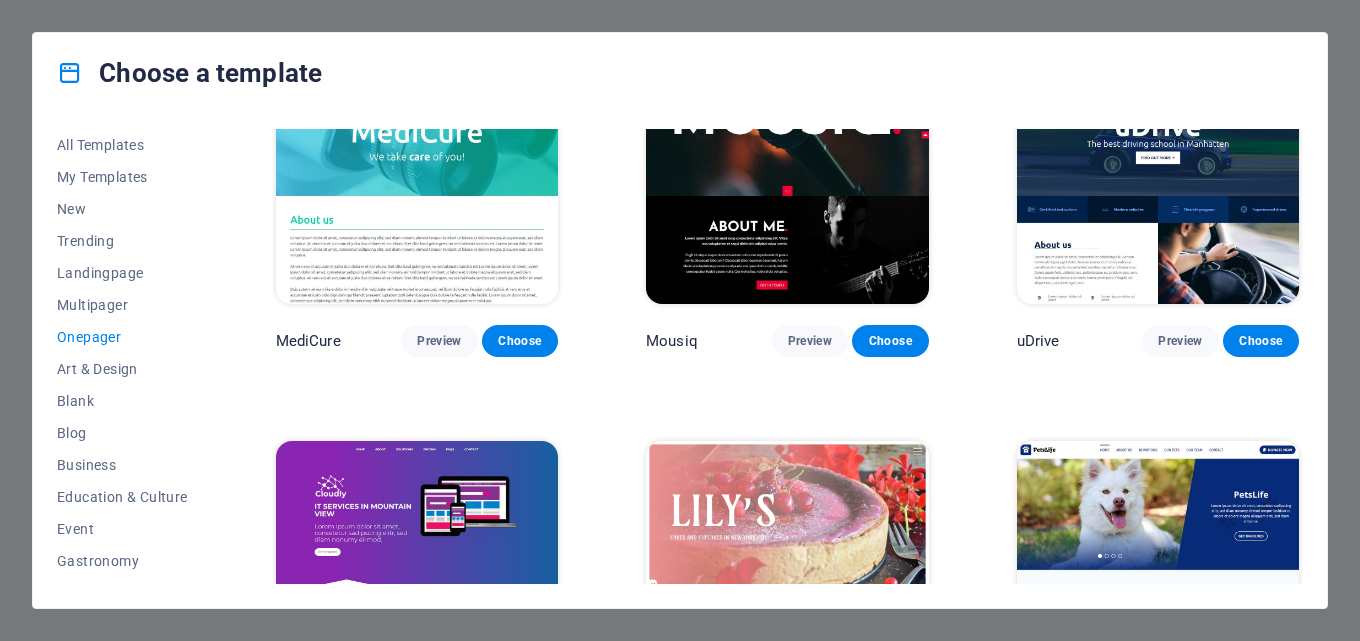 scroll, scrollTop: 6453, scrollLeft: 0, axis: vertical 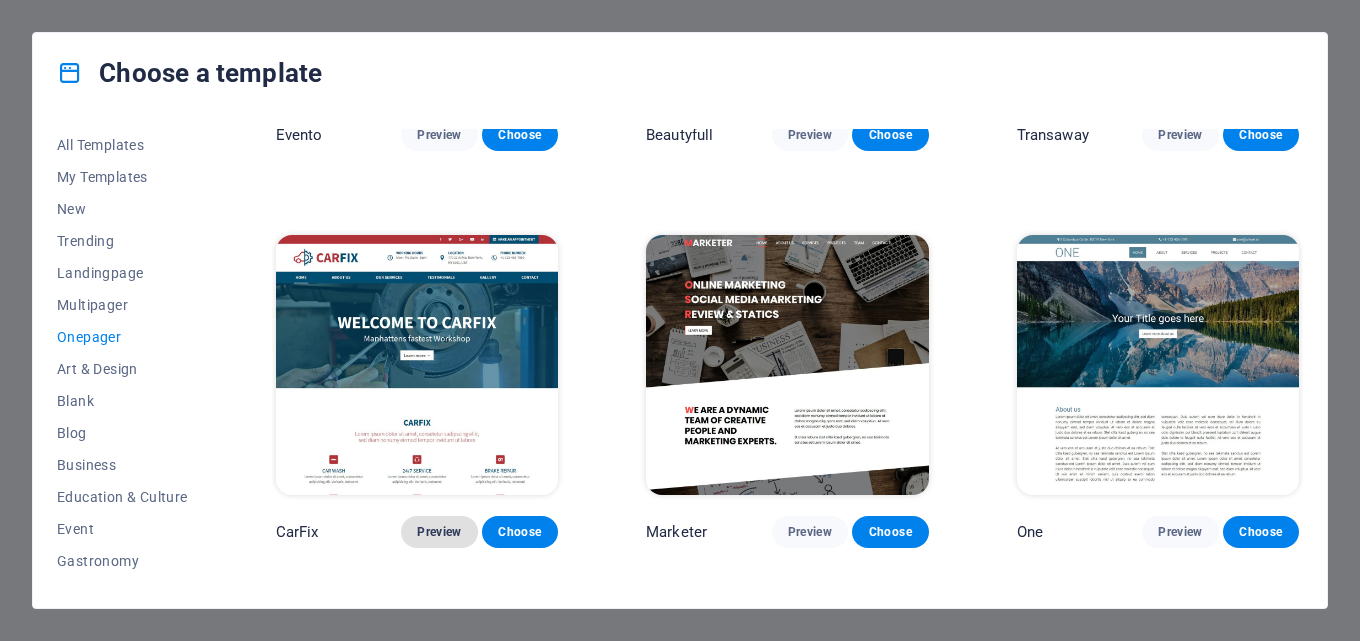 click on "Preview" at bounding box center [439, 532] 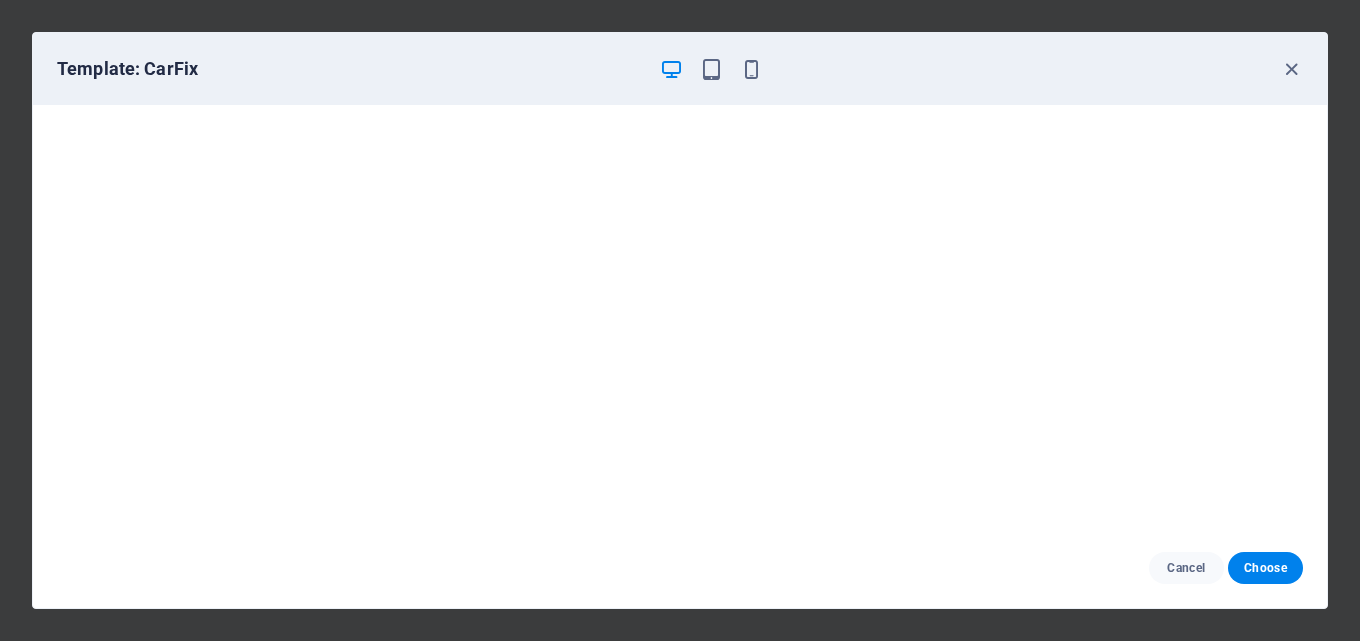 scroll, scrollTop: 5, scrollLeft: 0, axis: vertical 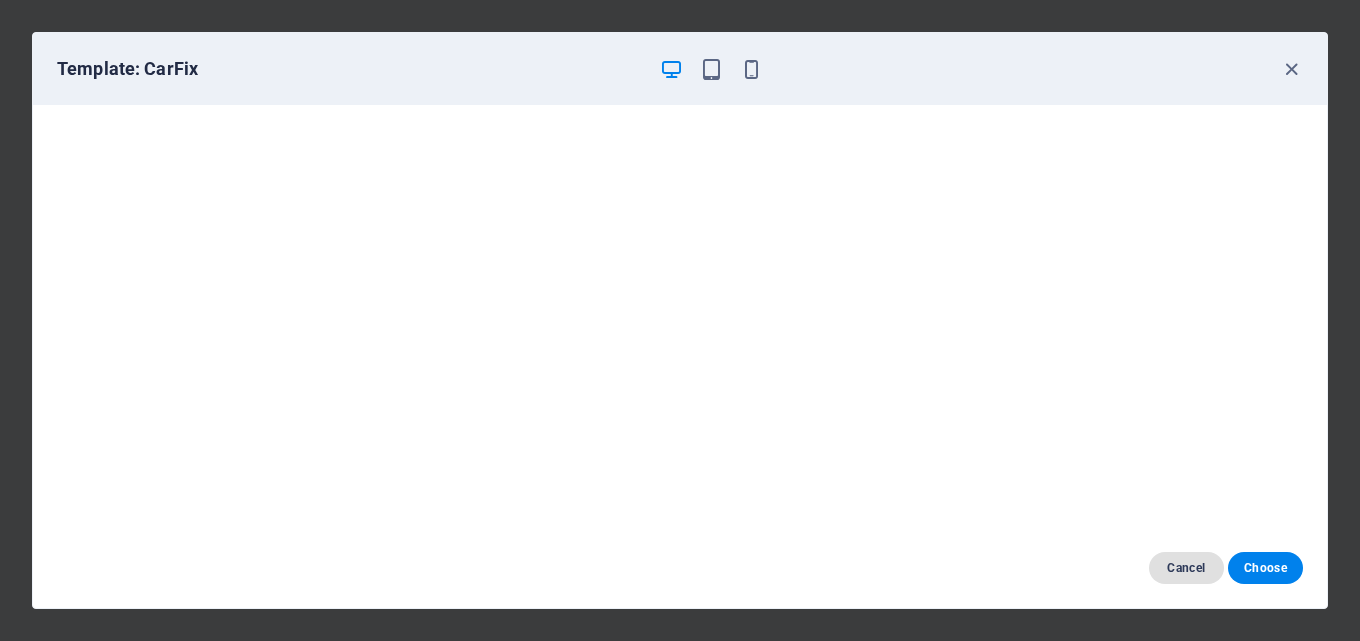 click on "Cancel" at bounding box center [1186, 568] 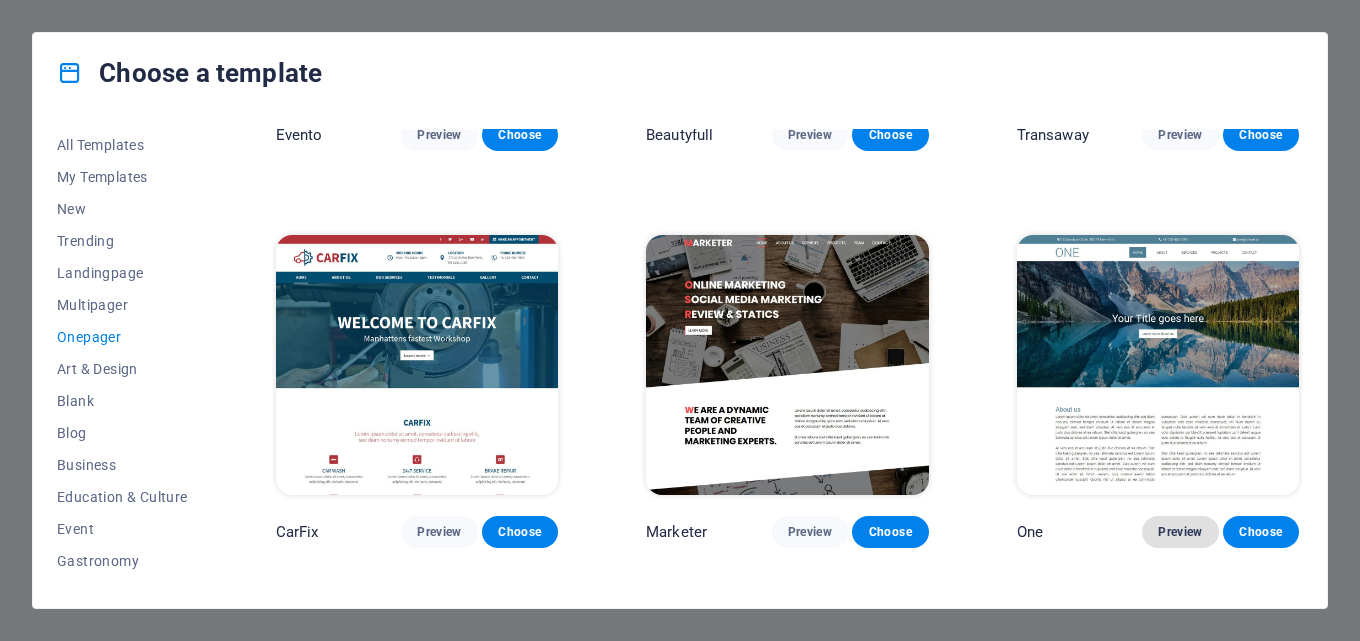 click on "Preview" at bounding box center [1180, 532] 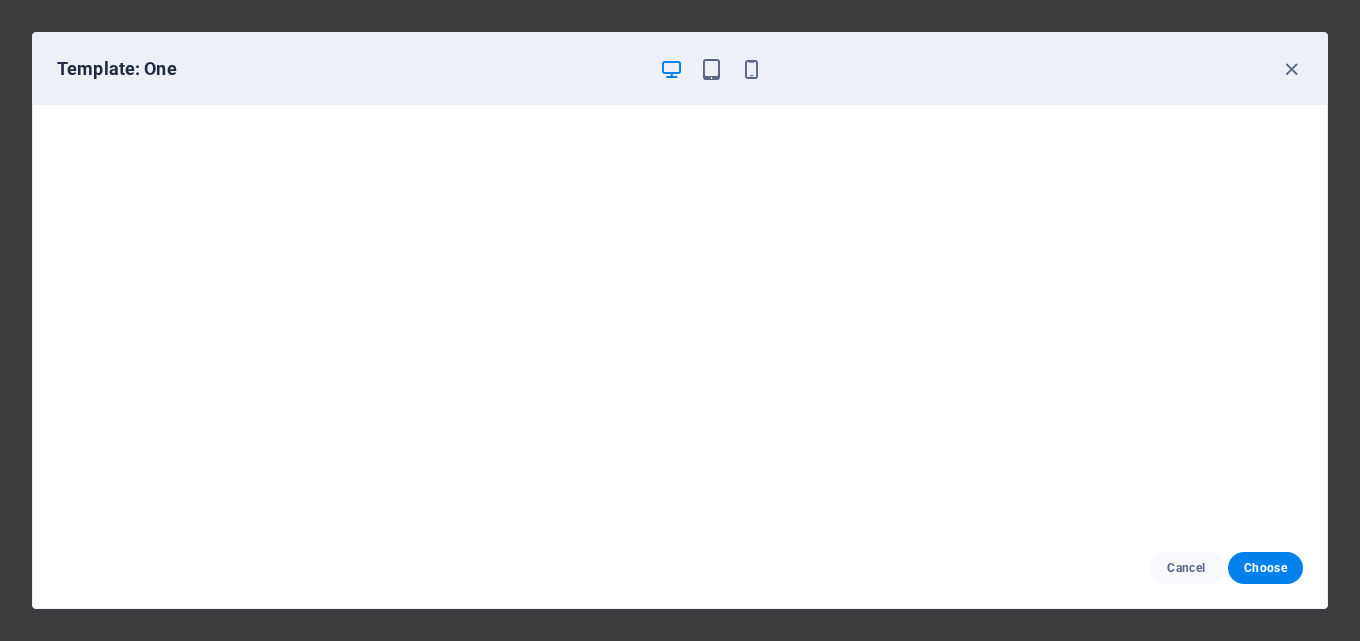 scroll, scrollTop: 0, scrollLeft: 0, axis: both 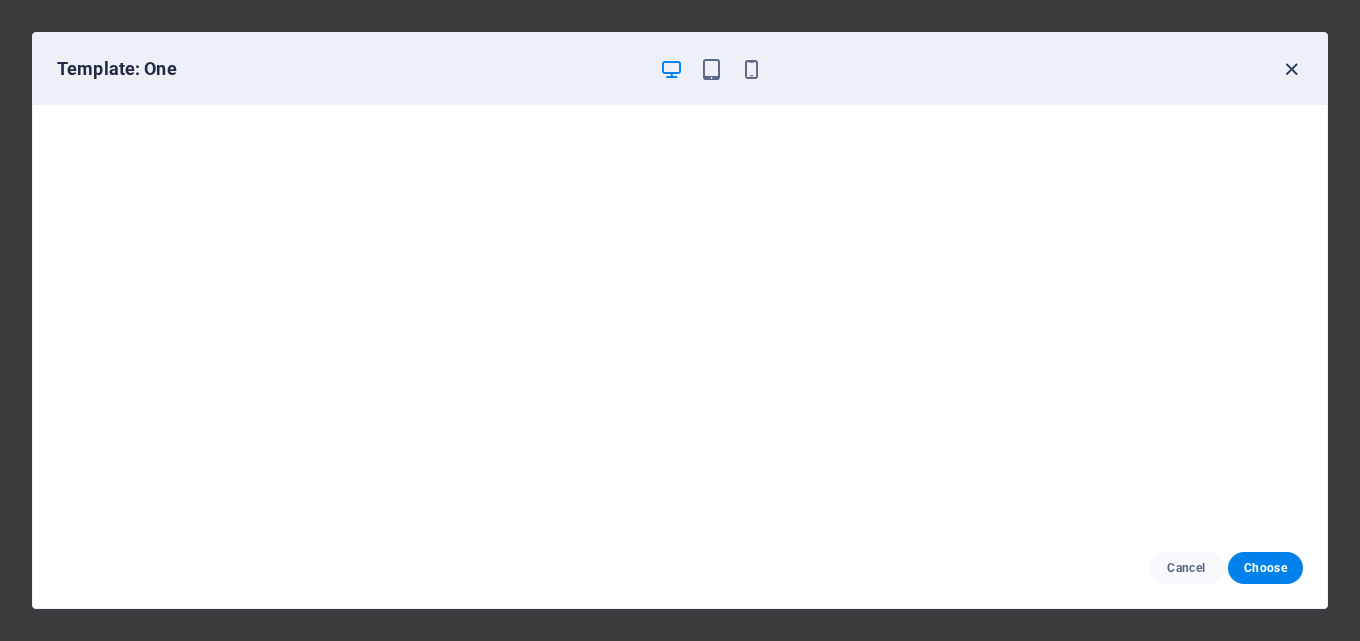 click at bounding box center (1291, 69) 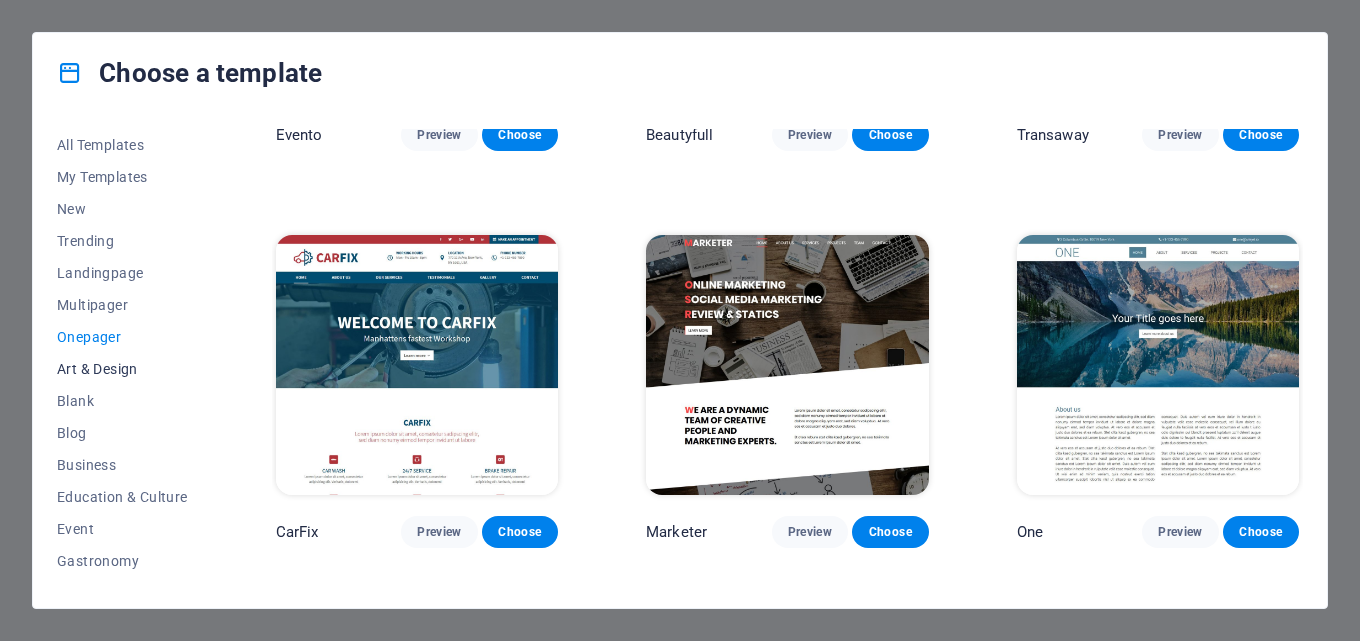 click on "Art & Design" at bounding box center (122, 369) 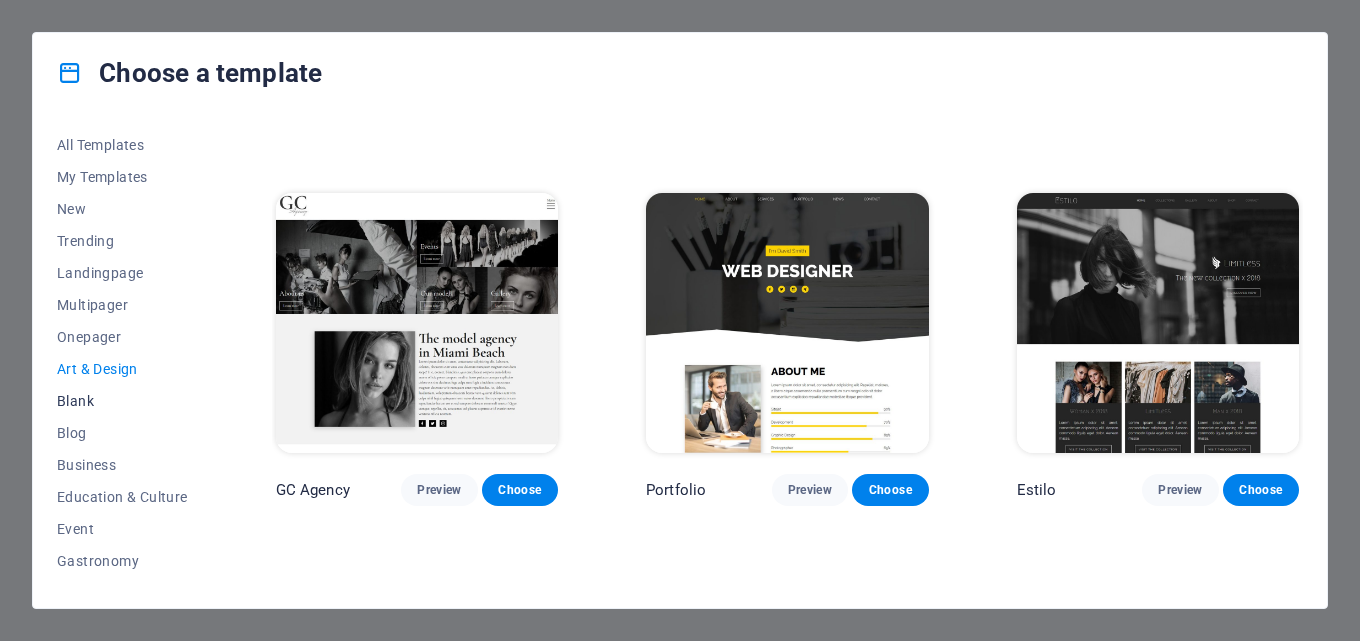 click on "Blank" at bounding box center (122, 401) 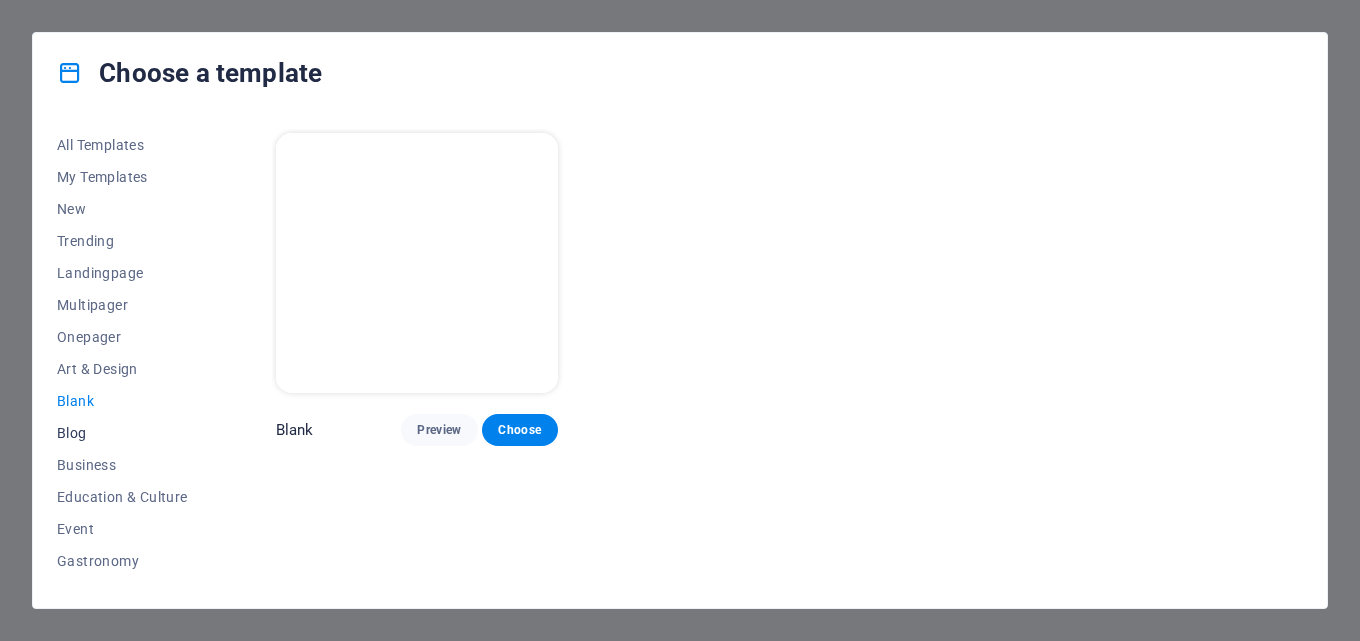 click on "Blog" at bounding box center [122, 433] 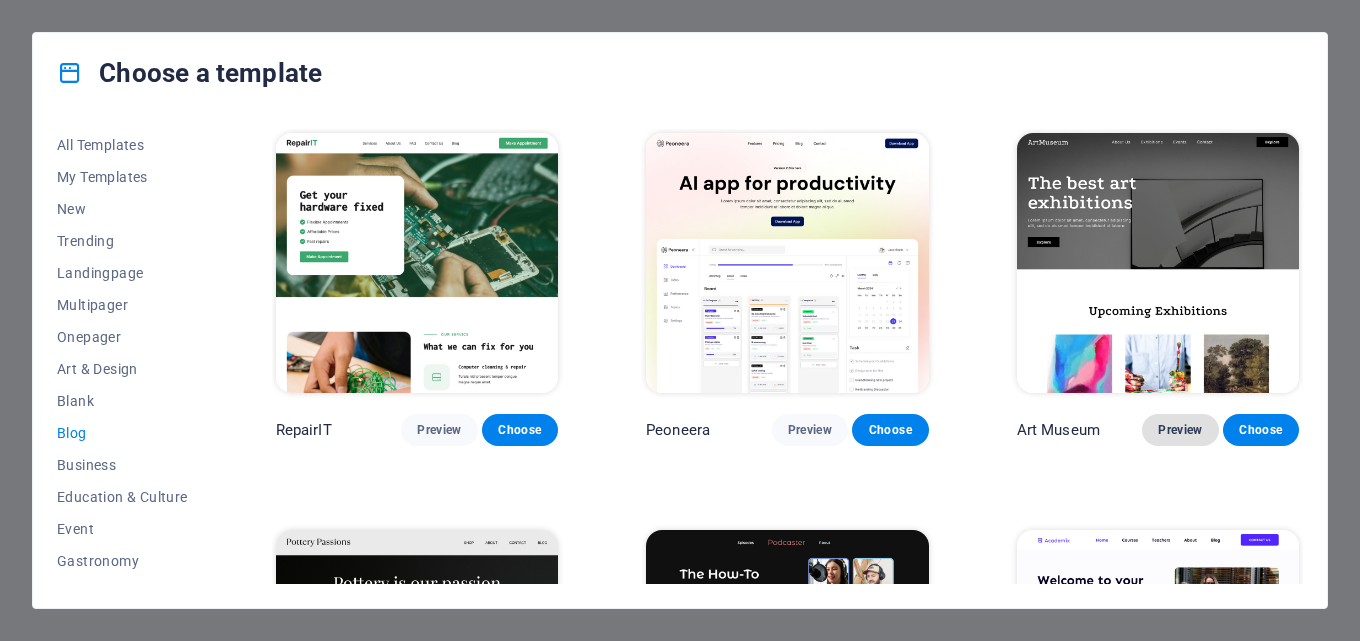 click on "Preview" at bounding box center (1180, 430) 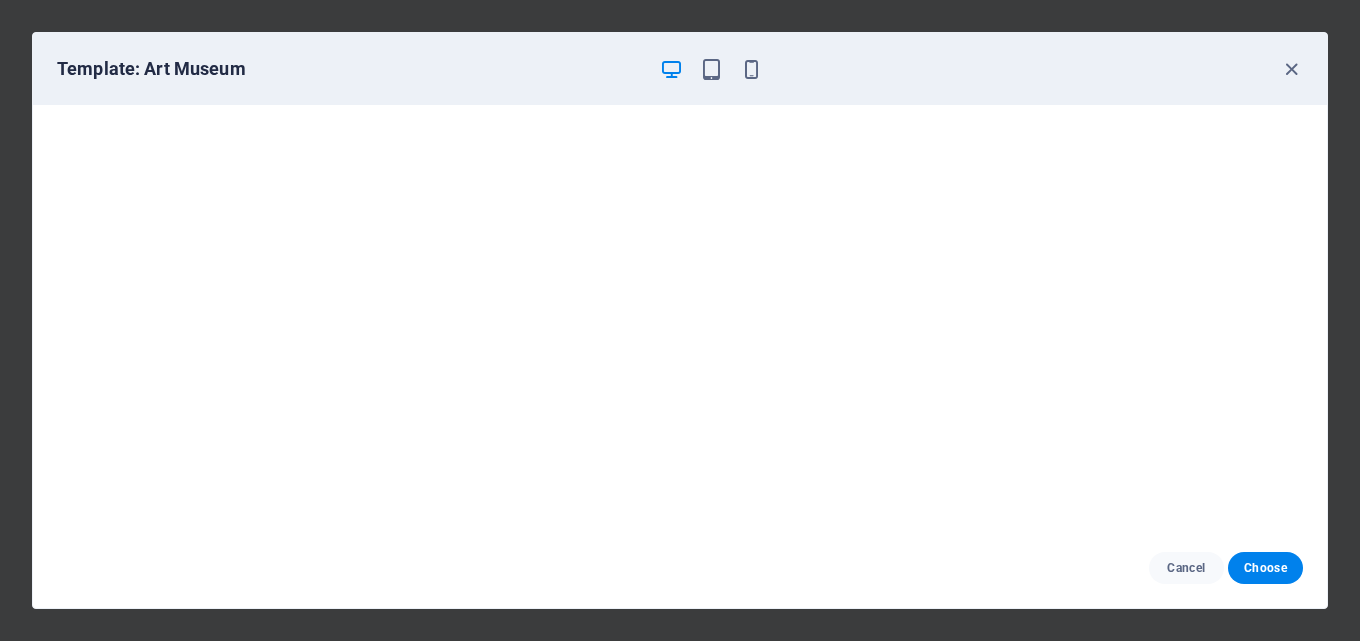 click on "Template: Art Museum" at bounding box center [668, 69] 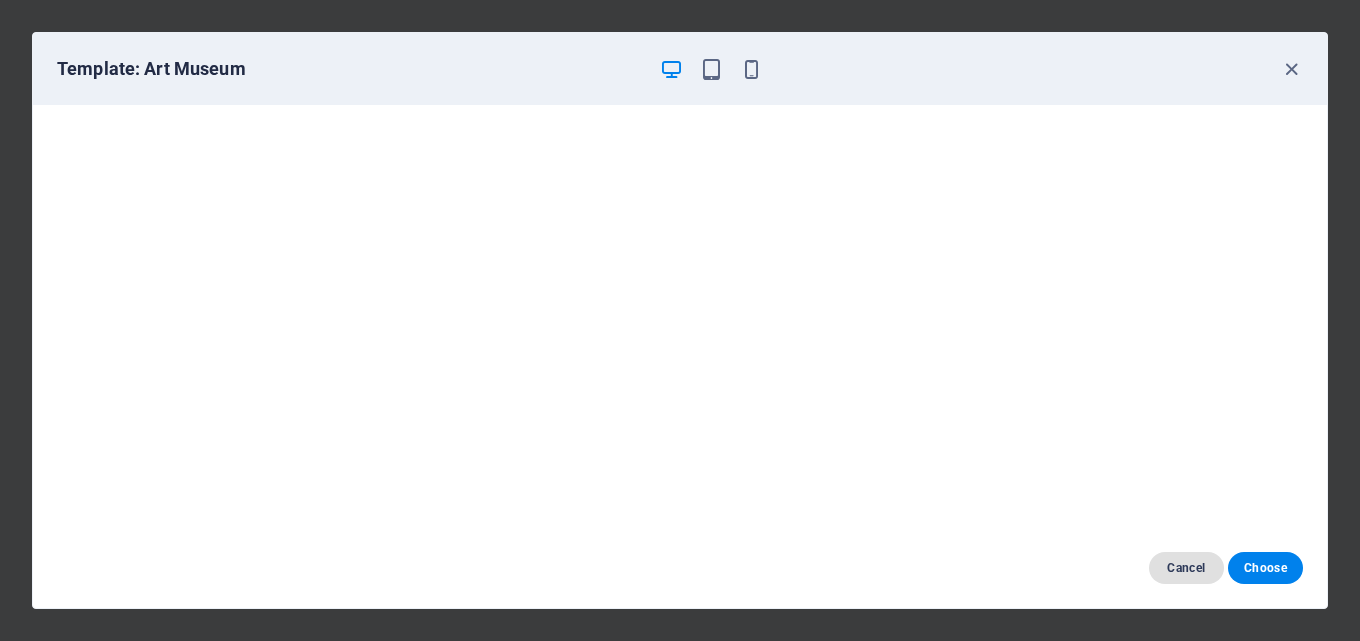 click on "Cancel" at bounding box center [1186, 568] 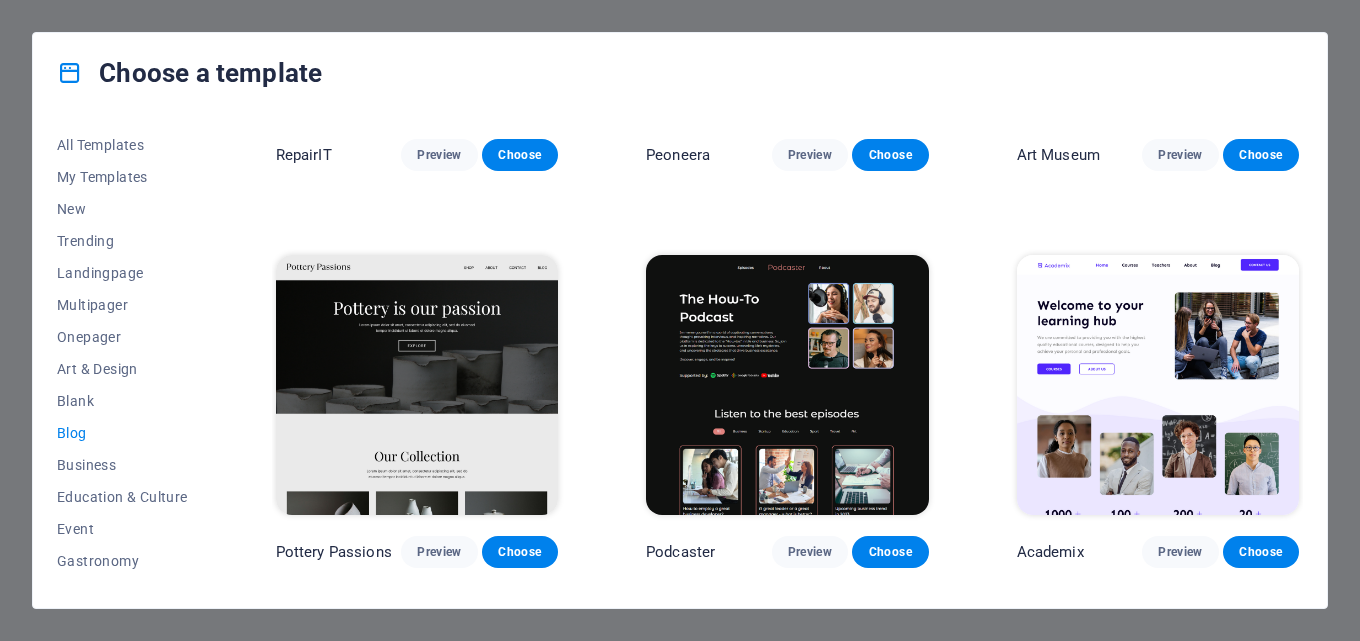 scroll, scrollTop: 299, scrollLeft: 0, axis: vertical 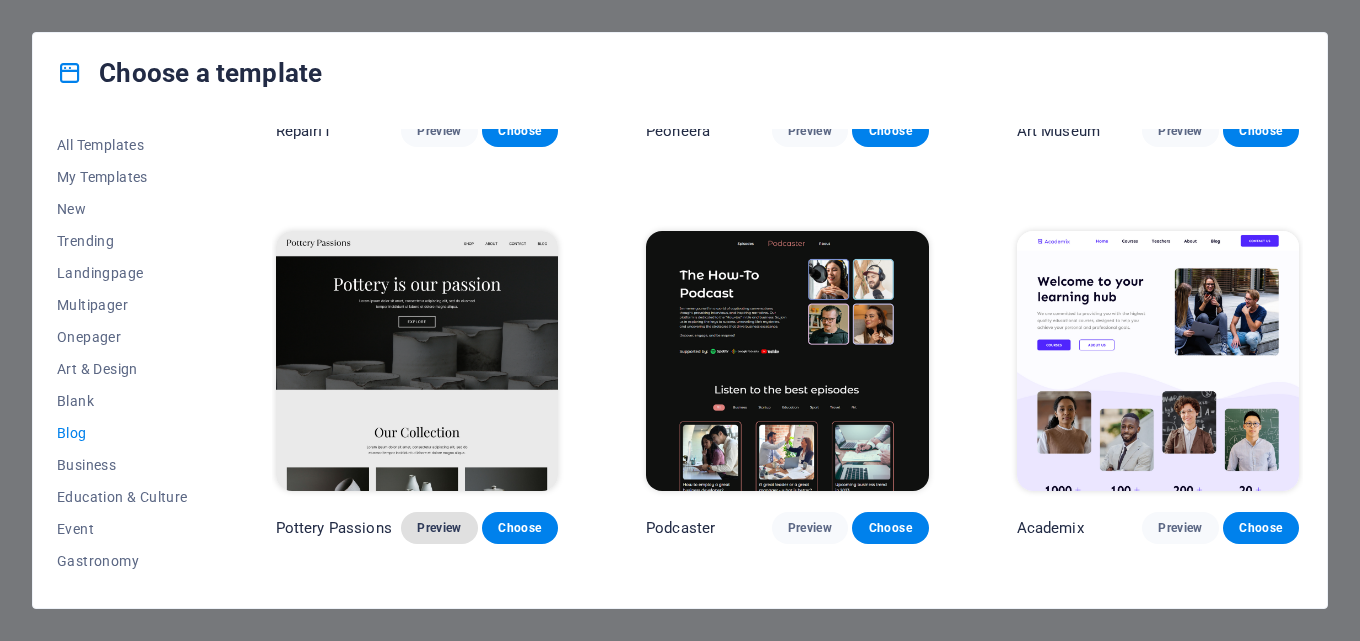 click on "Preview" at bounding box center [439, 528] 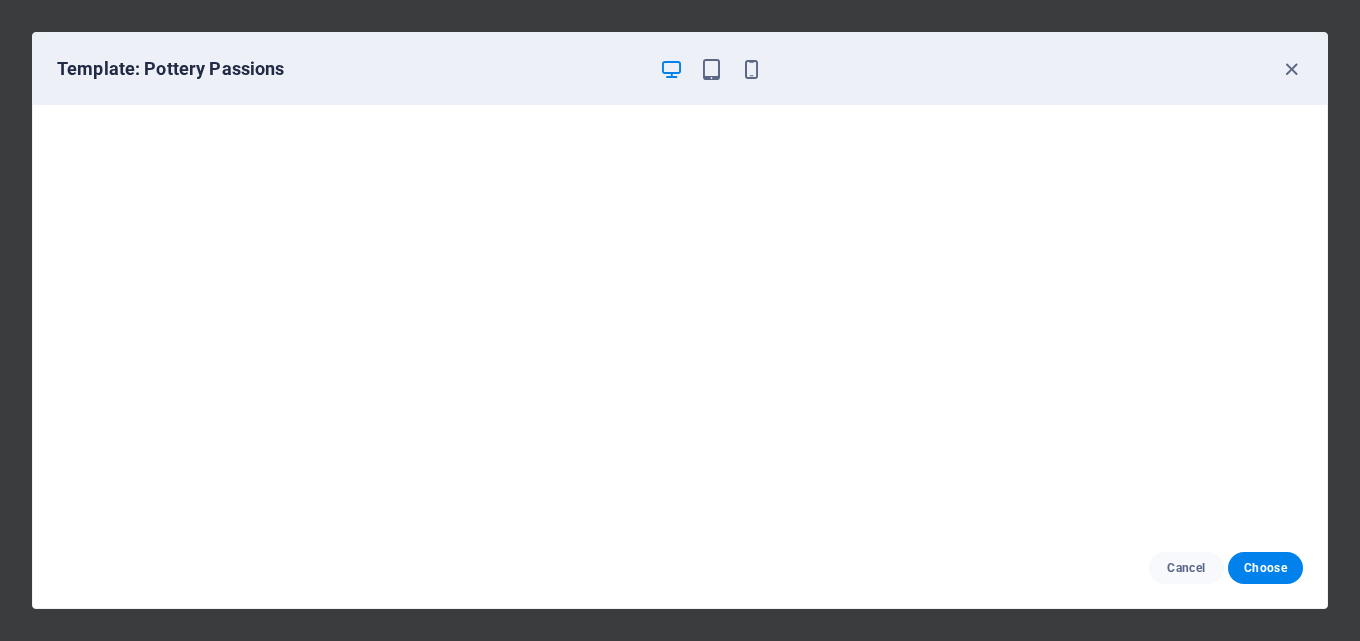 scroll, scrollTop: 5, scrollLeft: 0, axis: vertical 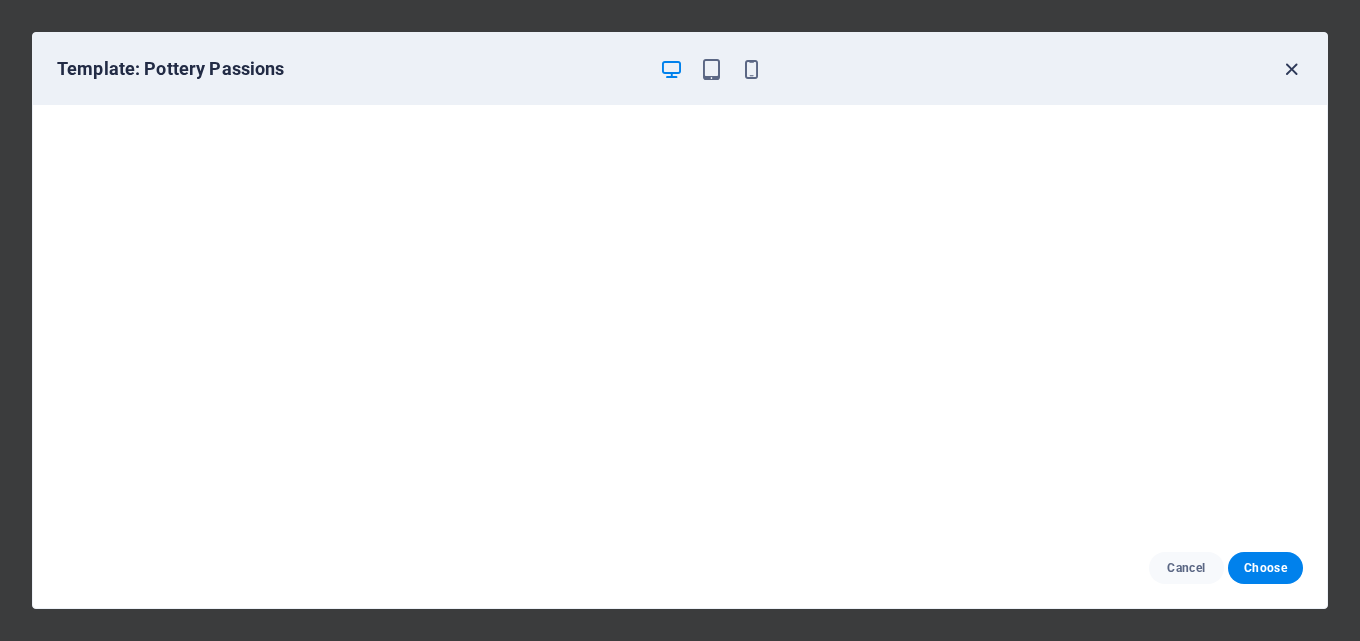 click at bounding box center [1291, 69] 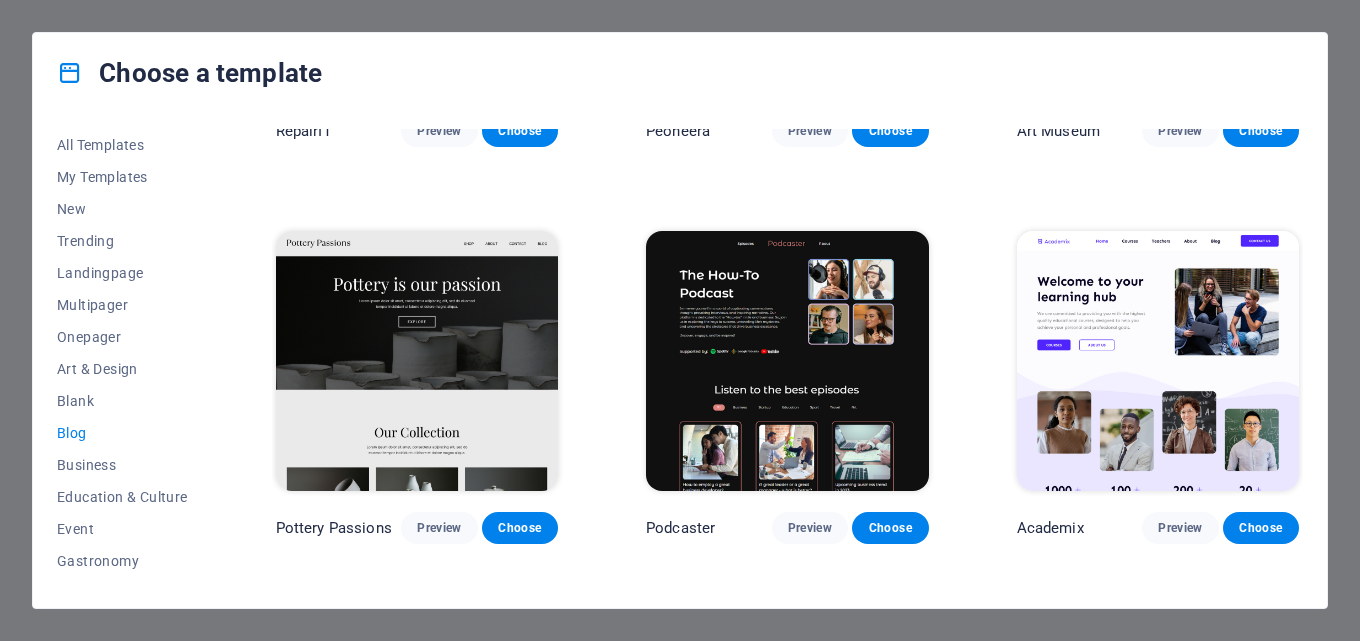 click on "RepairIT Preview Choose Peoneera Preview Choose Art Museum Preview Choose Pottery Passions Preview Choose Podcaster Preview Choose Academix Preview Choose Health & Food Preview Choose UrbanNest Interiors Preview Choose SafeSpace Preview Choose Estator Preview Choose Wanderlust Preview Choose WeSpa Preview Choose CoachLife Preview Choose Blogger Preview Choose TechUp Preview Choose Nolan-Bahler Preview Choose Fashion Preview Choose Yoga Preview Choose Création Preview Choose Pesk Preview Choose Priodas Preview Choose Evergreen Preview Choose Ashop Preview Choose Opus Preview Choose Jane Preview Choose" at bounding box center [787, 1581] 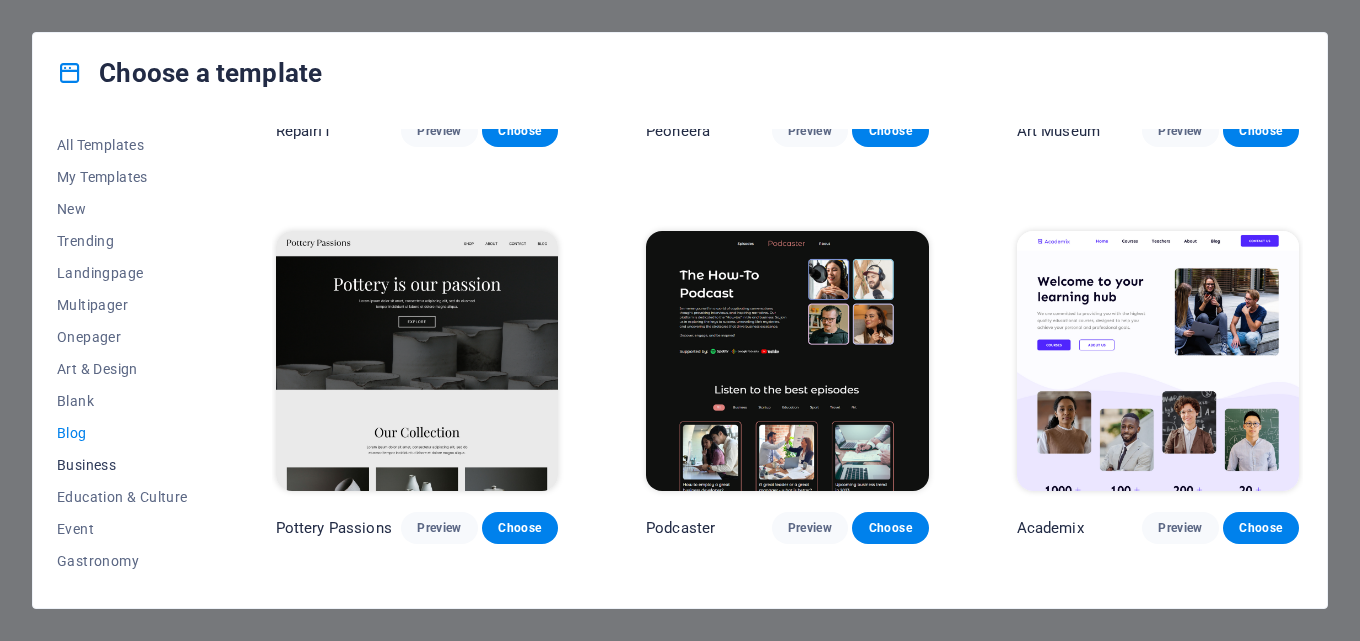 click on "Business" at bounding box center (122, 465) 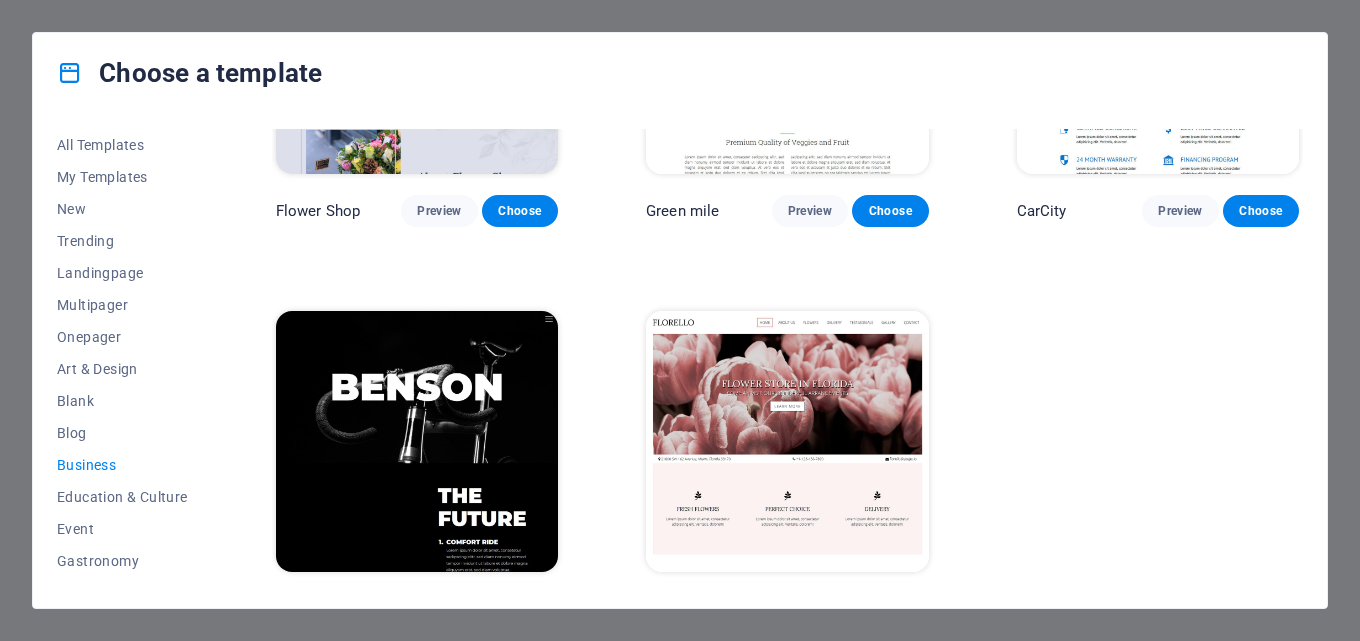 scroll, scrollTop: 650, scrollLeft: 0, axis: vertical 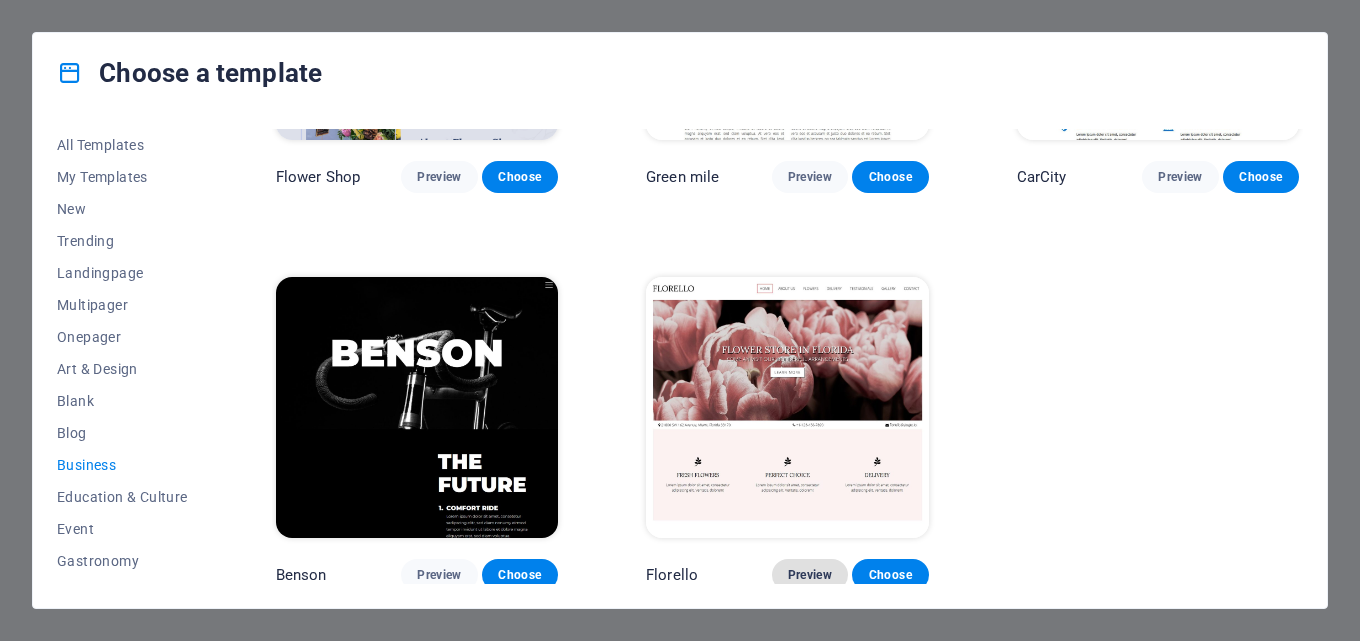 click on "Preview" at bounding box center (810, 575) 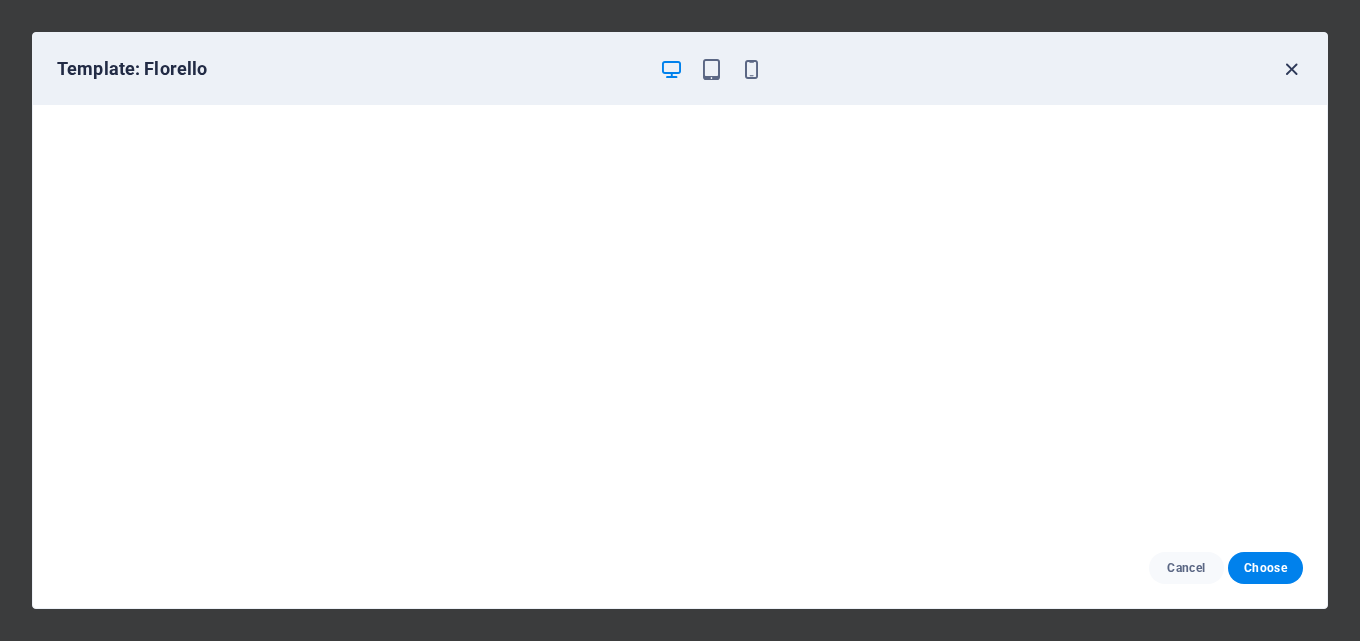 click at bounding box center [1291, 69] 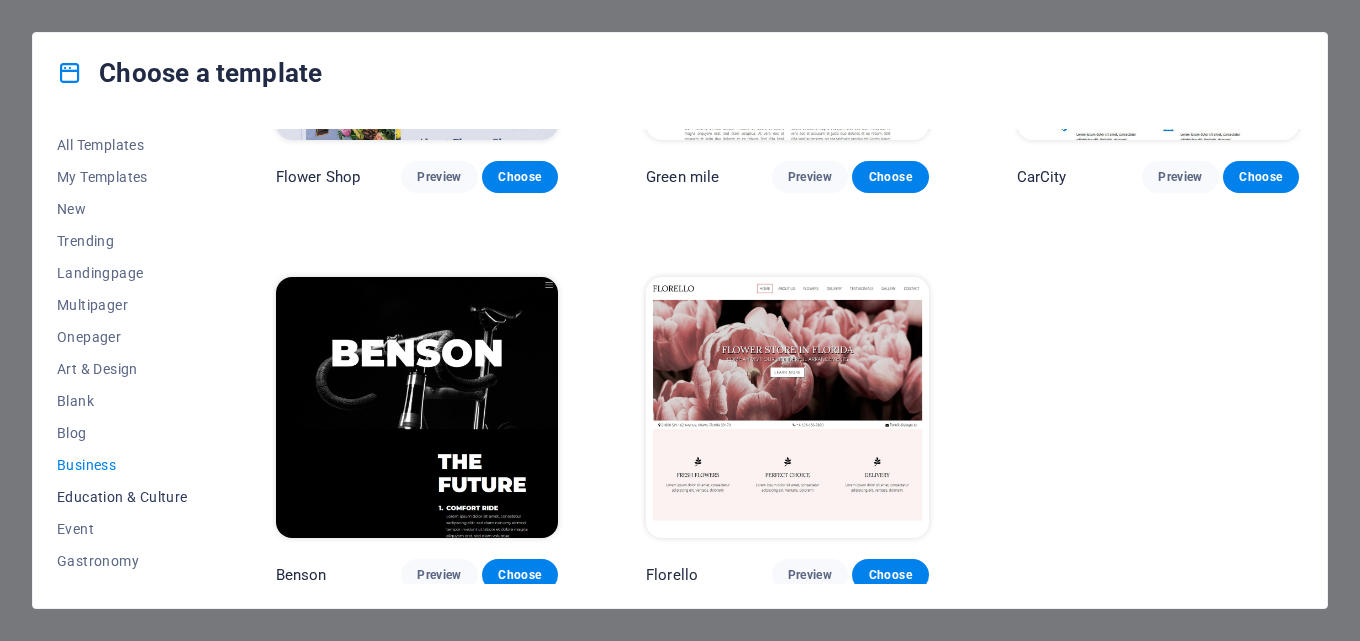 click on "Education & Culture" at bounding box center (122, 497) 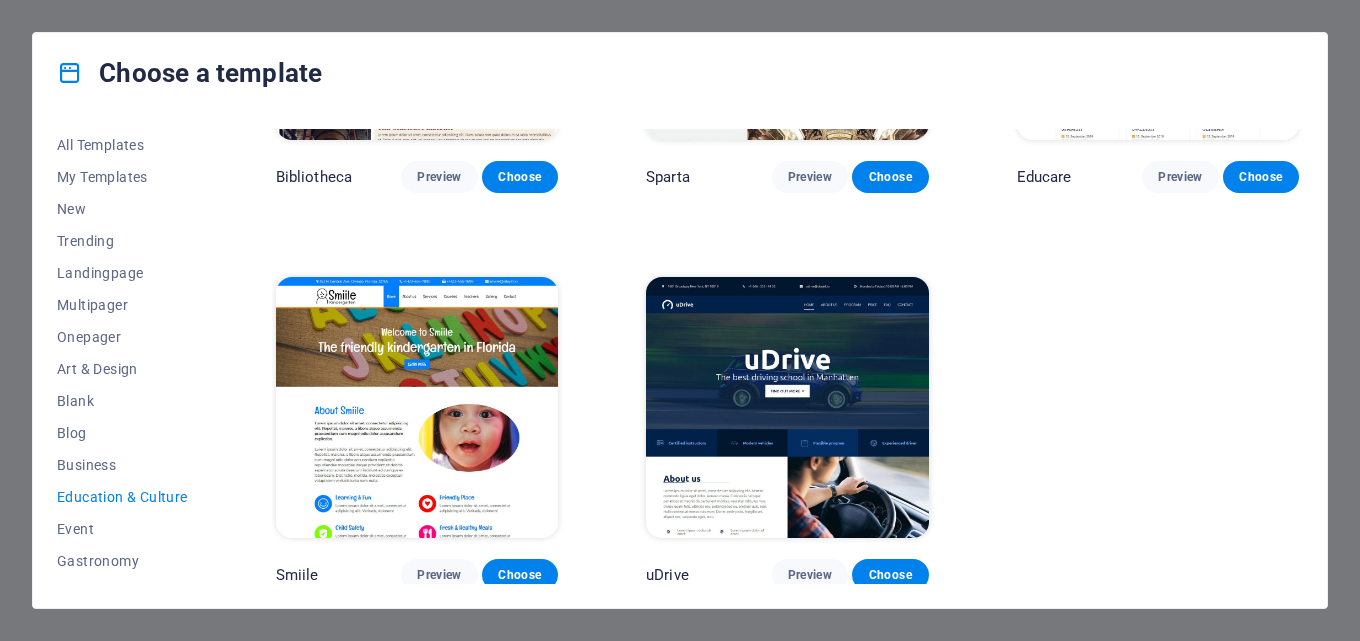 scroll, scrollTop: 650, scrollLeft: 0, axis: vertical 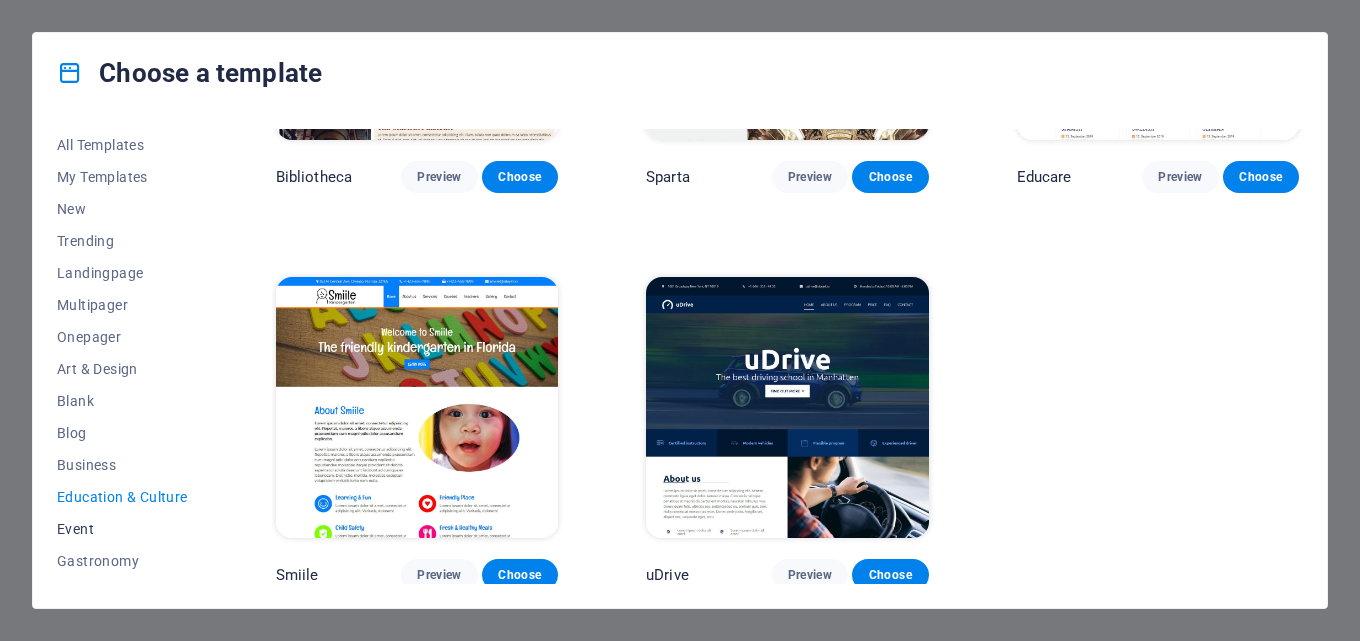 click on "Event" at bounding box center (122, 529) 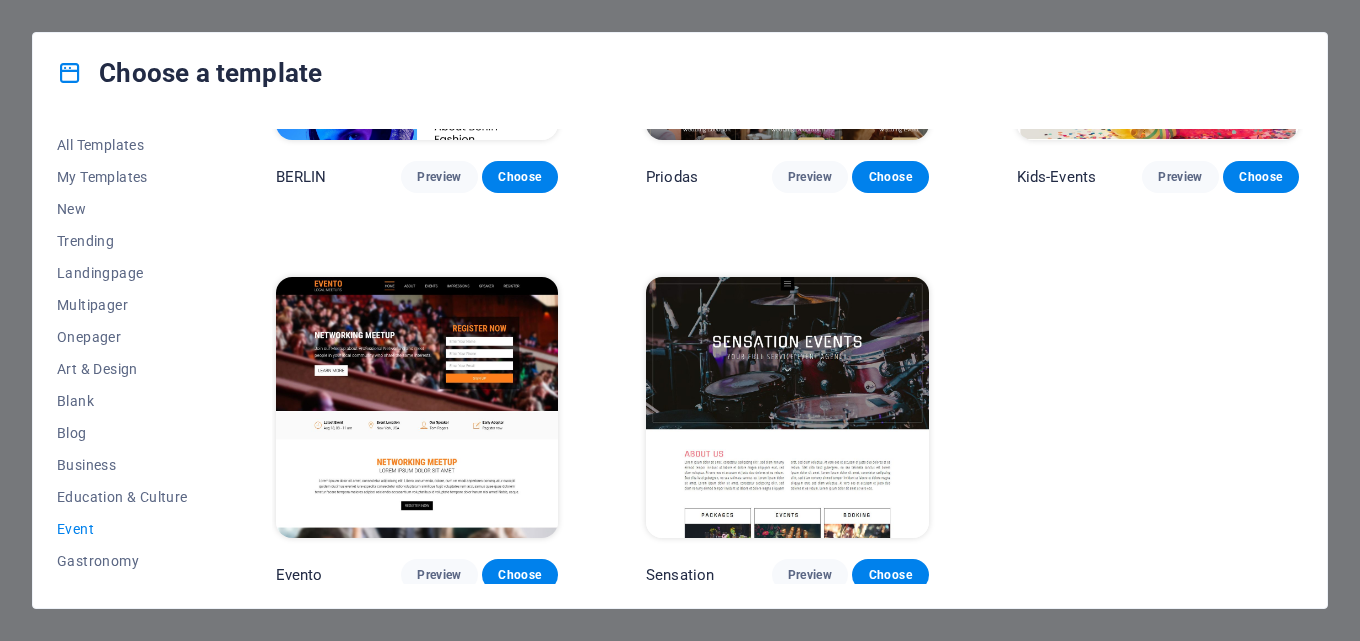 scroll, scrollTop: 0, scrollLeft: 0, axis: both 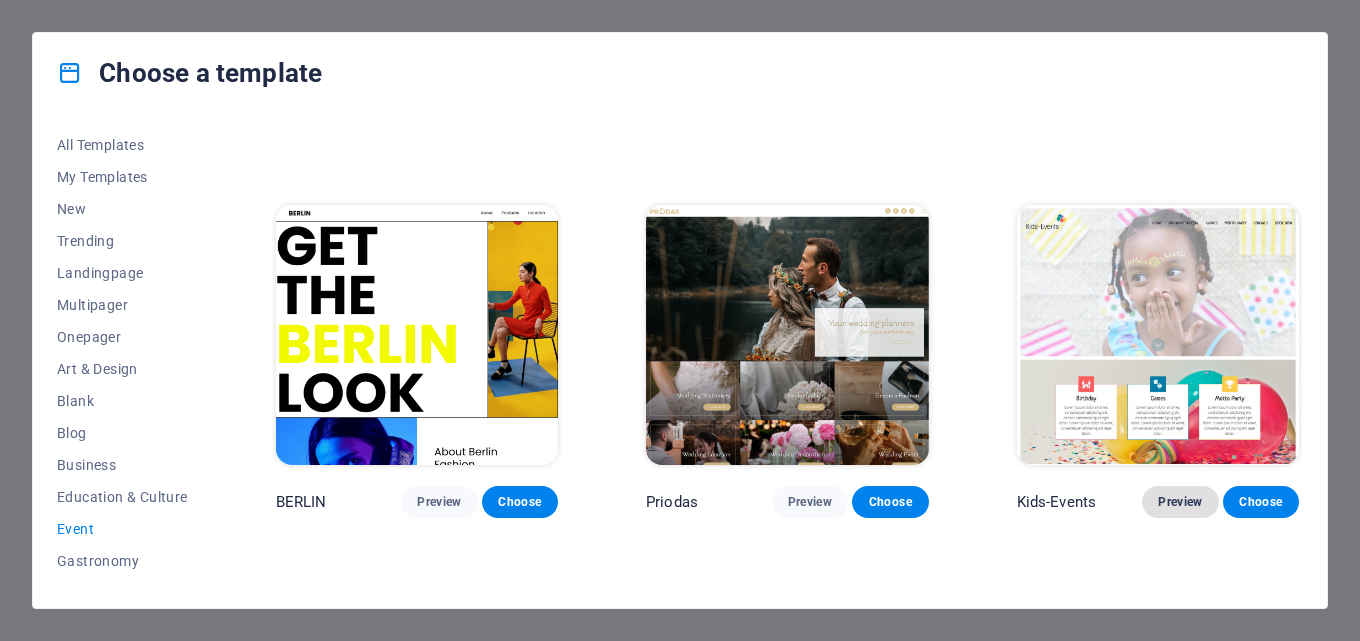 click on "Preview" at bounding box center (1180, 502) 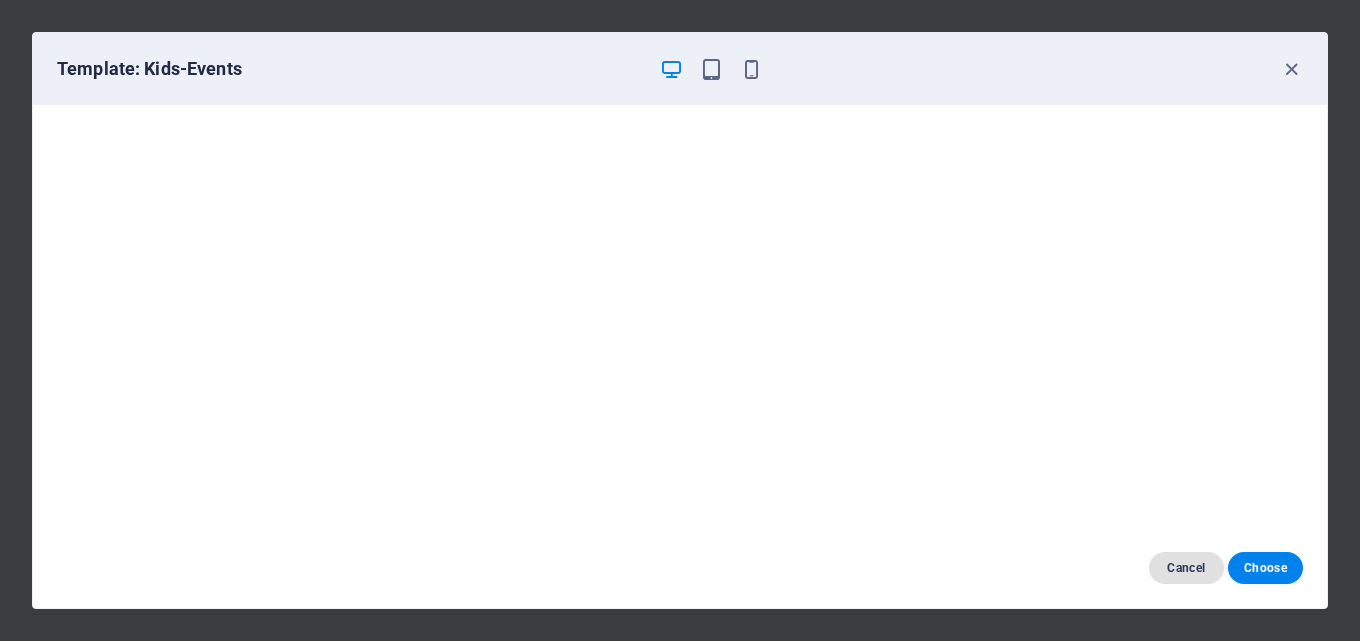 click on "Cancel" at bounding box center [1186, 568] 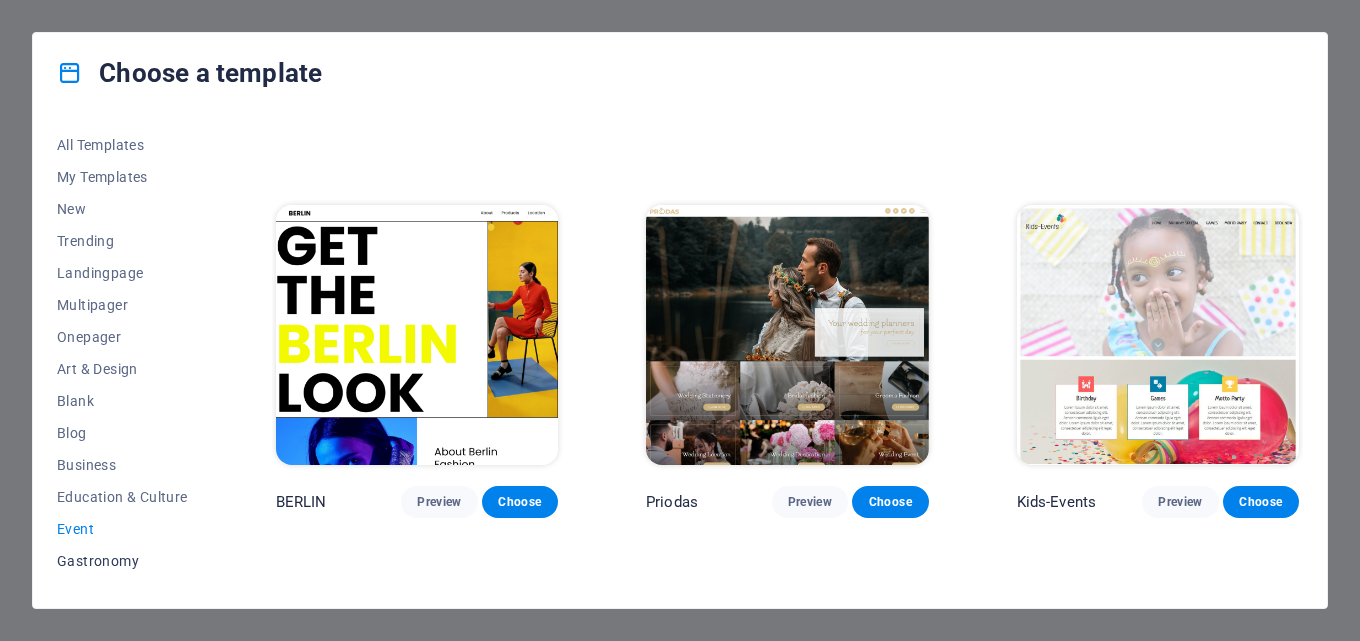 click on "Gastronomy" at bounding box center (122, 561) 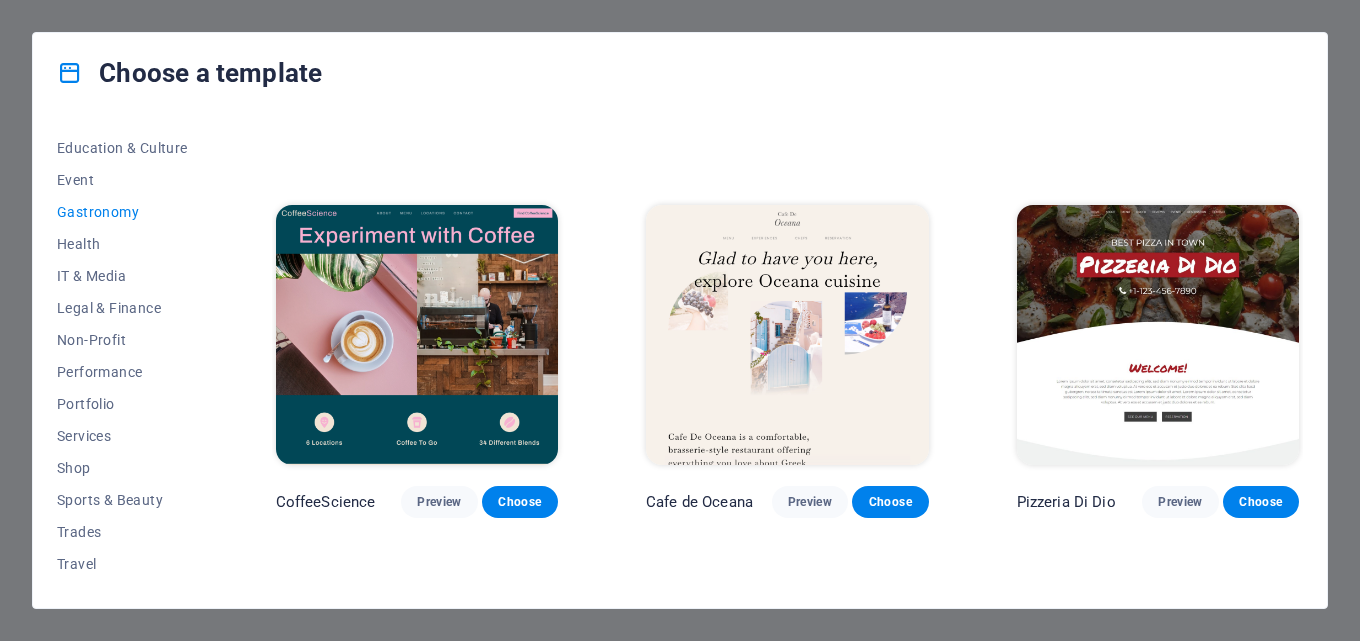 scroll, scrollTop: 355, scrollLeft: 0, axis: vertical 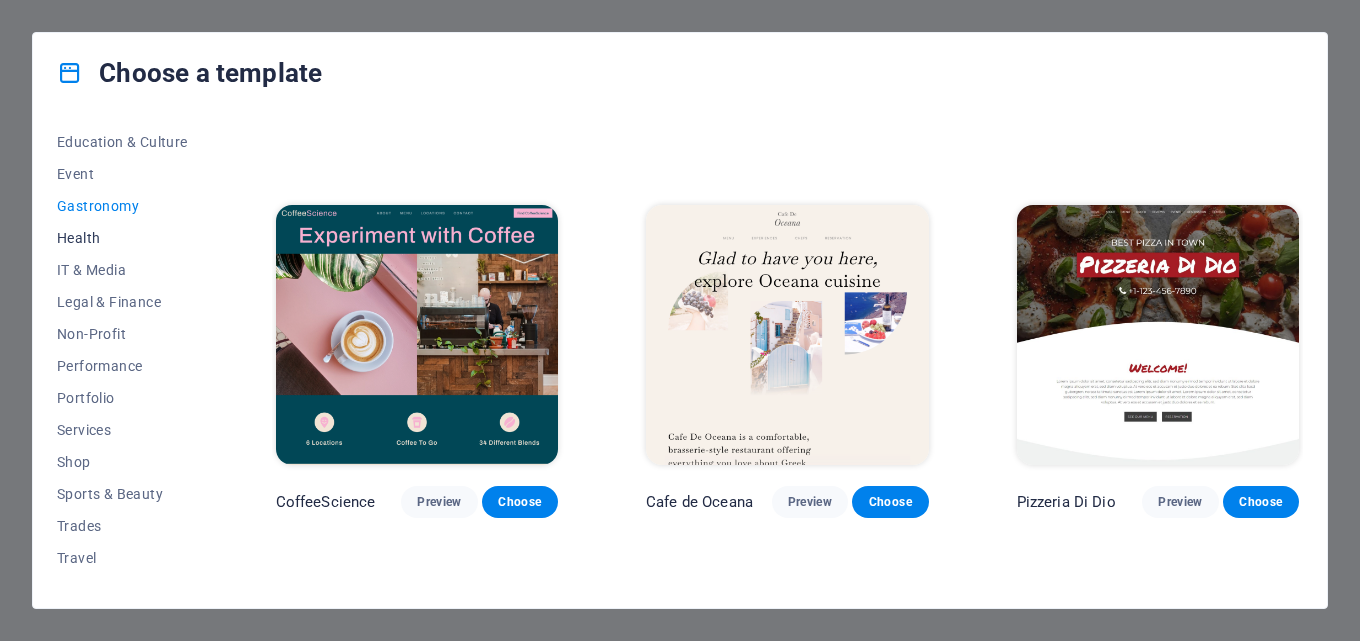 click on "Health" at bounding box center [122, 238] 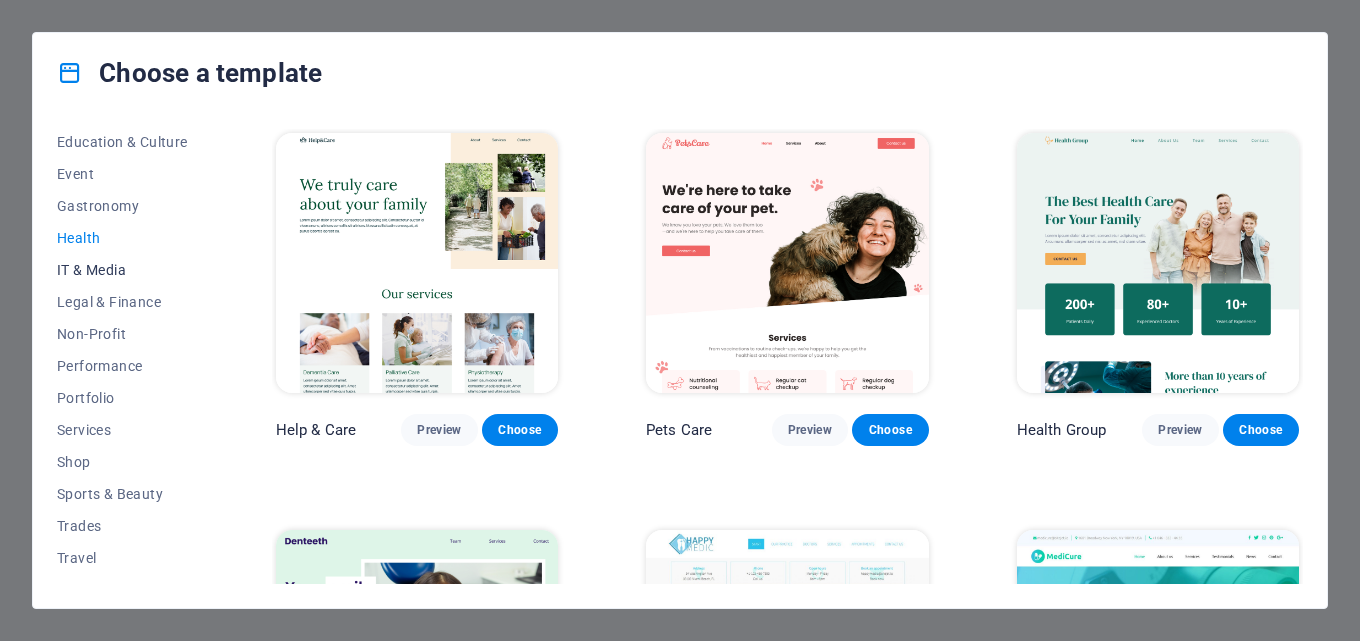 click on "IT & Media" at bounding box center [122, 270] 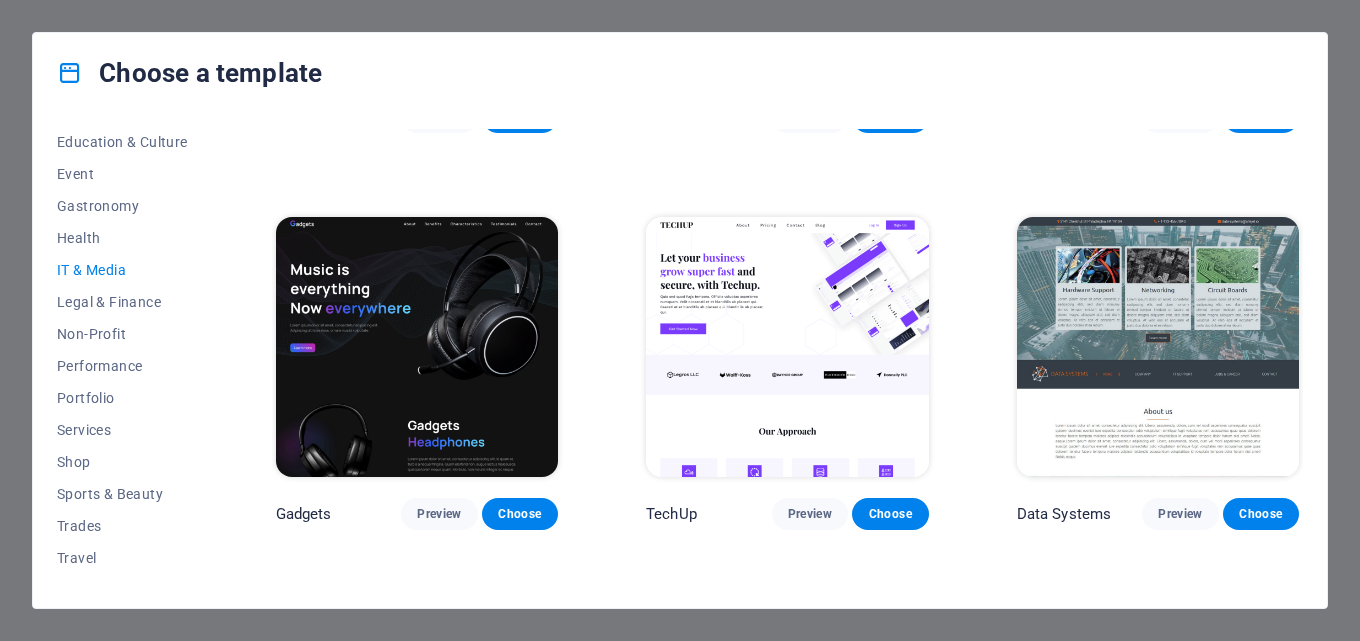 scroll, scrollTop: 317, scrollLeft: 0, axis: vertical 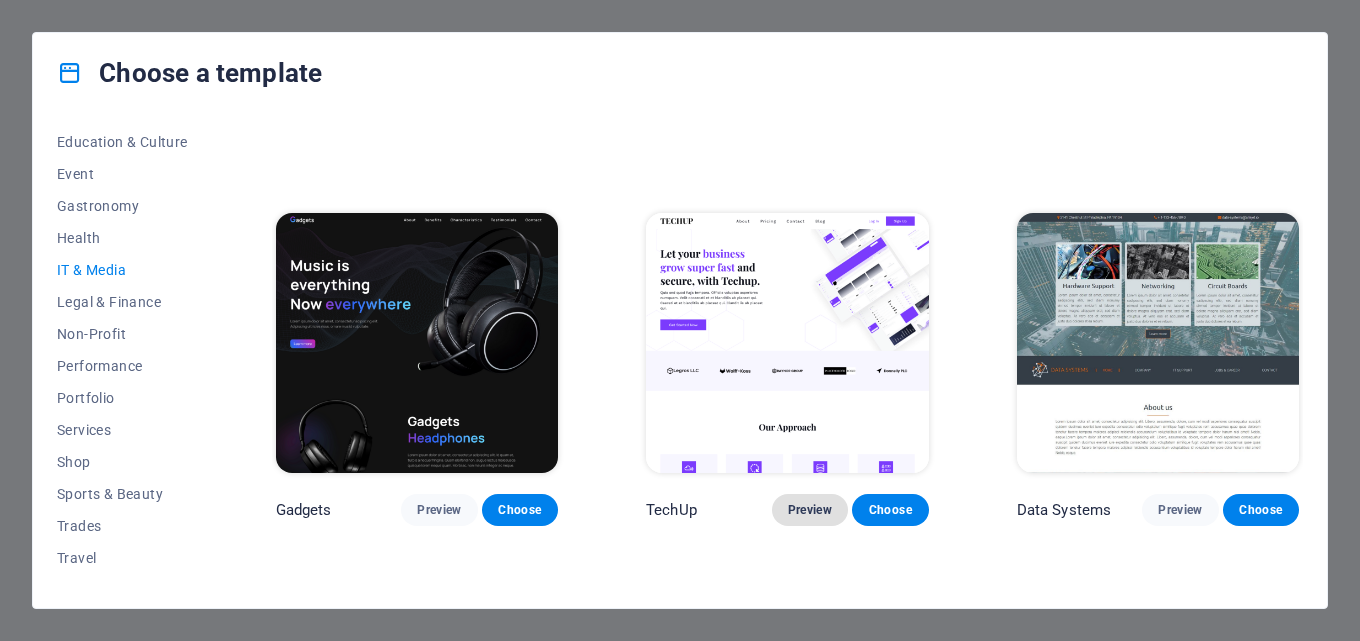click on "Preview" at bounding box center (810, 510) 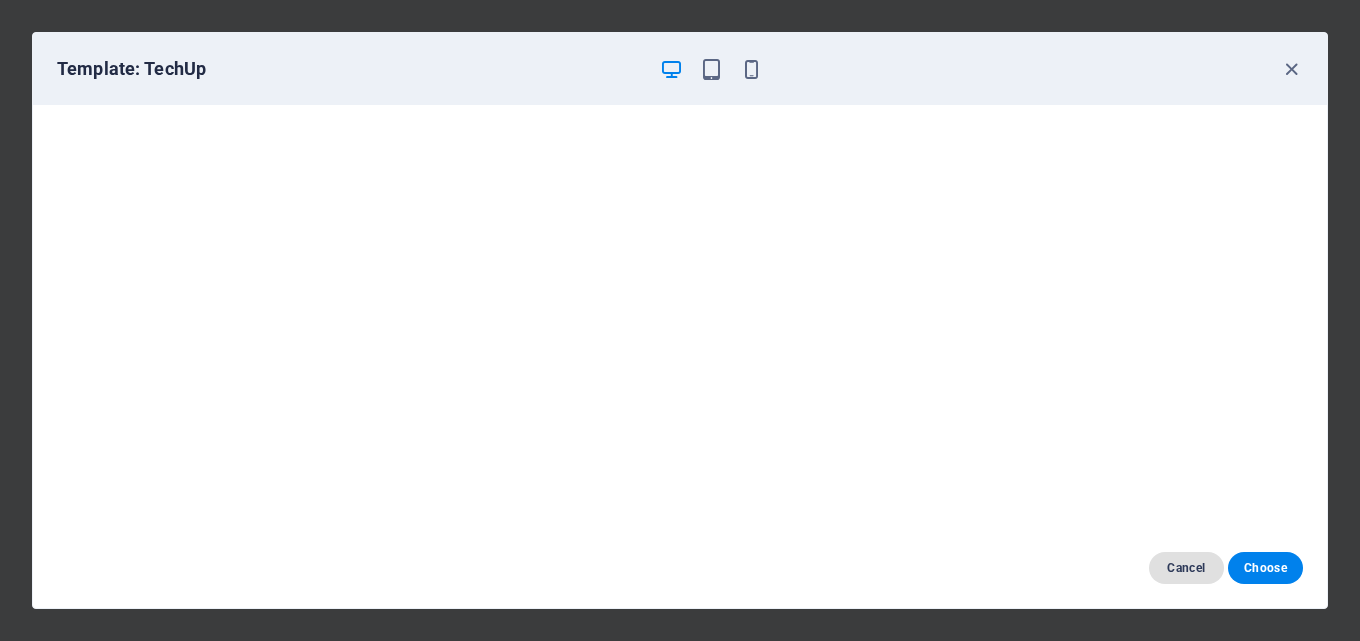 click on "Cancel" at bounding box center (1186, 568) 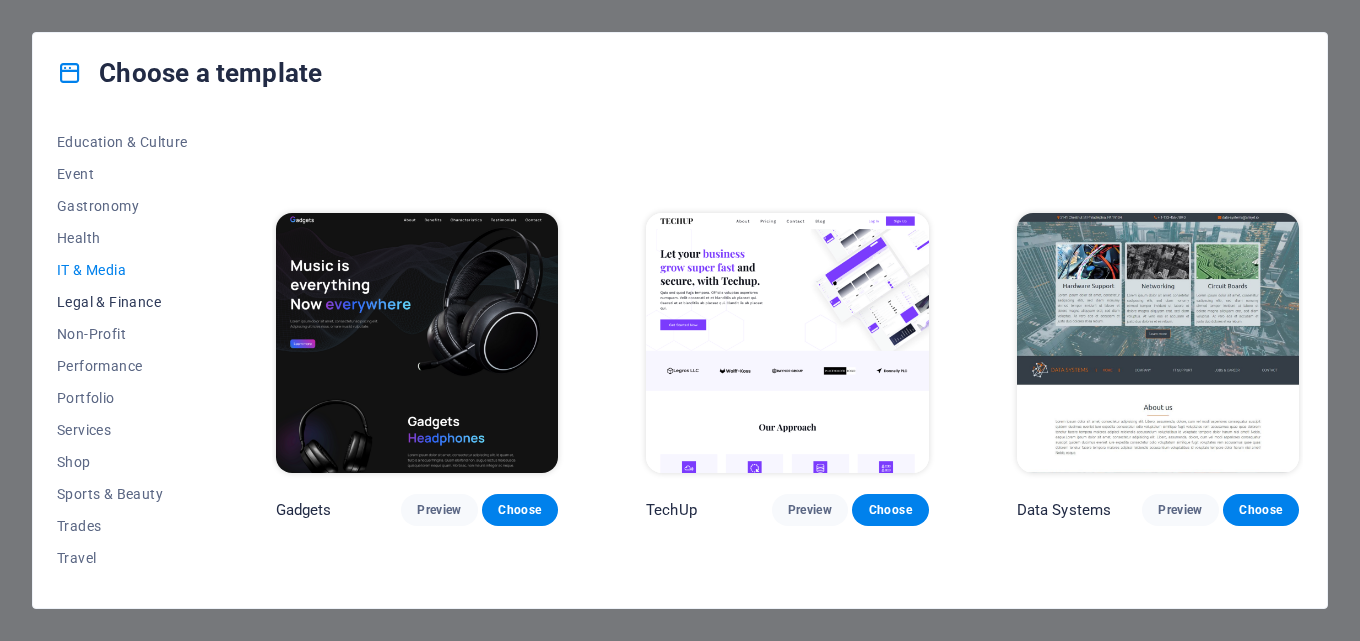 click on "Legal & Finance" at bounding box center [122, 302] 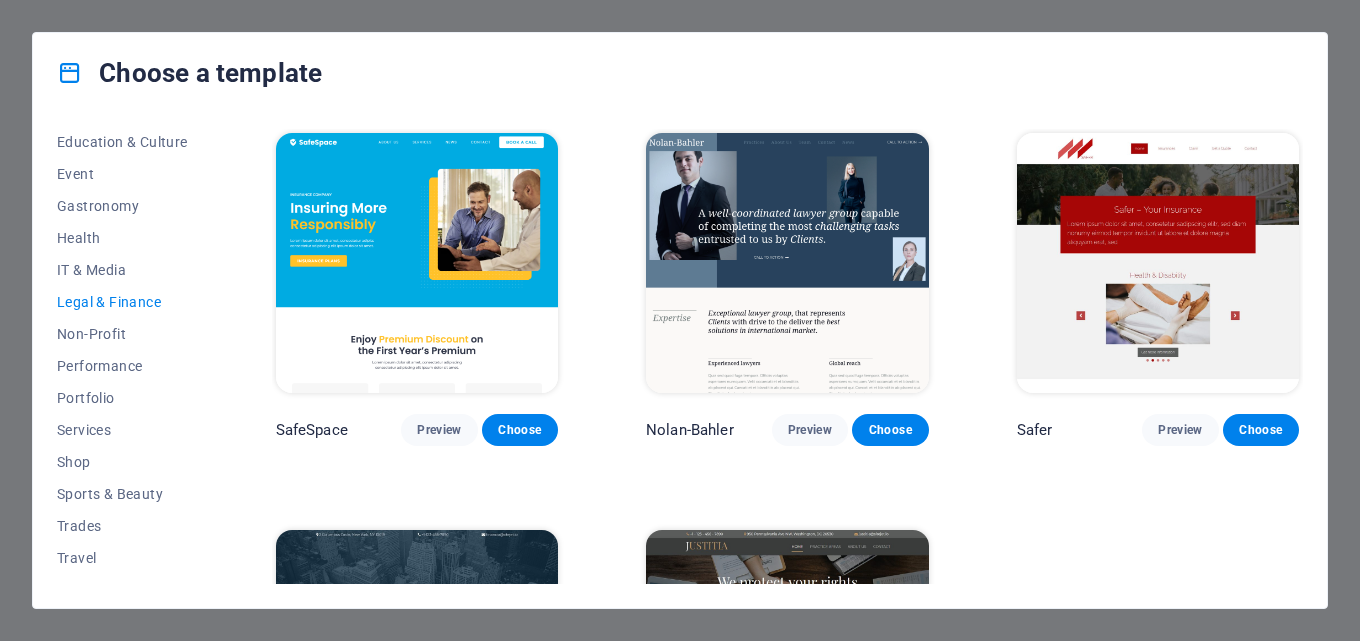 drag, startPoint x: 1303, startPoint y: 271, endPoint x: 1314, endPoint y: 371, distance: 100.60318 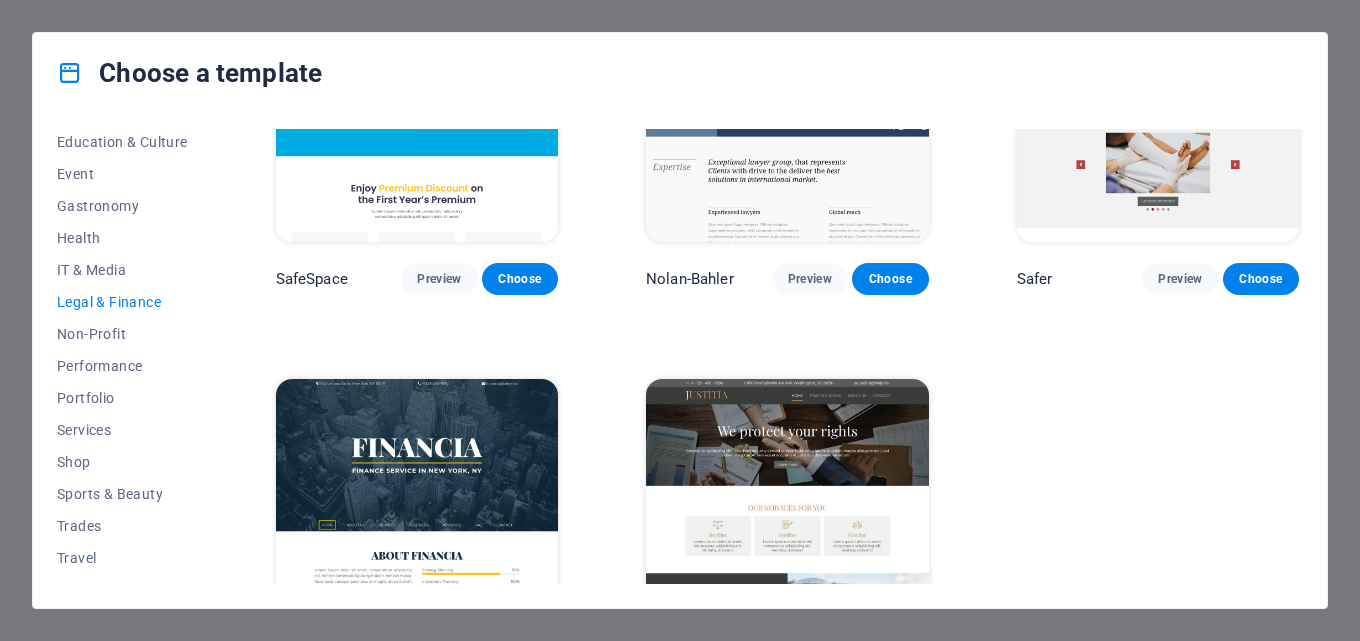 scroll, scrollTop: 0, scrollLeft: 0, axis: both 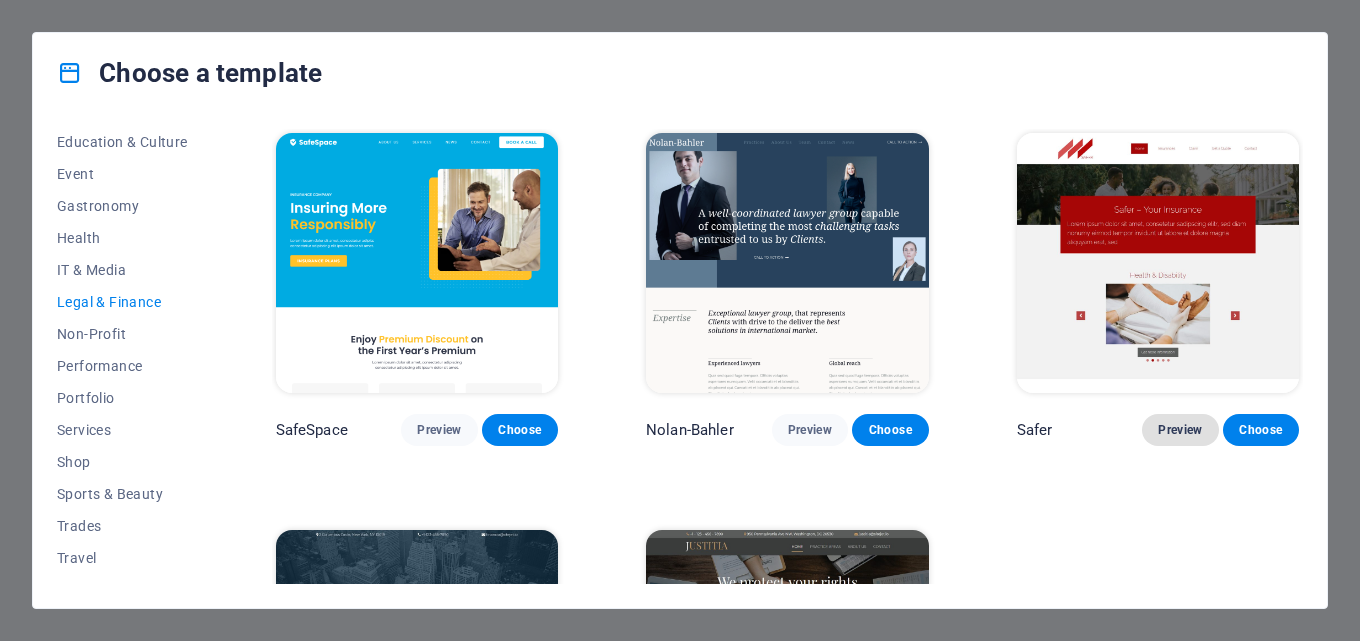 click on "Preview" at bounding box center (1180, 430) 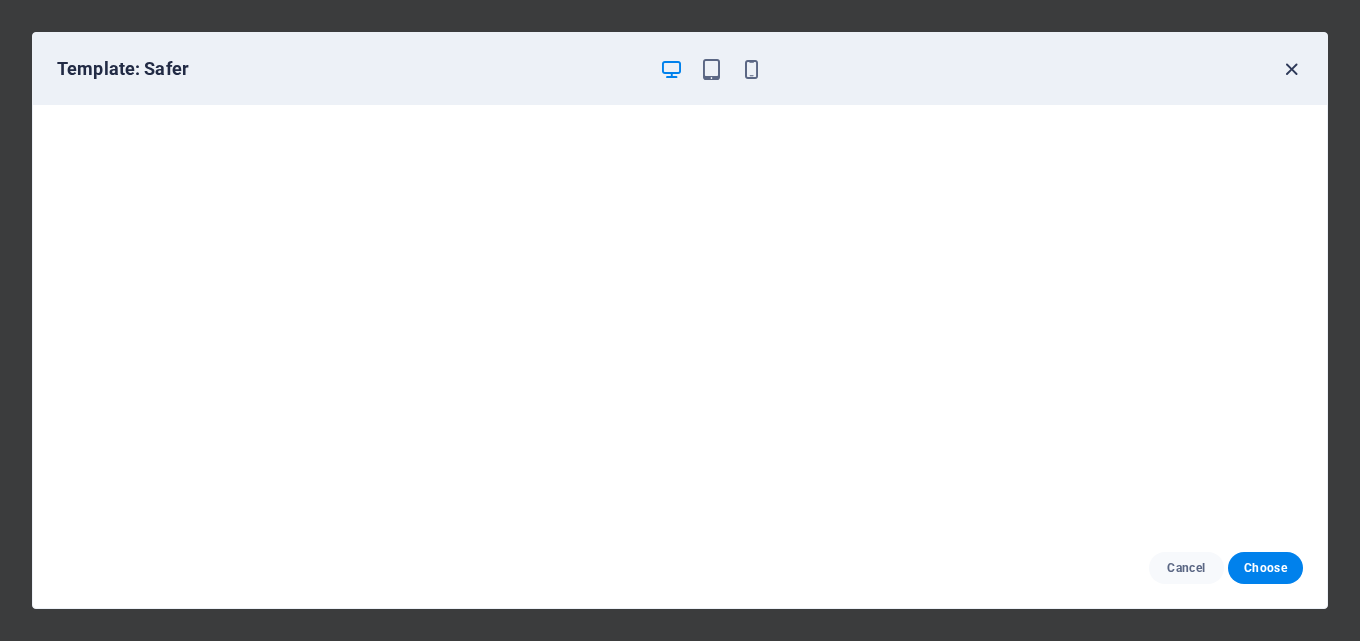 click at bounding box center (1291, 69) 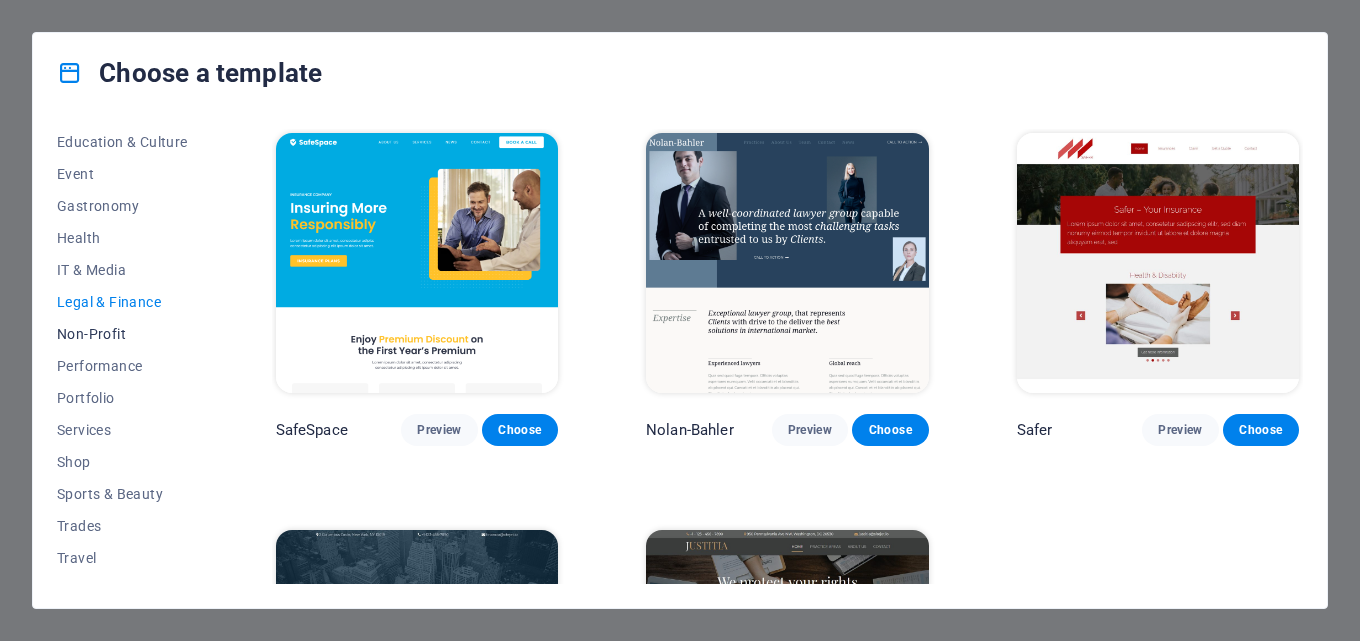 click on "Non-Profit" at bounding box center (122, 334) 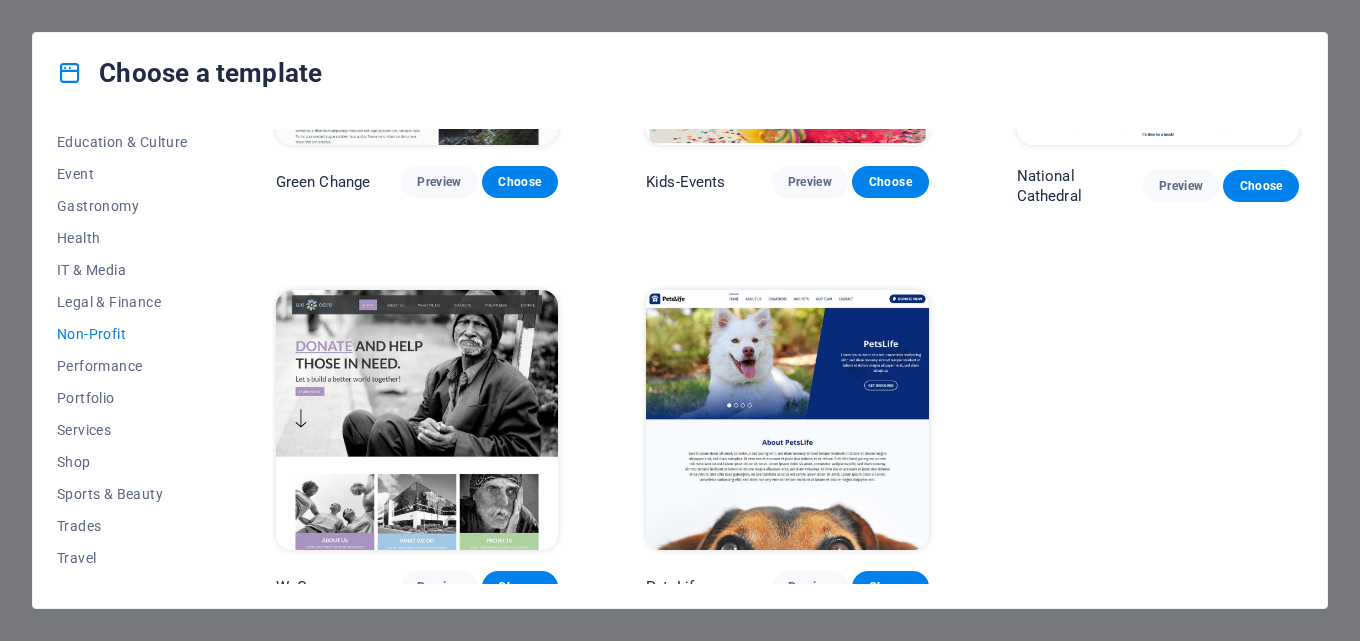 scroll, scrollTop: 263, scrollLeft: 0, axis: vertical 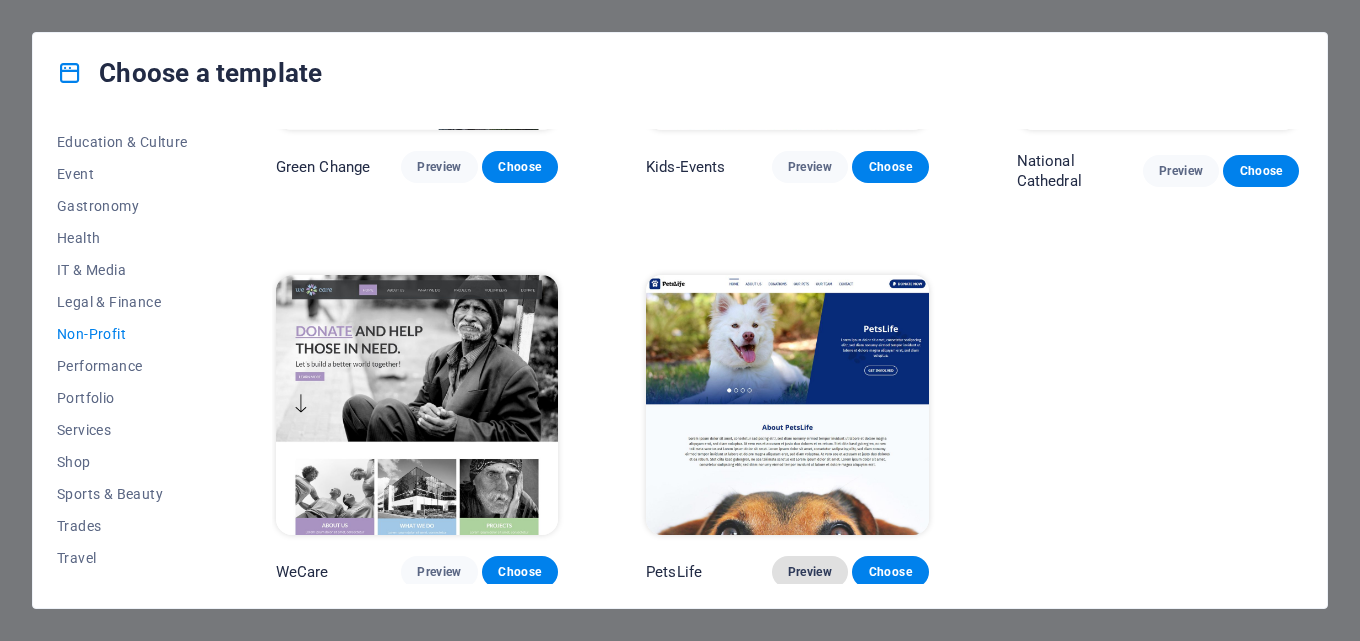 click on "Preview" at bounding box center (810, 572) 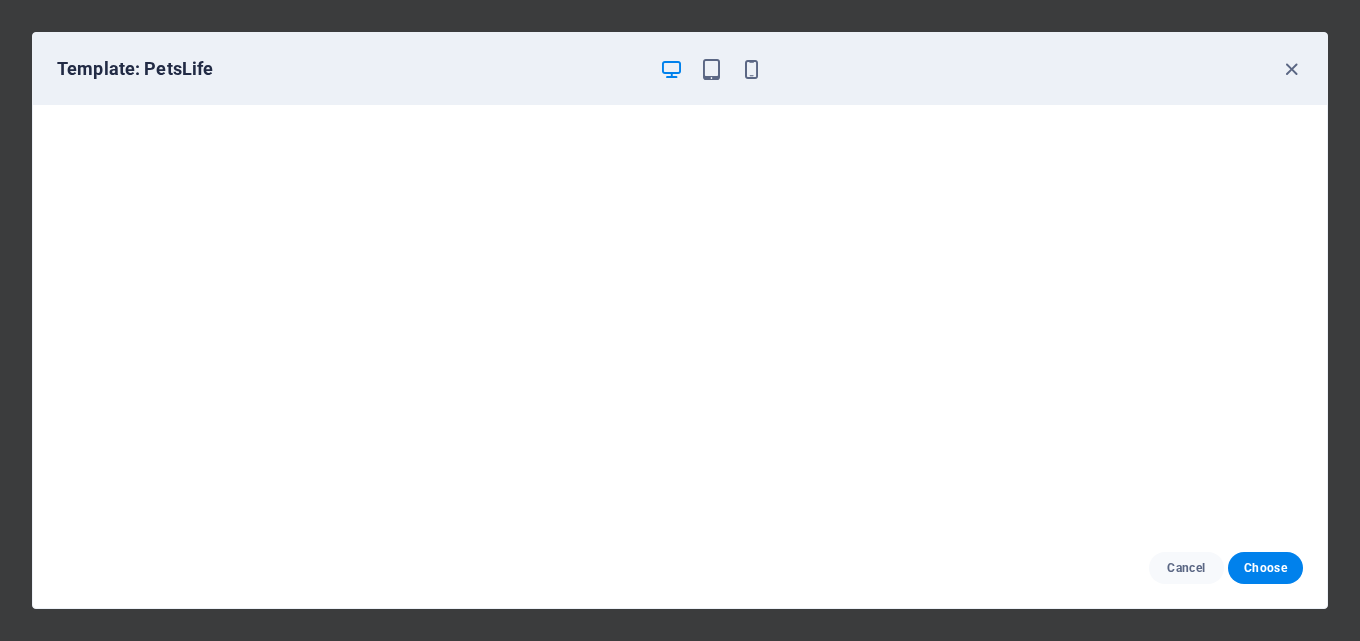 scroll, scrollTop: 0, scrollLeft: 0, axis: both 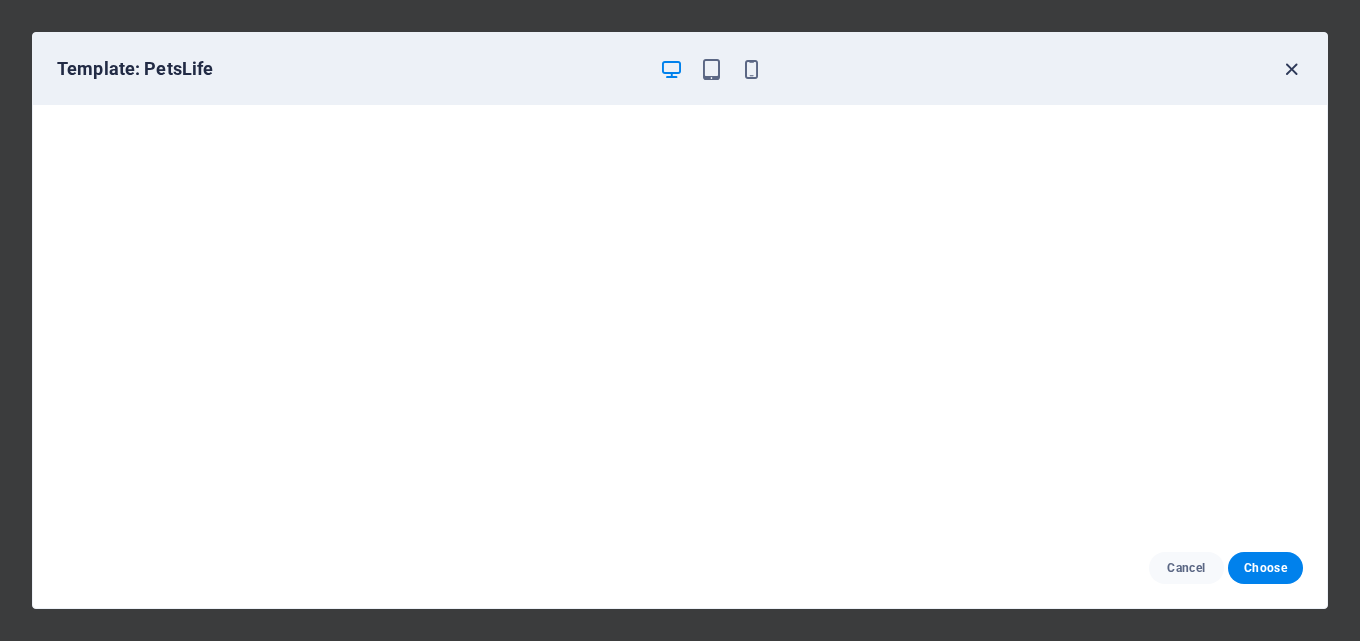 click at bounding box center (1291, 69) 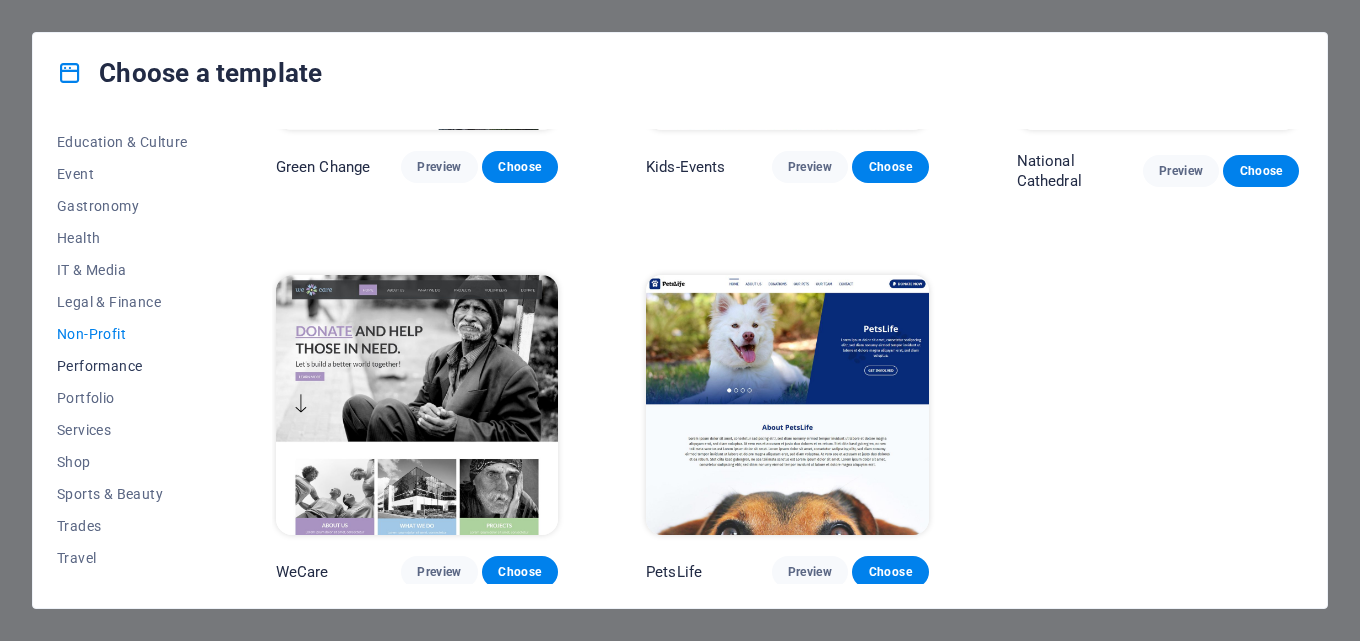 click on "Performance" at bounding box center (122, 366) 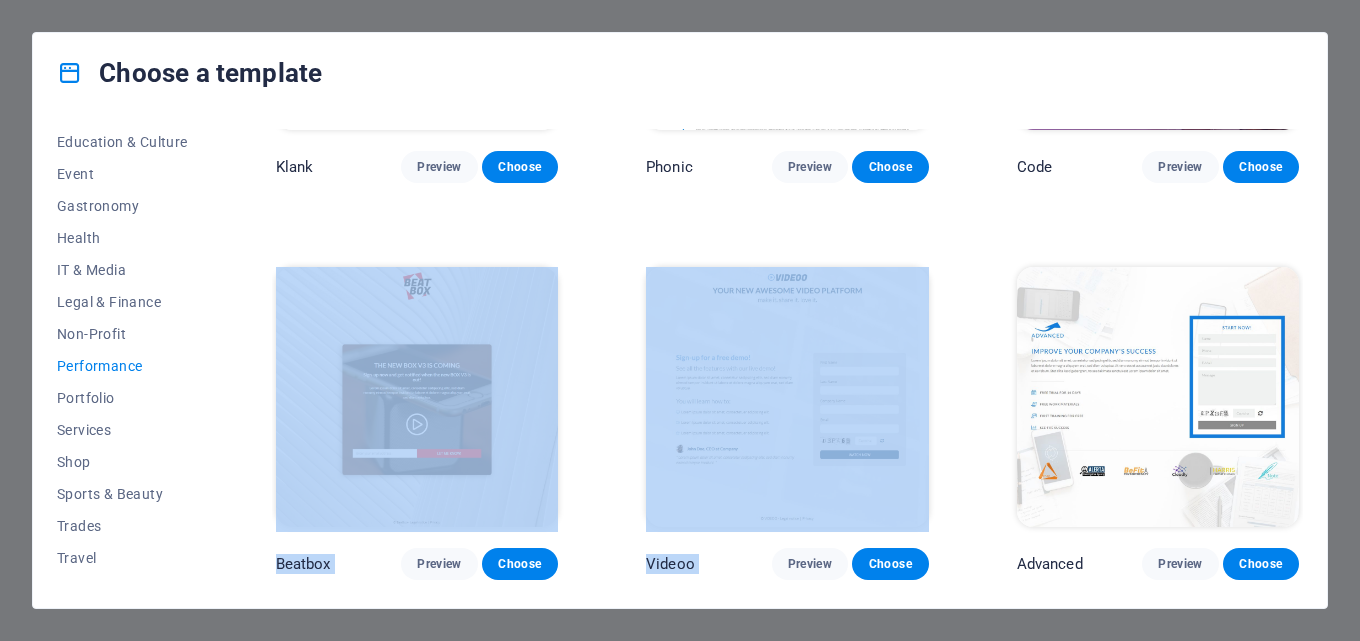 drag, startPoint x: 1303, startPoint y: 220, endPoint x: 1303, endPoint y: 239, distance: 19 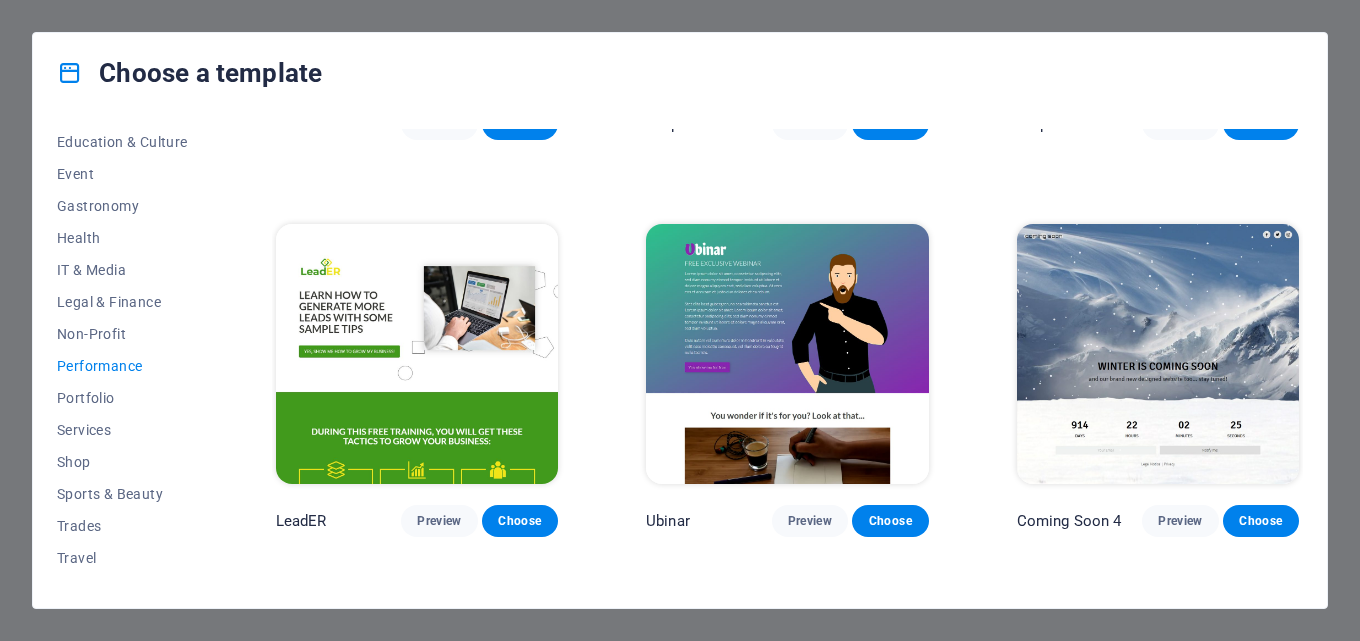 scroll, scrollTop: 1488, scrollLeft: 0, axis: vertical 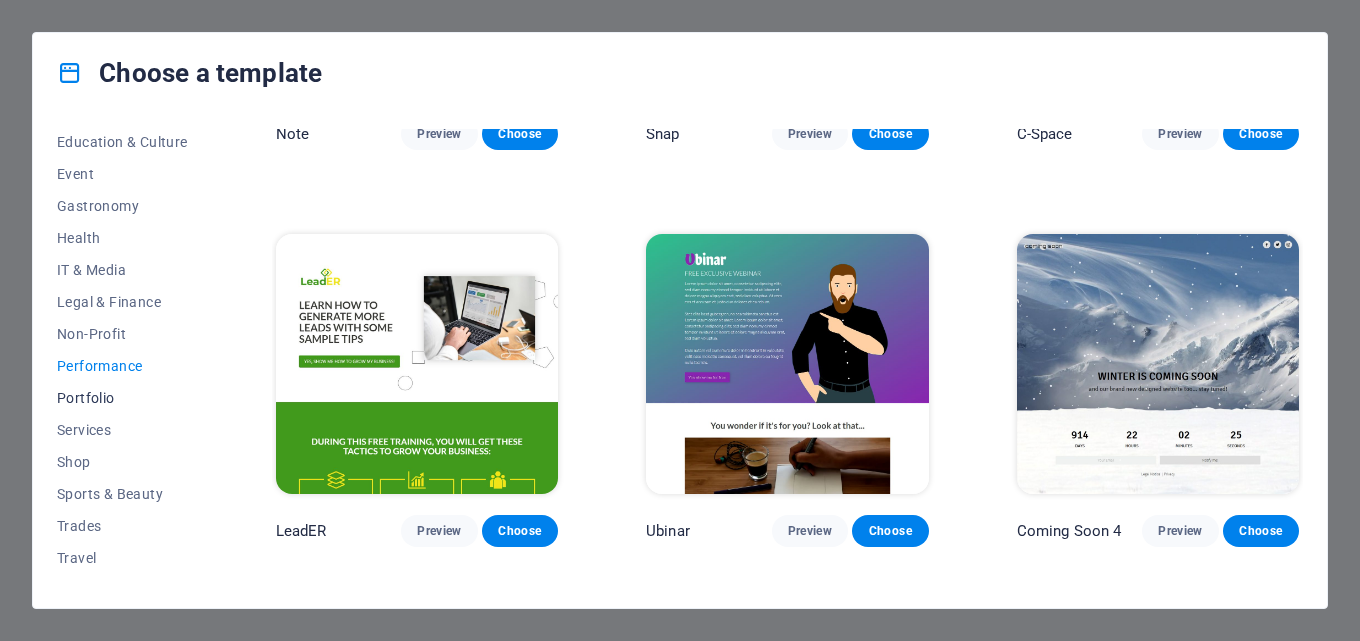 click on "Portfolio" at bounding box center [122, 398] 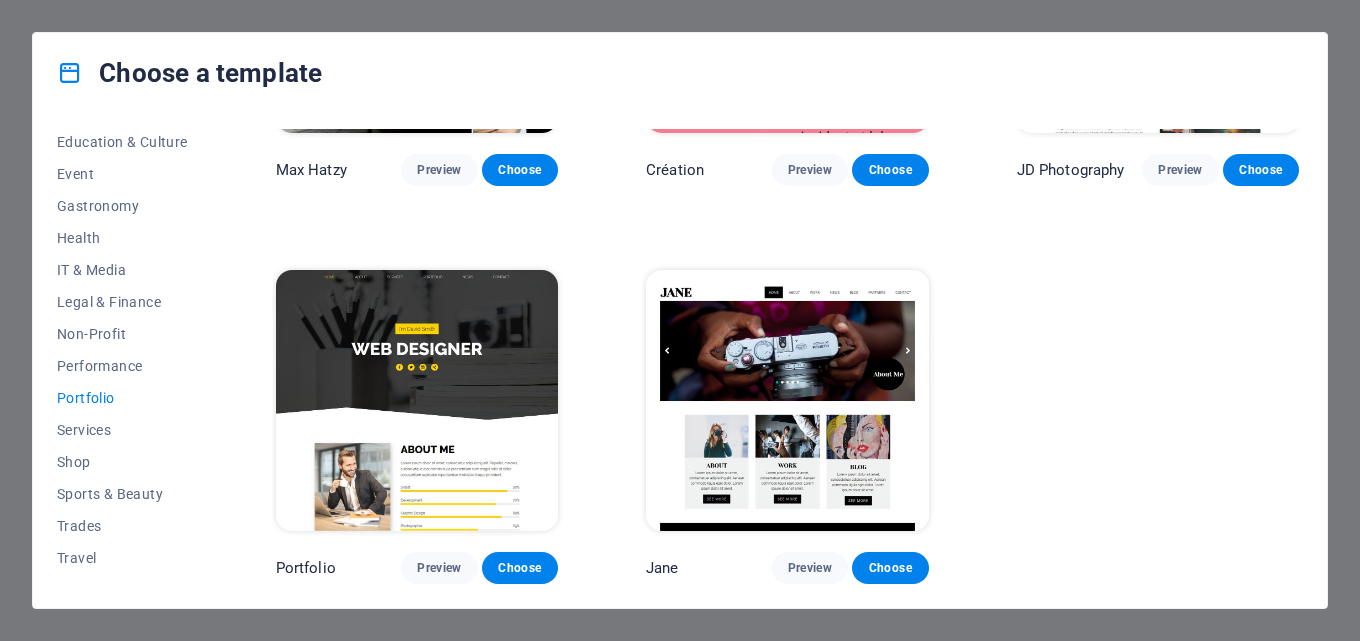 scroll, scrollTop: 0, scrollLeft: 0, axis: both 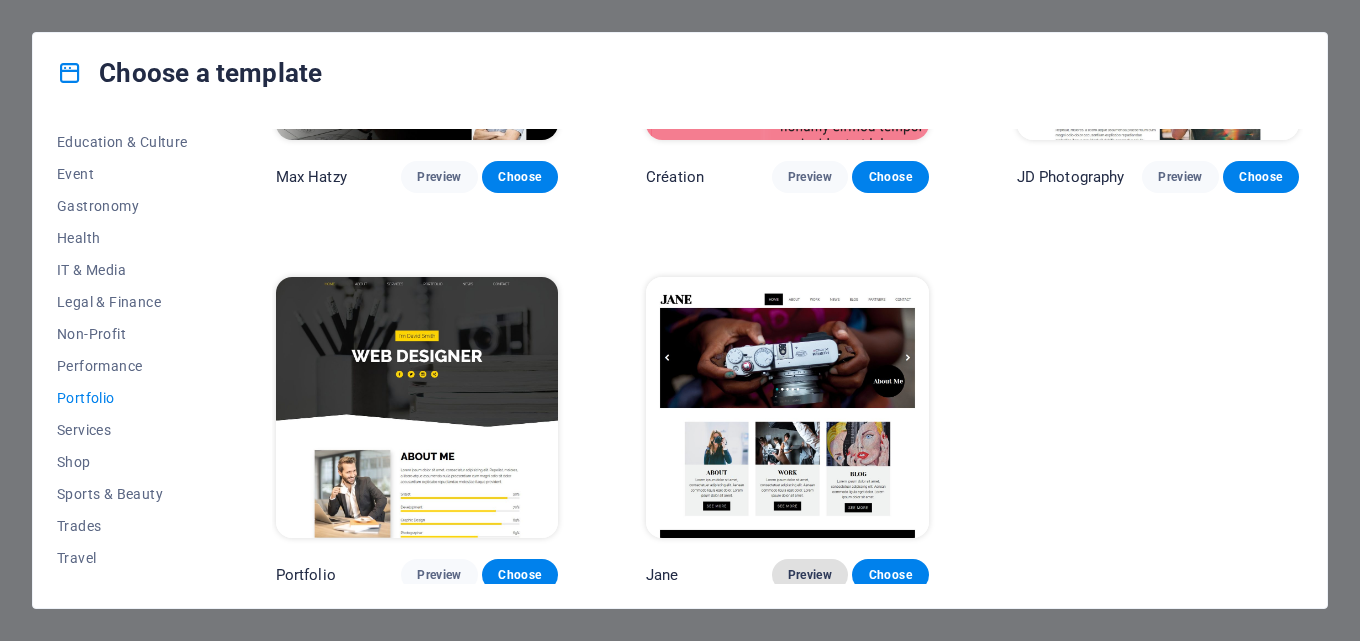 click on "Preview" at bounding box center (810, 575) 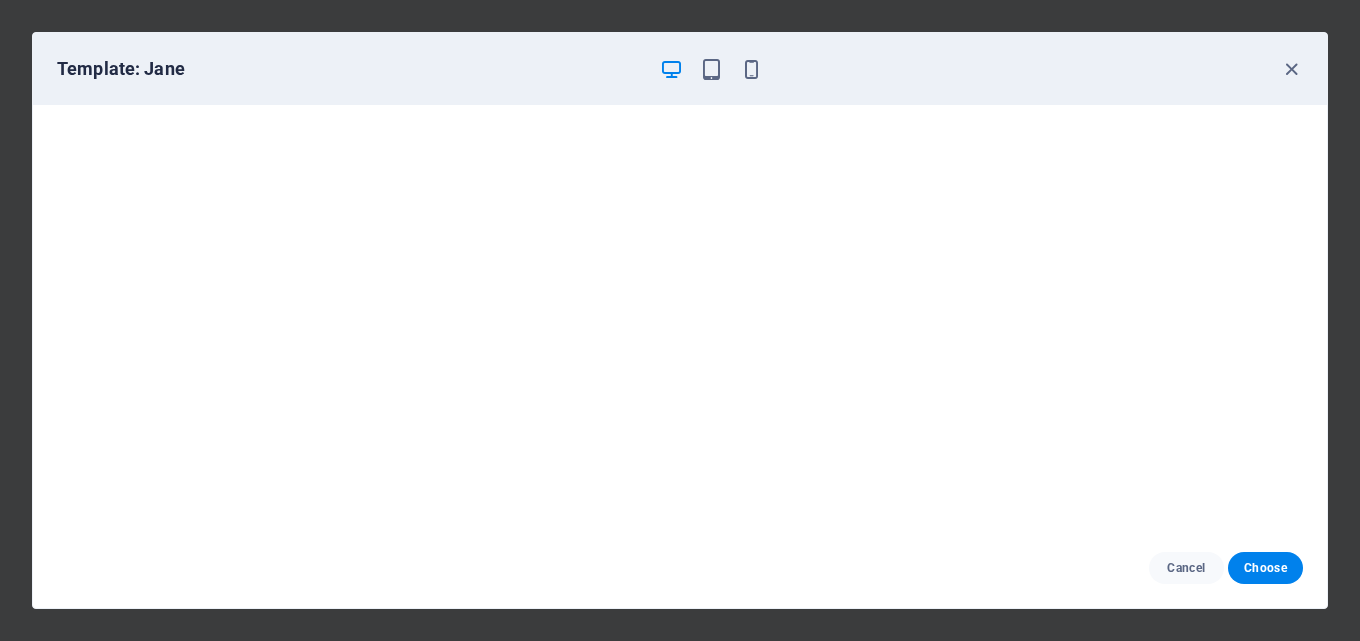scroll, scrollTop: 5, scrollLeft: 0, axis: vertical 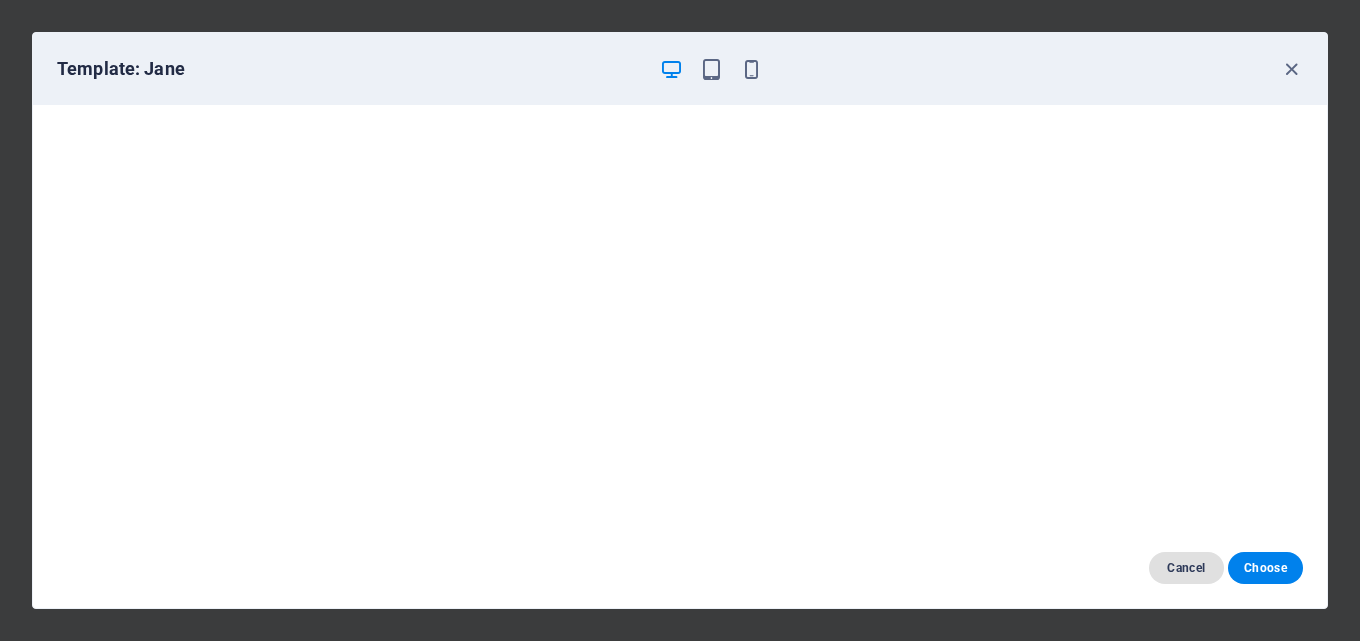 click on "Cancel" at bounding box center [1186, 568] 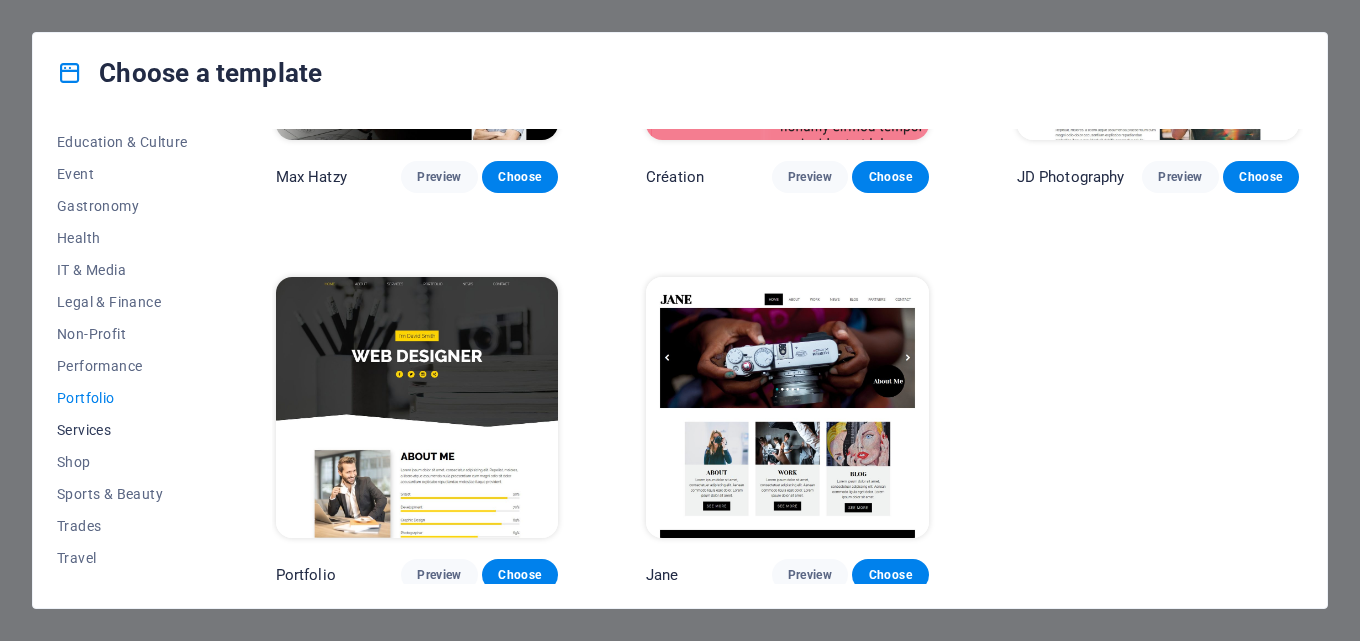 click on "Services" at bounding box center [122, 430] 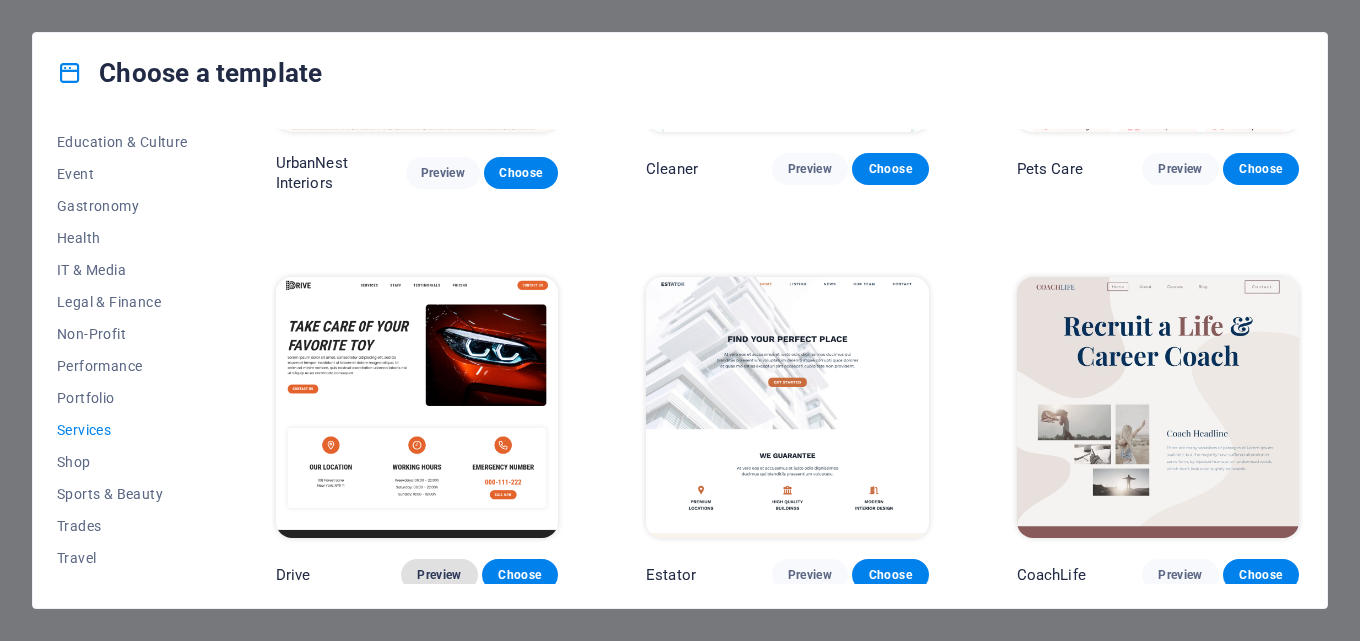 click on "Preview" at bounding box center [439, 575] 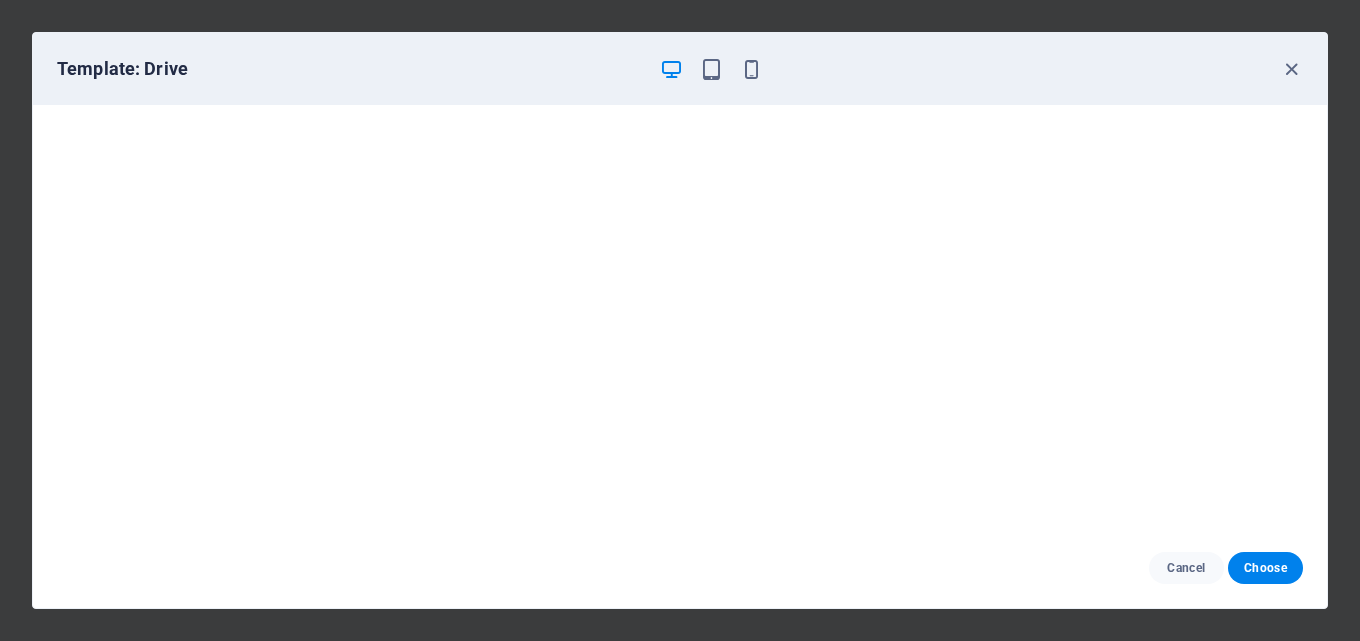 scroll, scrollTop: 0, scrollLeft: 0, axis: both 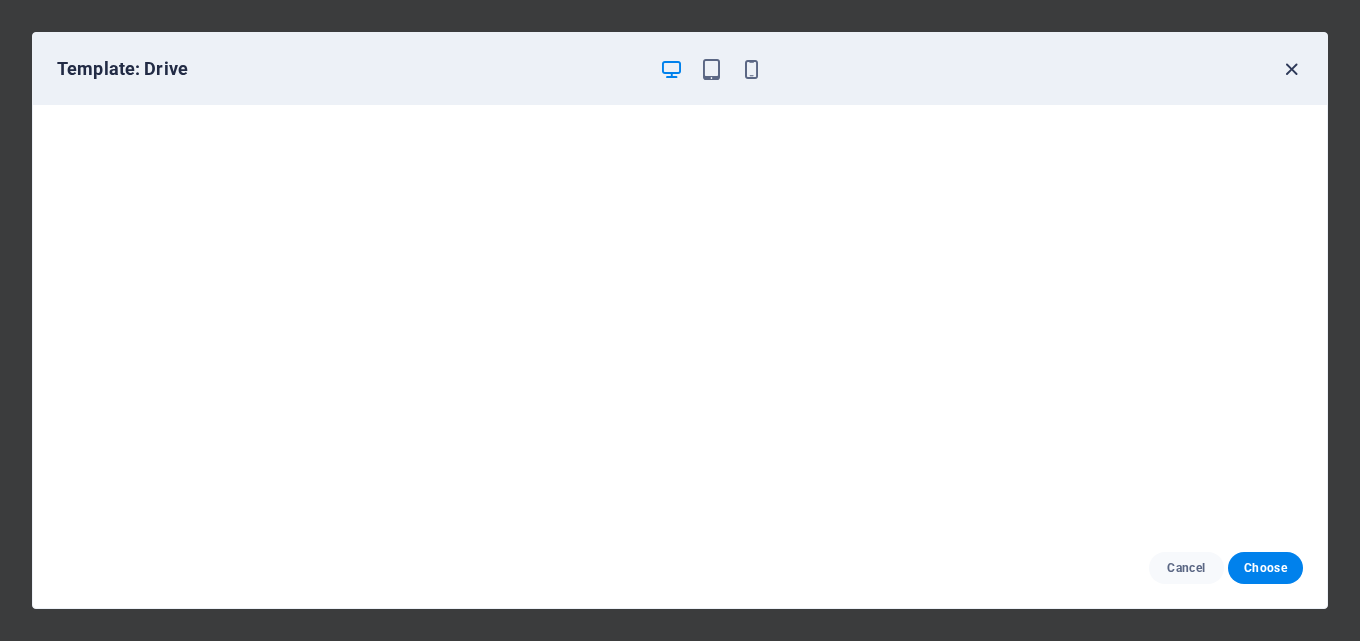 click at bounding box center [1291, 69] 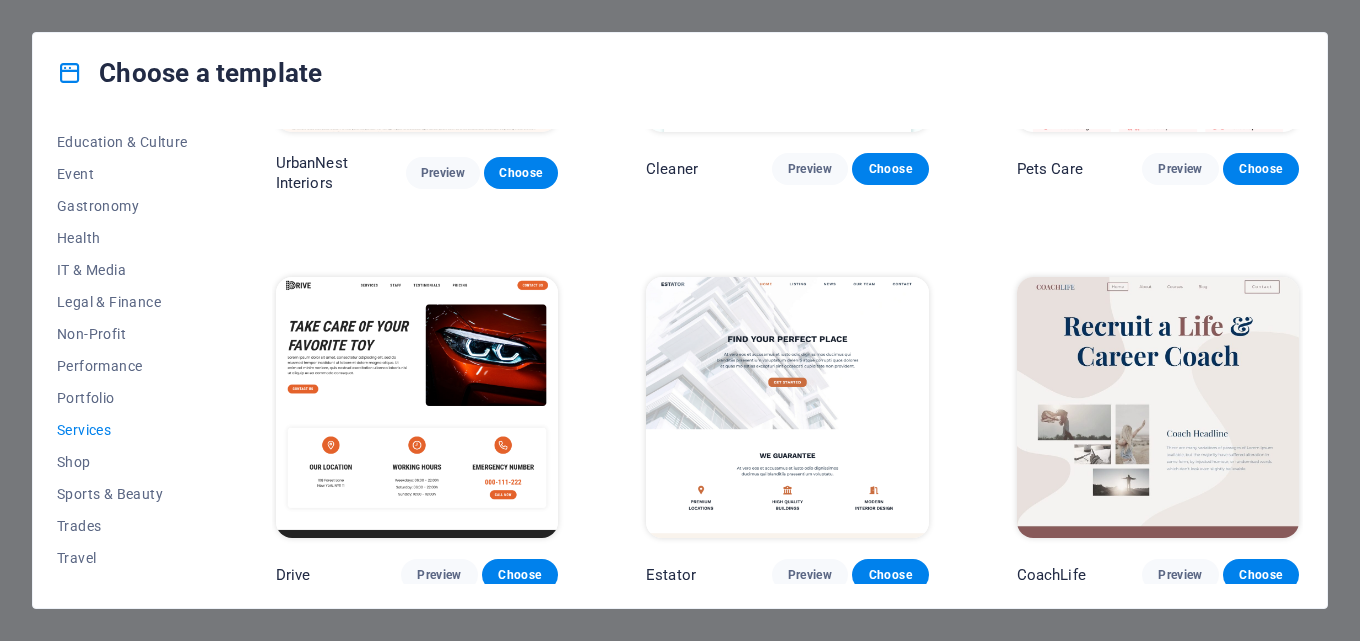 click on "All Templates My Templates New Trending Landingpage Multipager Onepager Art & Design Blank Blog Business Education & Culture Event Gastronomy Health IT & Media Legal & Finance Non-Profit Performance Portfolio Services Shop Sports & Beauty Trades Travel Wireframe RepairIT Preview Choose Transportable Preview Choose Health & Food Preview Choose UrbanNest Interiors Preview Choose Cleaner Preview Choose Pets Care Preview Choose Drive Preview Choose Estator Preview Choose CoachLife Preview Choose Priodas Preview Choose CleanCar Preview Choose Protector Preview Choose Morris Real Estate Preview Choose Alerta Preview Choose Funus Preview Choose Fresh&Clean Preview Choose Opus Preview Choose Transaway Preview Choose Vita Preview Choose Residence Preview Choose" at bounding box center [680, 360] 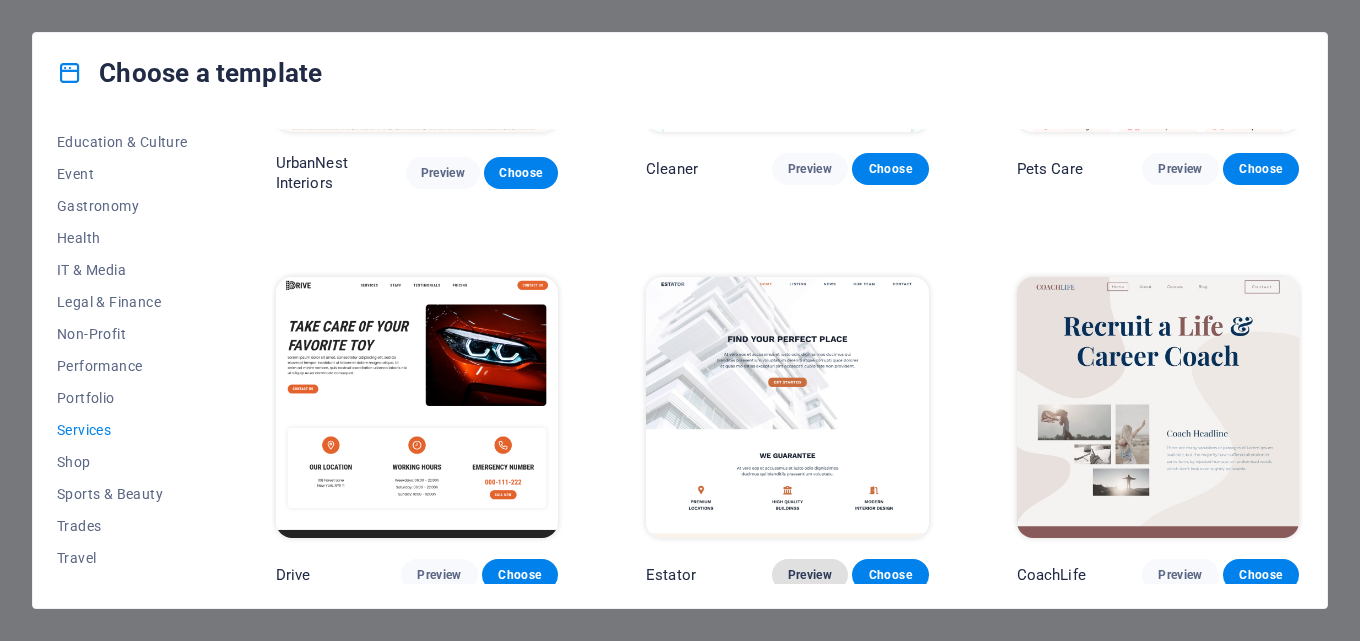 click on "Preview" at bounding box center (810, 575) 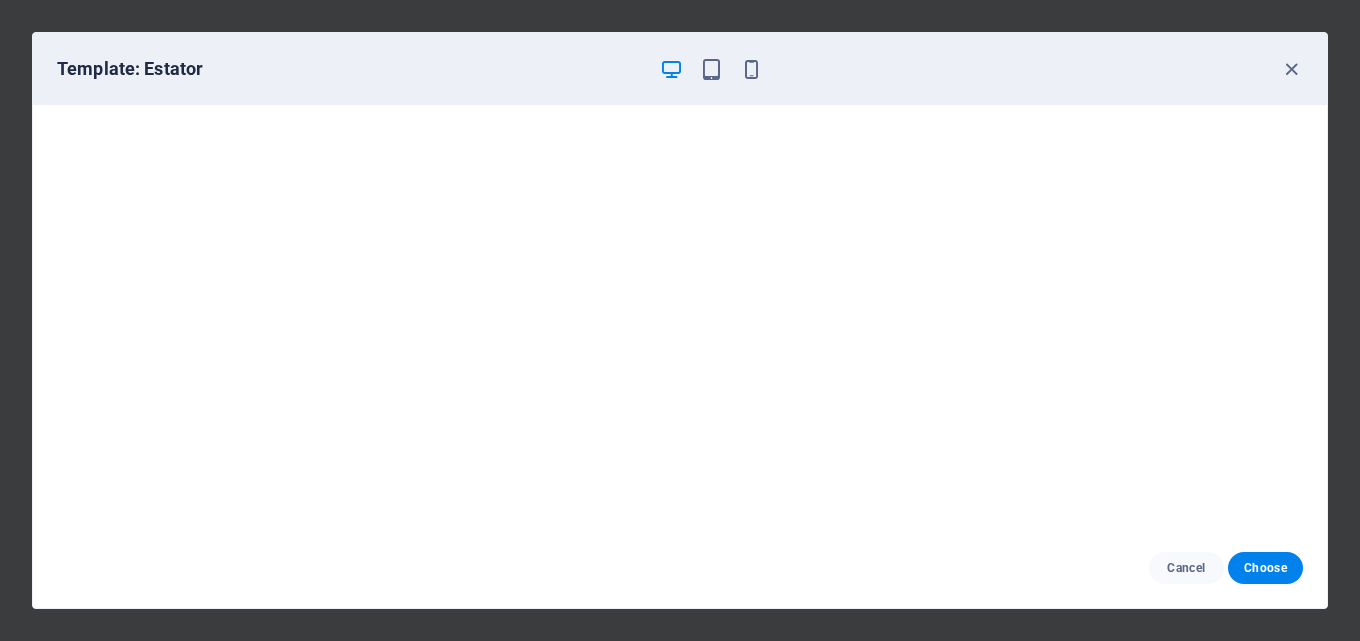 scroll, scrollTop: 0, scrollLeft: 0, axis: both 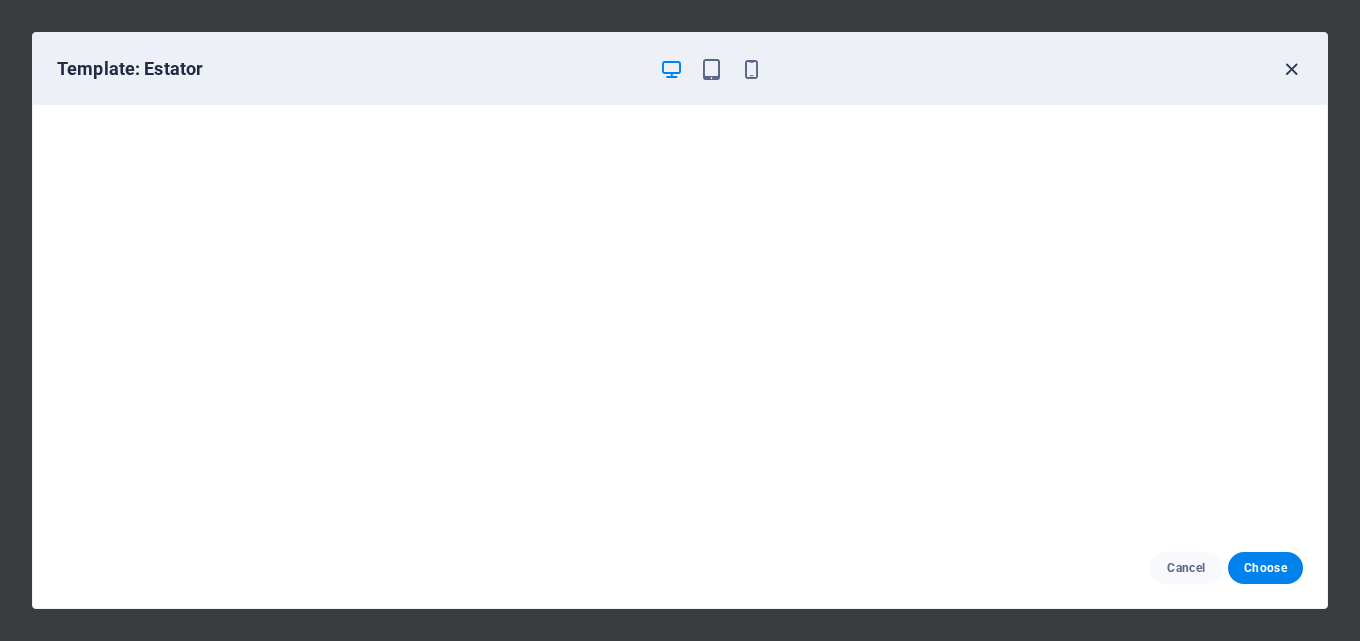 click at bounding box center (1291, 69) 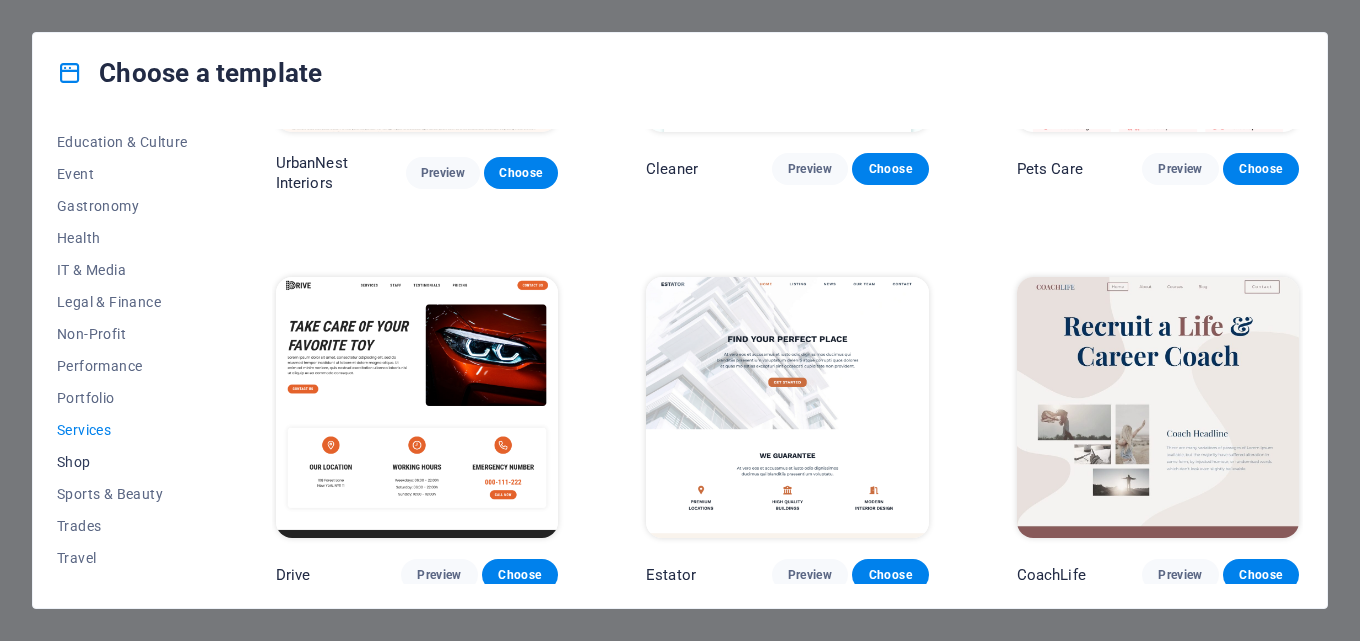click on "Shop" at bounding box center (122, 462) 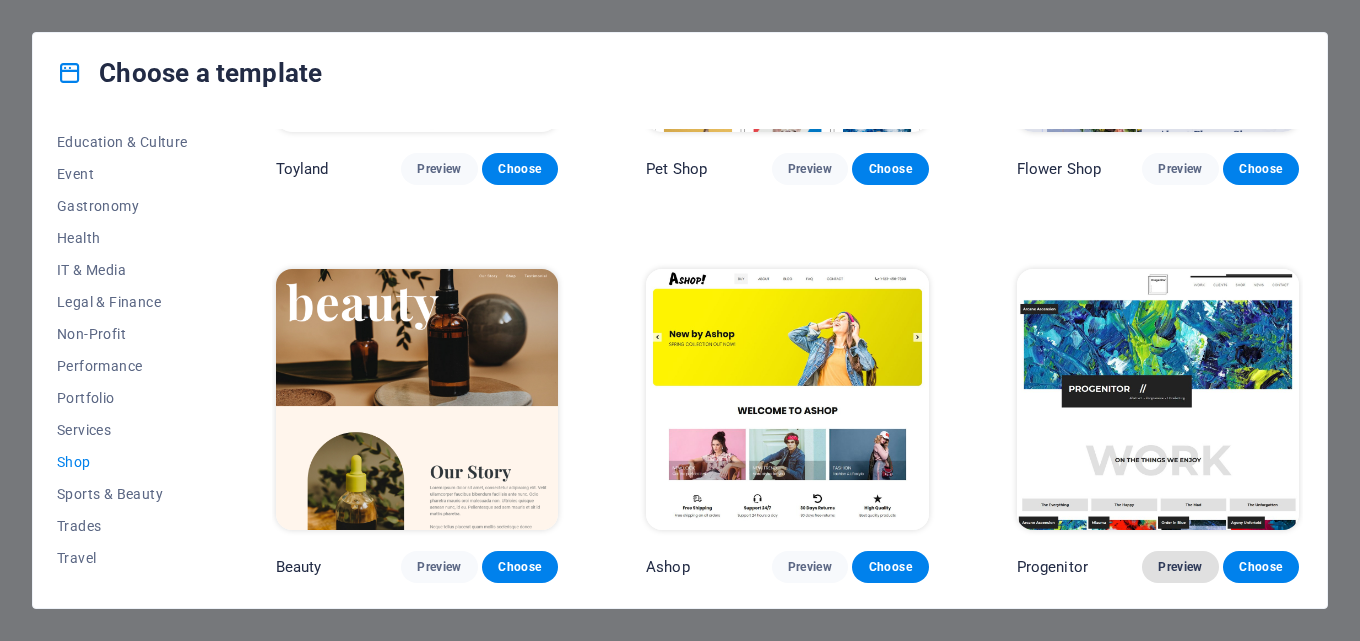 click on "Preview" at bounding box center [1180, 567] 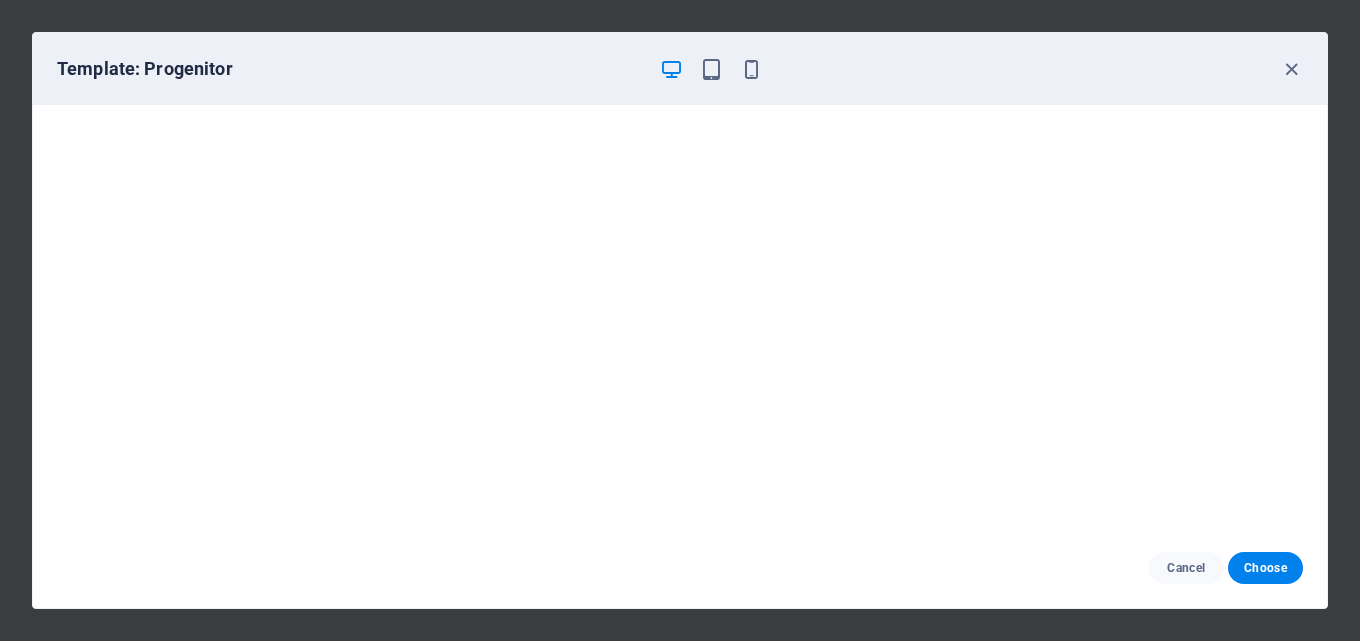 scroll, scrollTop: 5, scrollLeft: 0, axis: vertical 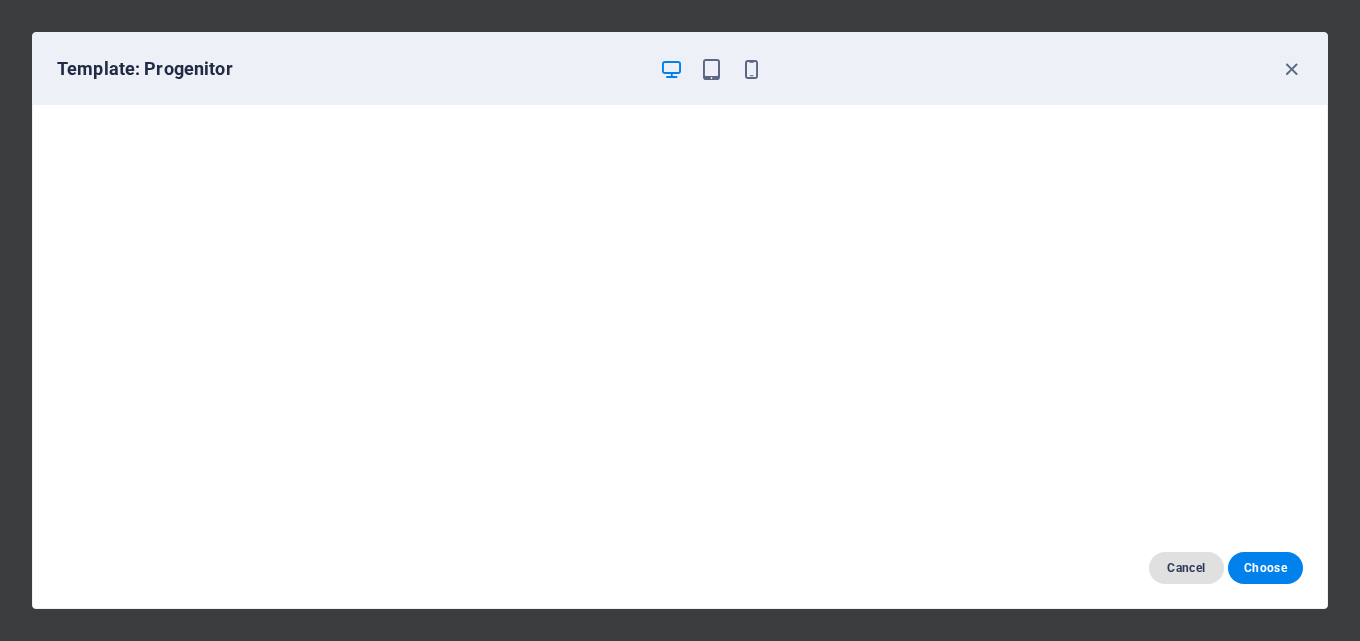 click on "Cancel" at bounding box center [1186, 568] 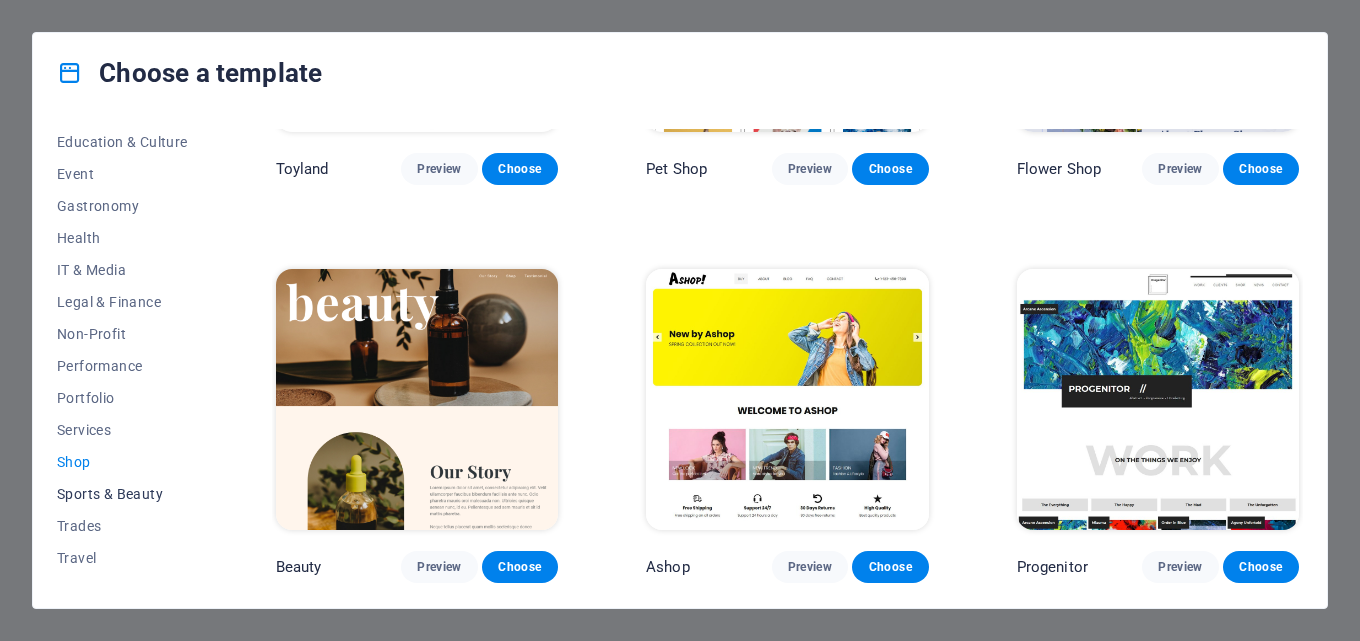 click on "Sports & Beauty" at bounding box center (122, 494) 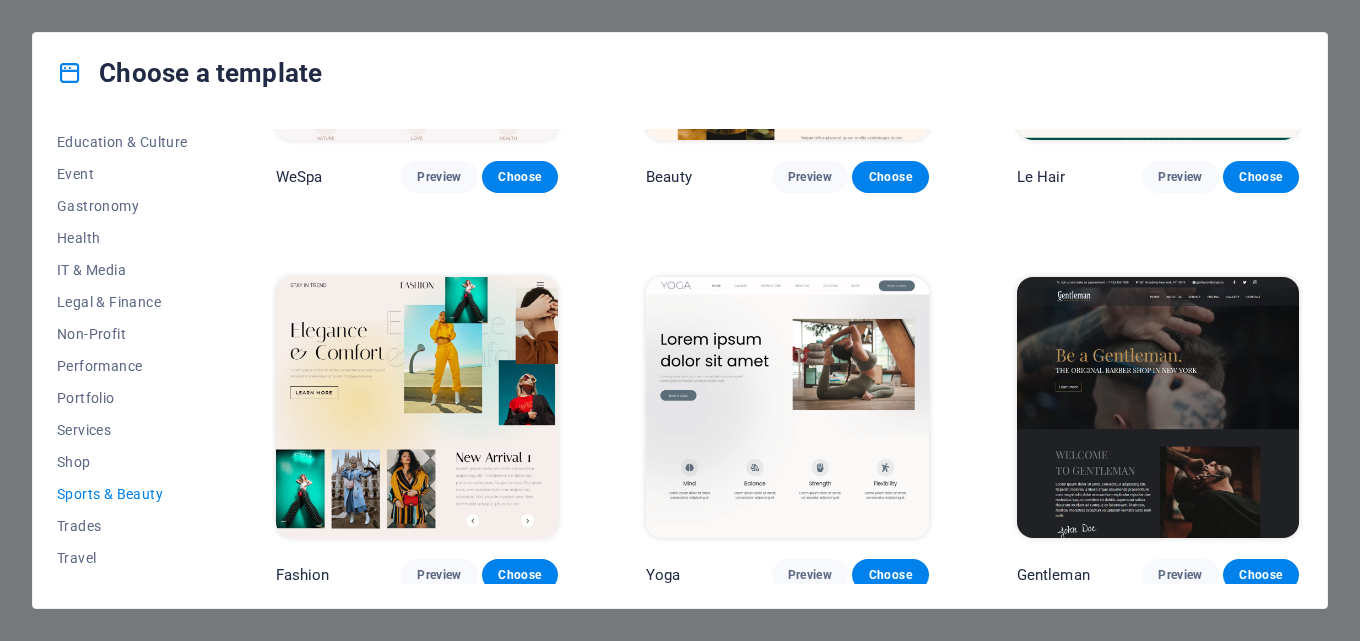 scroll, scrollTop: 271, scrollLeft: 0, axis: vertical 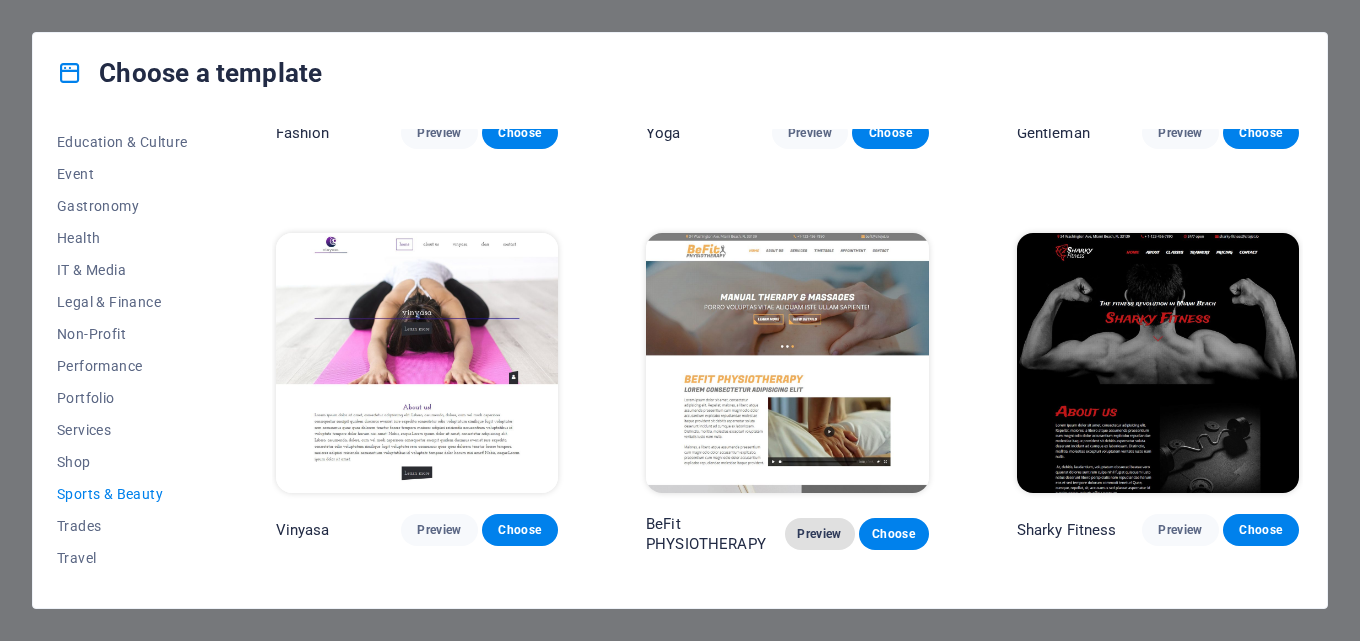 click on "Preview" at bounding box center [820, 534] 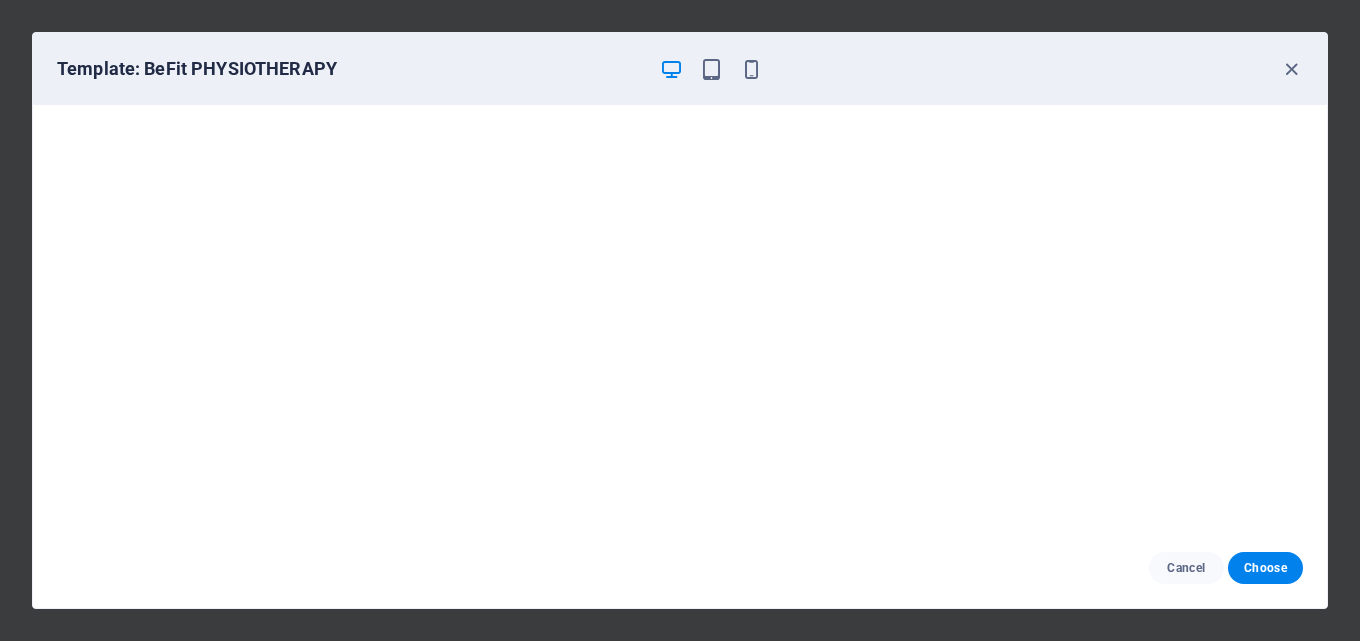 scroll, scrollTop: 0, scrollLeft: 0, axis: both 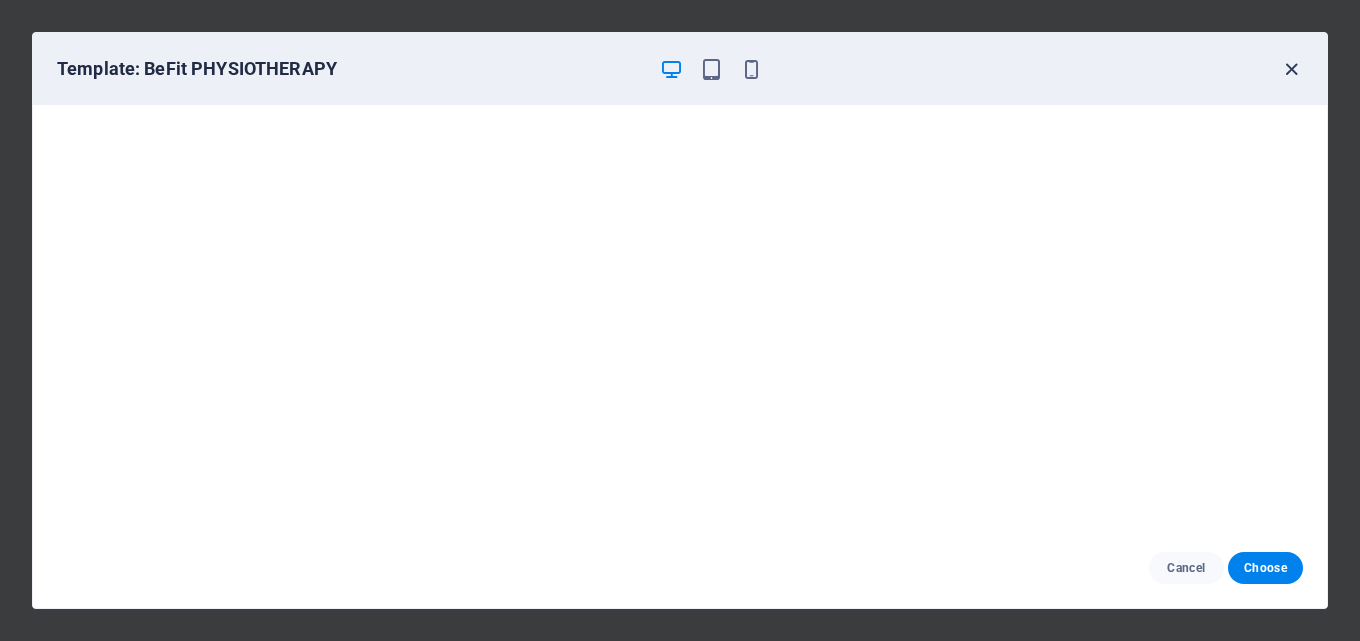 click at bounding box center (1291, 69) 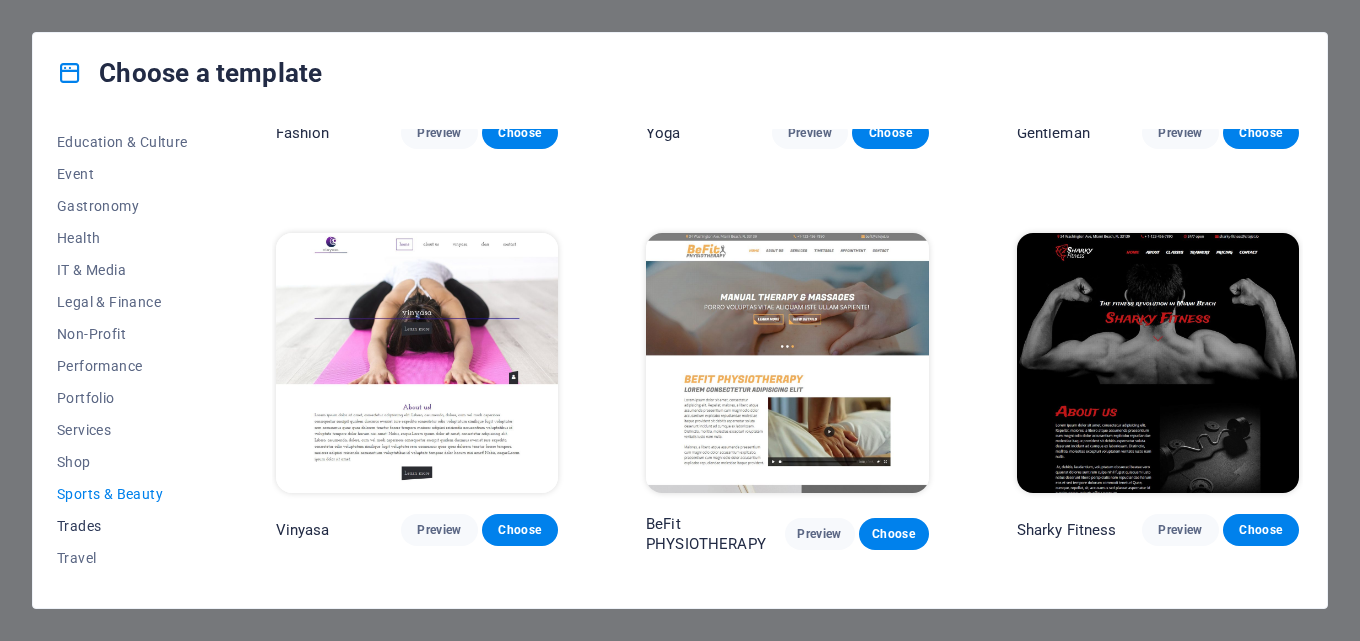 click on "Trades" at bounding box center [122, 526] 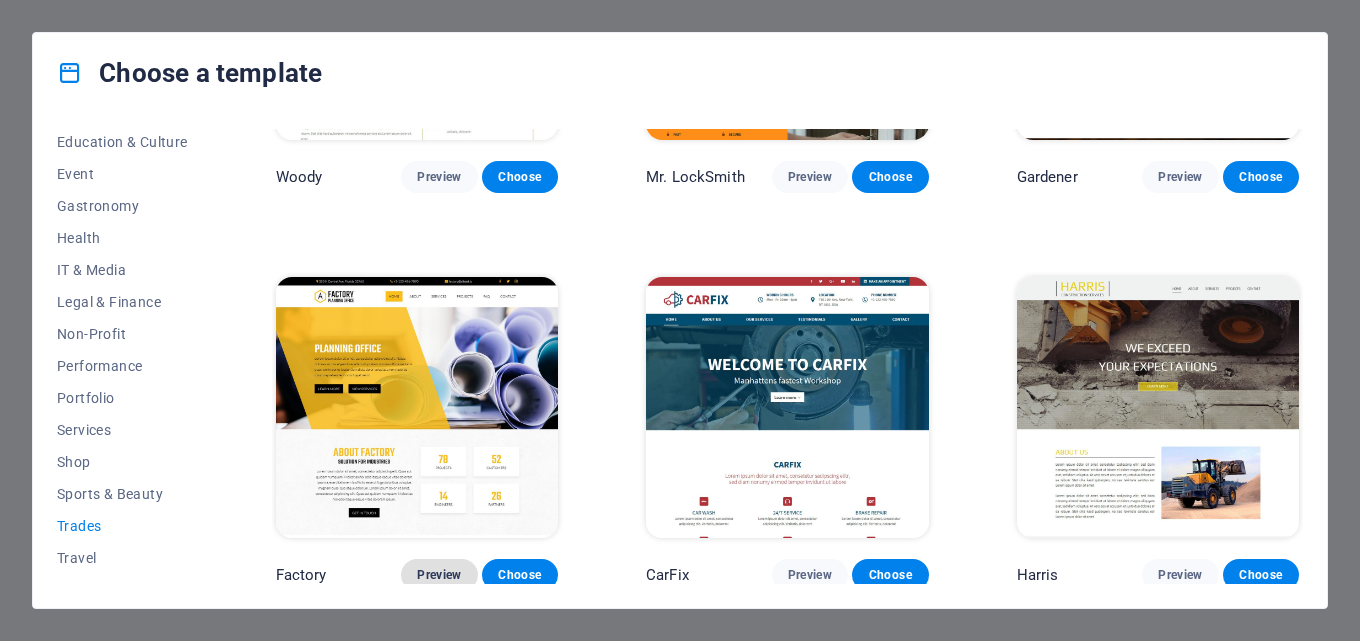 click on "Preview" at bounding box center [439, 575] 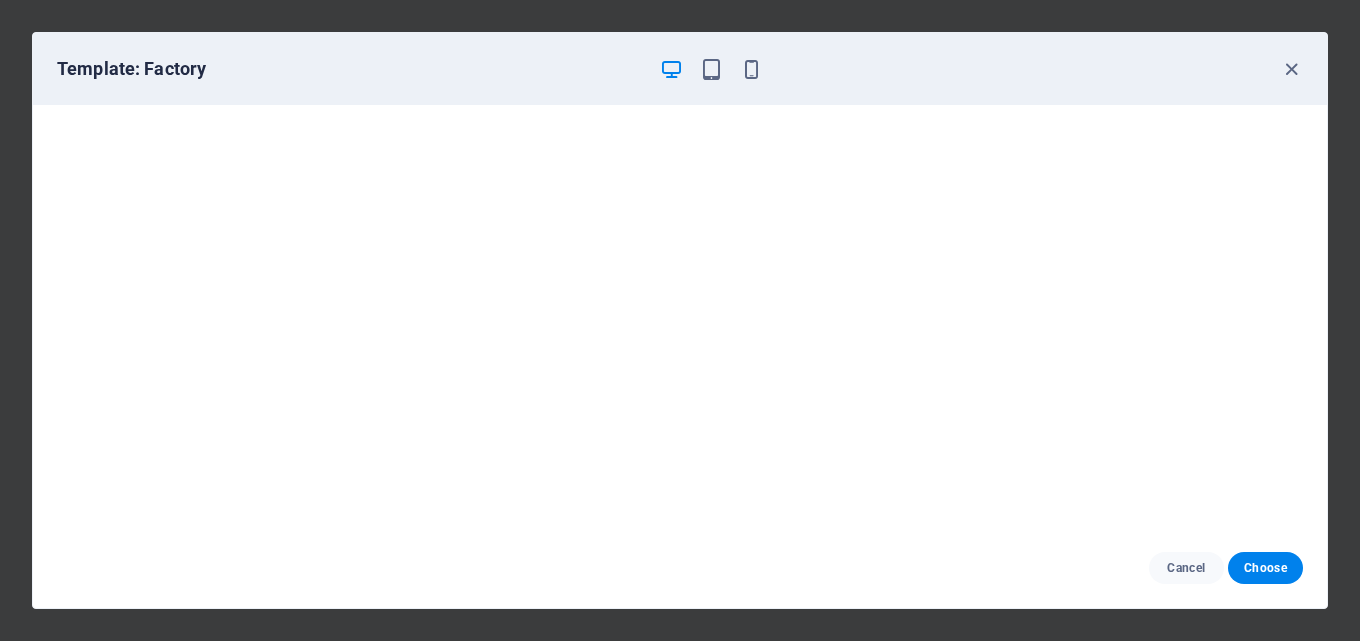 scroll, scrollTop: 0, scrollLeft: 0, axis: both 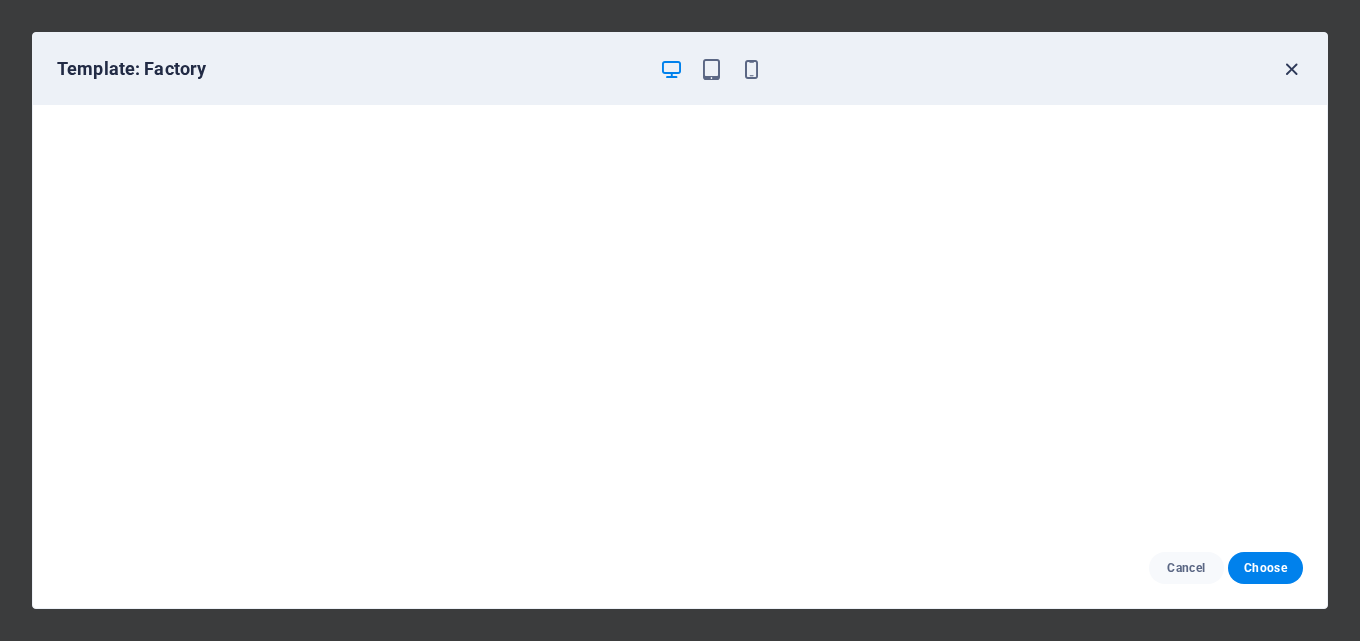 click at bounding box center (1291, 69) 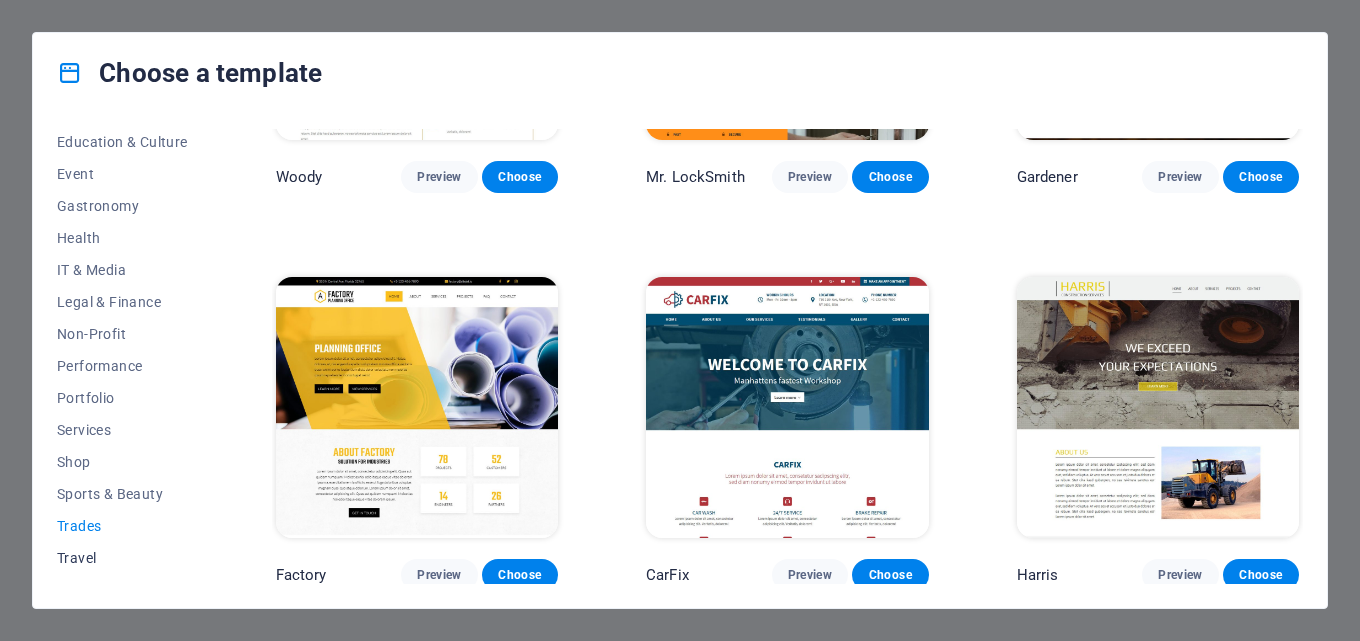 click on "Travel" at bounding box center [122, 558] 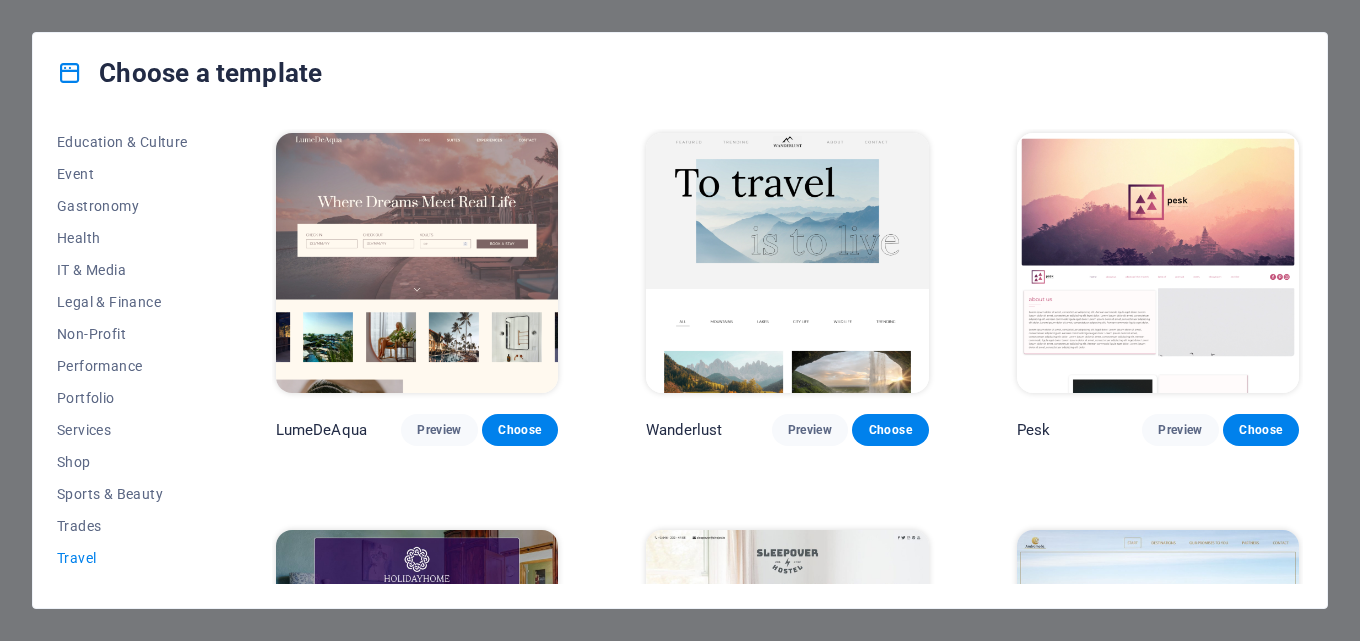 click on "LumeDeAqua Preview Choose Wanderlust Preview Choose Pesk Preview Choose Holidayhome Preview Choose Sleepover Preview Choose Andromeda Preview Choose Hotel Royal Preview Choose" at bounding box center (787, 685) 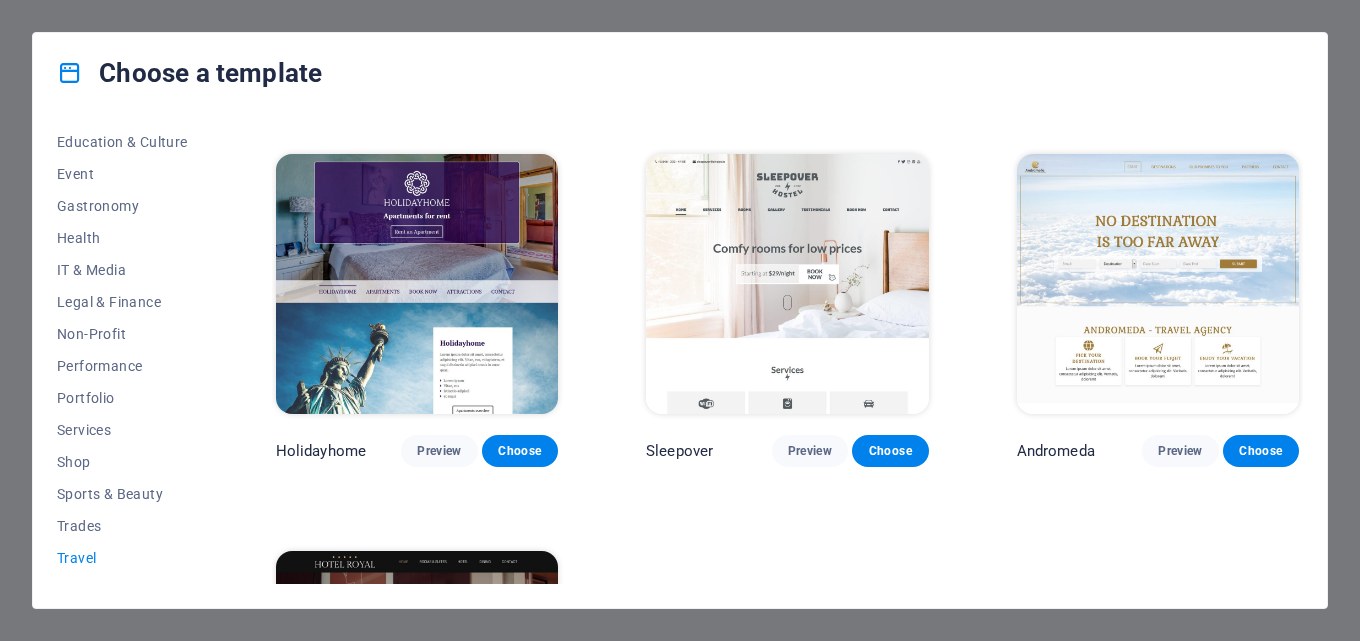 scroll, scrollTop: 354, scrollLeft: 0, axis: vertical 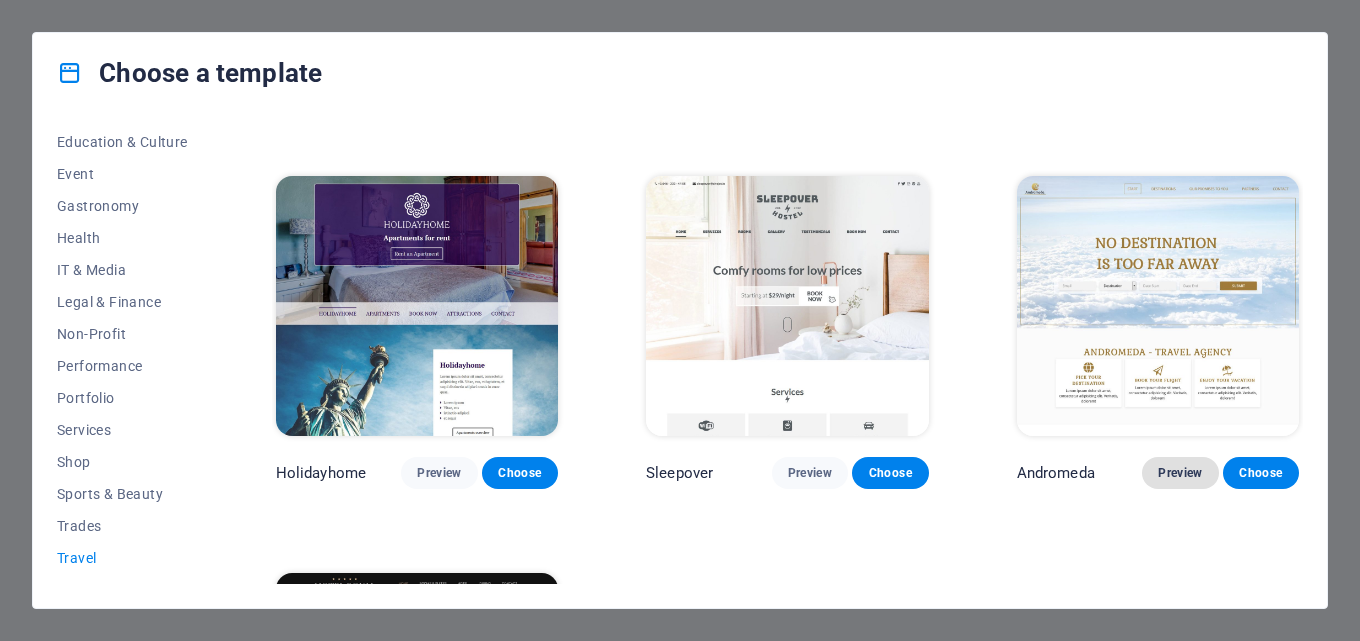 click on "Preview" at bounding box center (1180, 473) 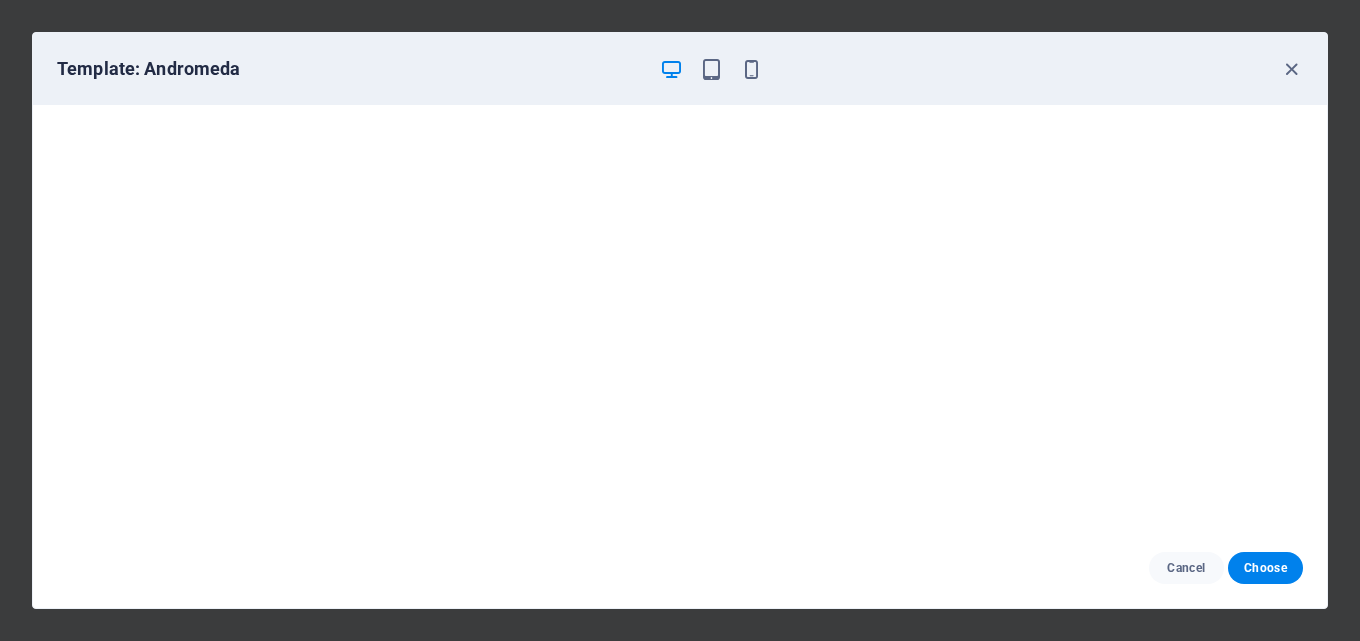 scroll, scrollTop: 0, scrollLeft: 0, axis: both 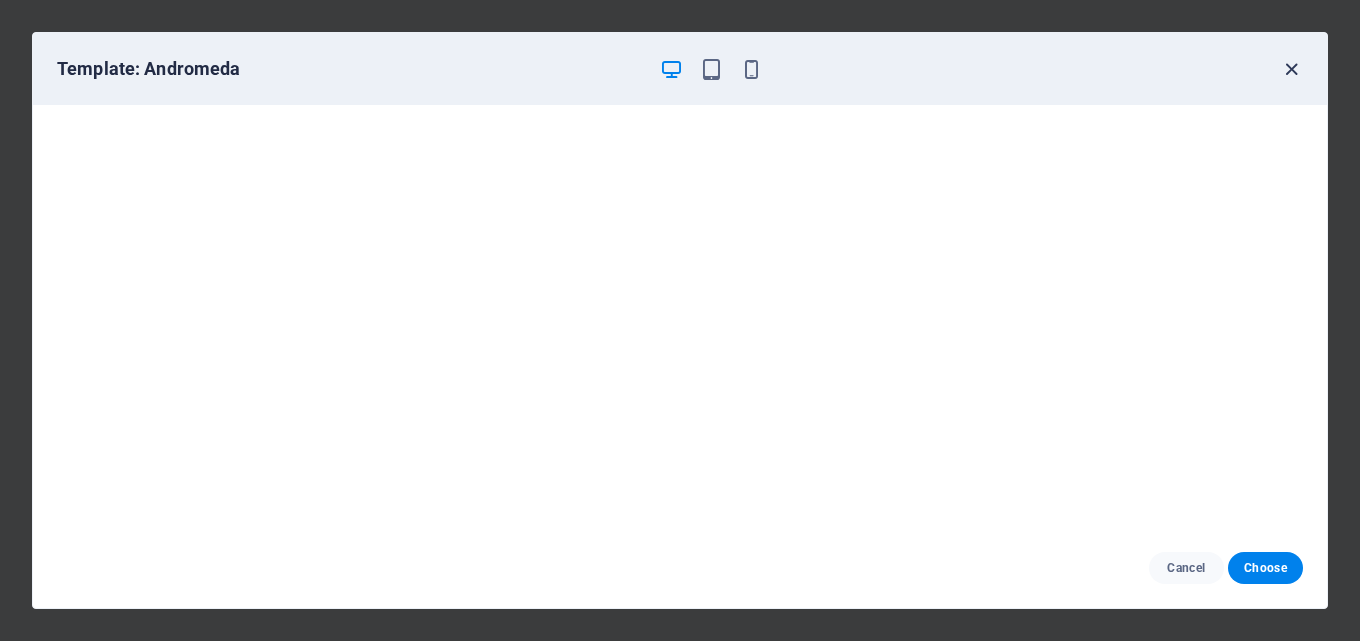 click at bounding box center [1291, 69] 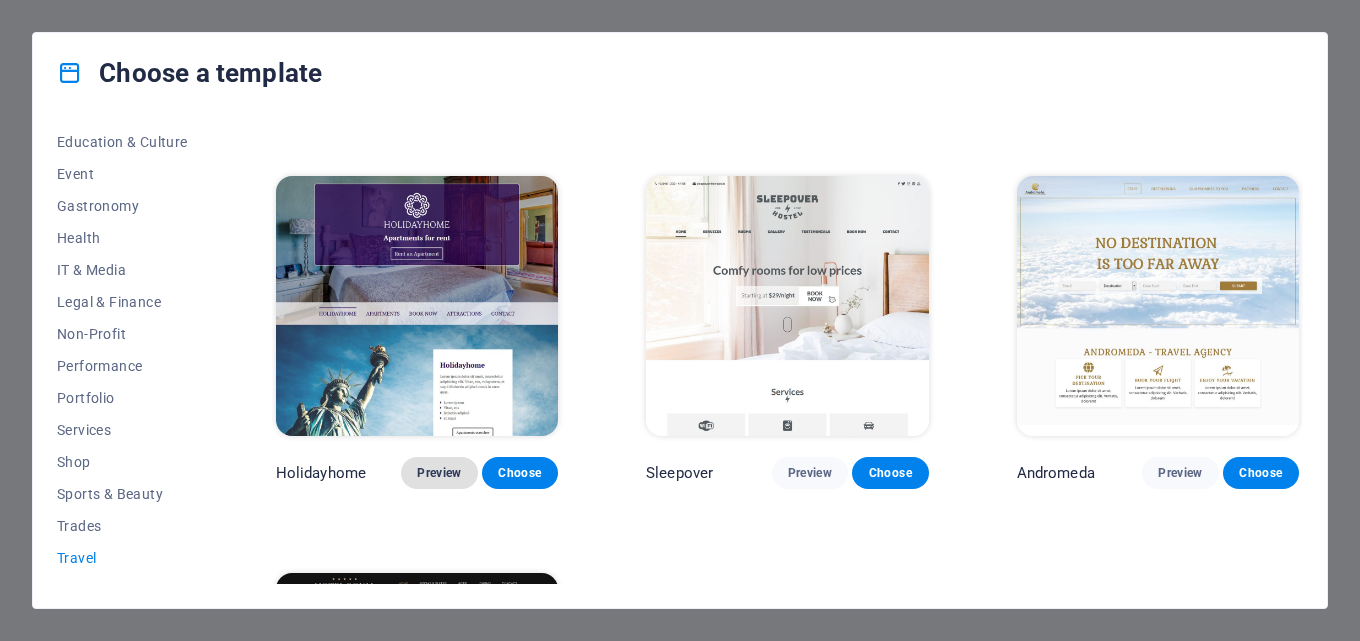 click on "Preview" at bounding box center (439, 473) 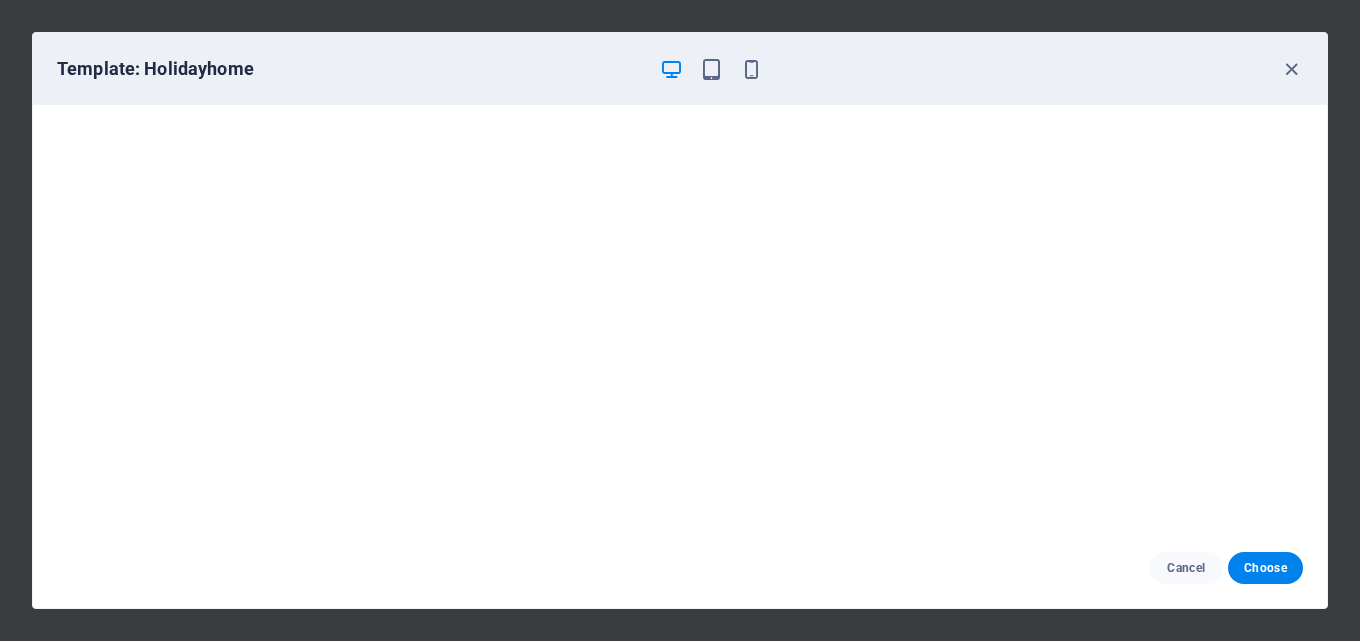 scroll, scrollTop: 0, scrollLeft: 0, axis: both 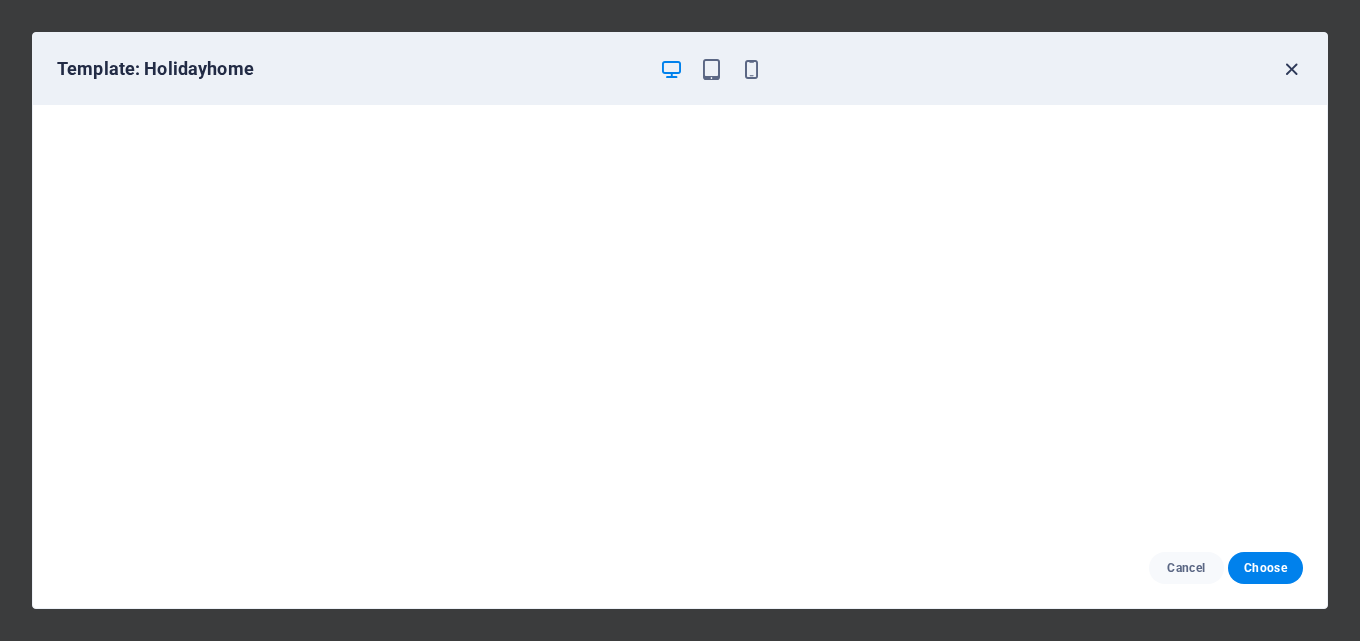 click at bounding box center [1291, 69] 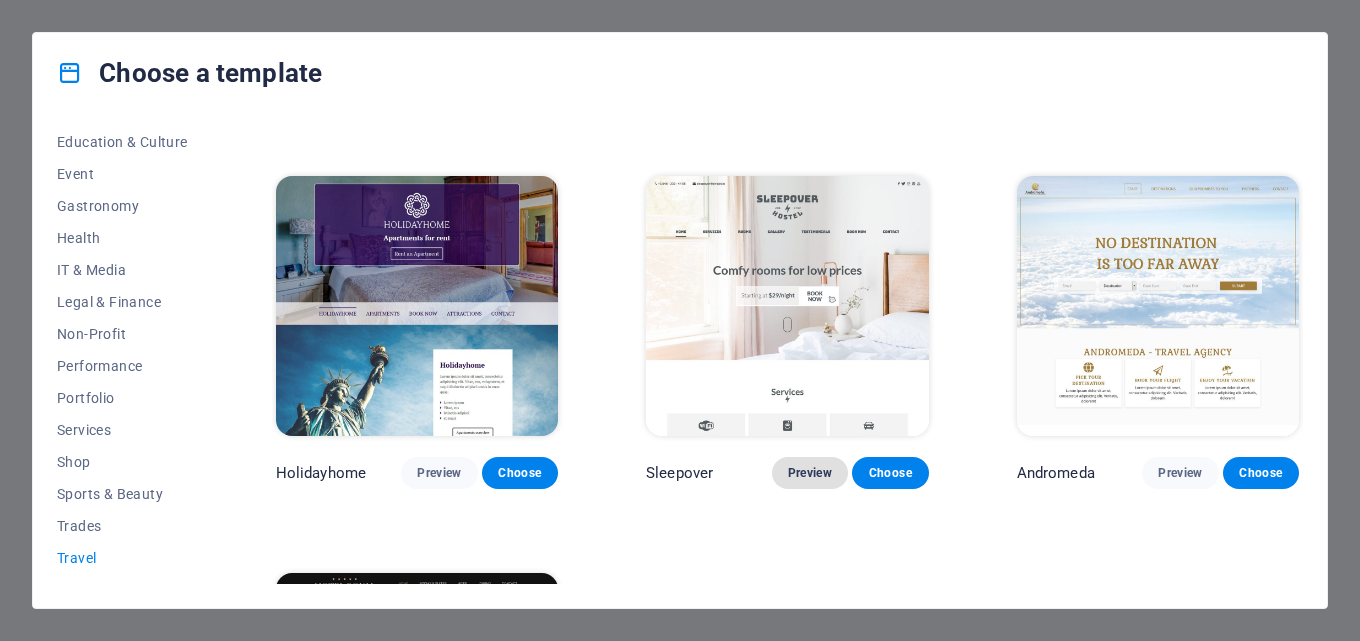 click on "Preview" at bounding box center (810, 473) 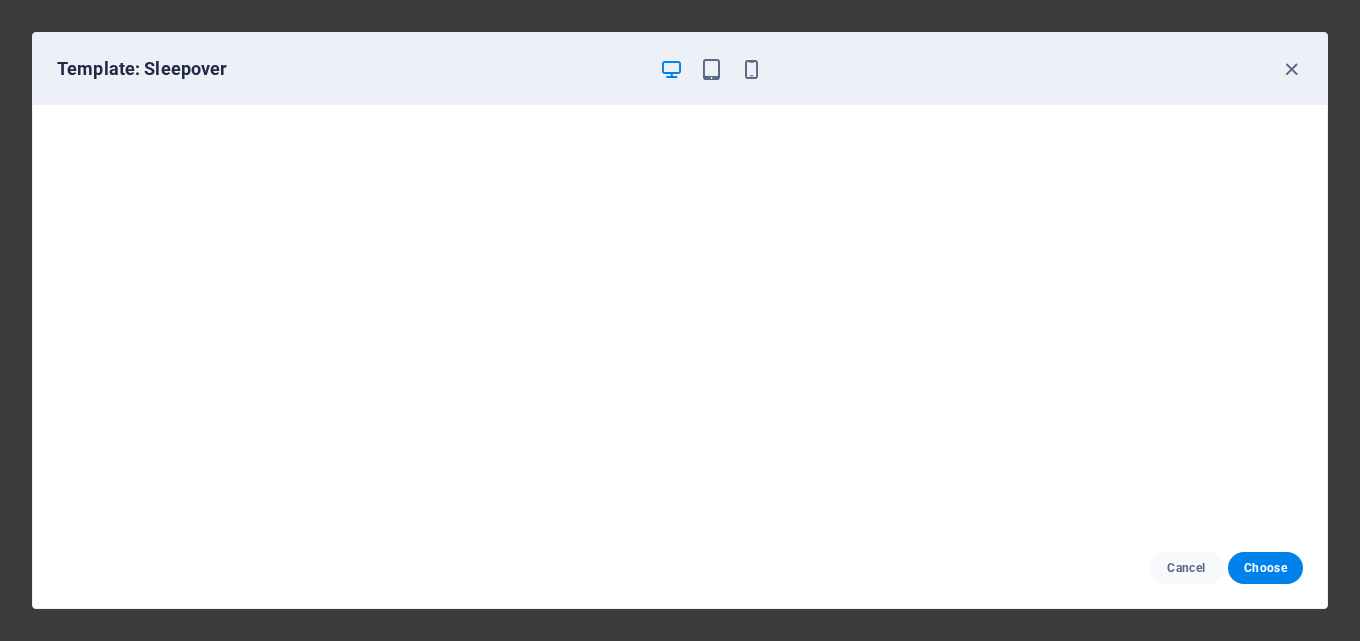 scroll, scrollTop: 5, scrollLeft: 0, axis: vertical 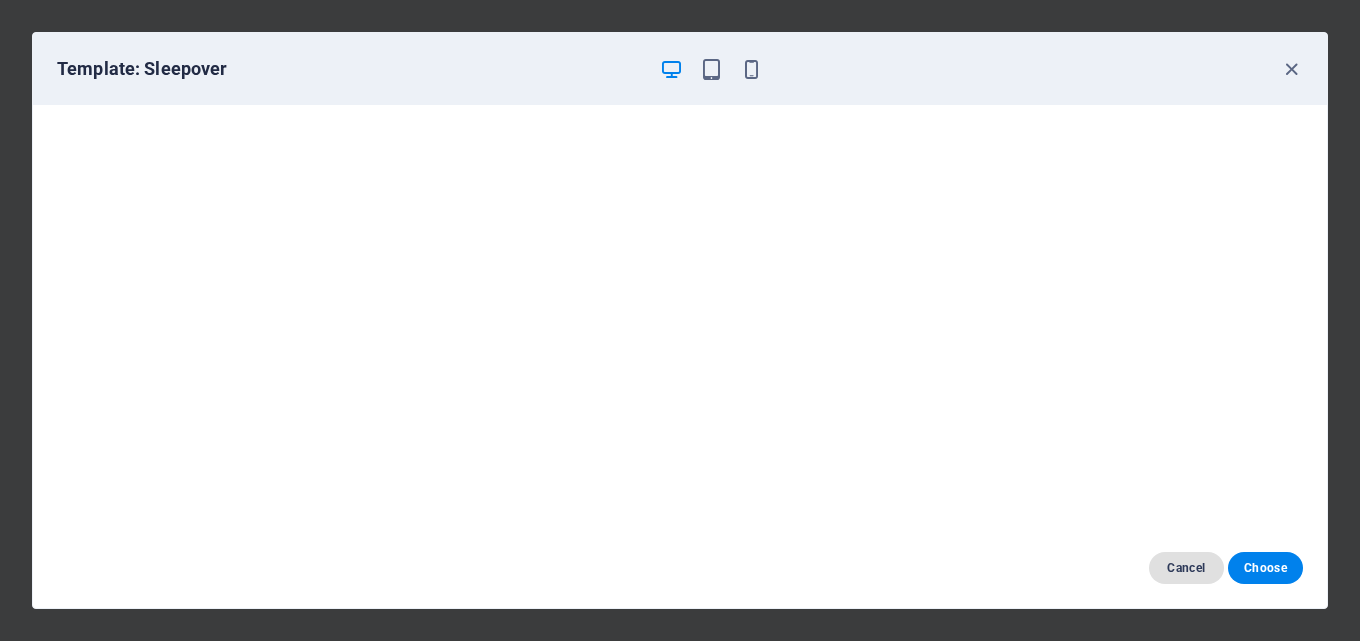 click on "Cancel" at bounding box center [1186, 568] 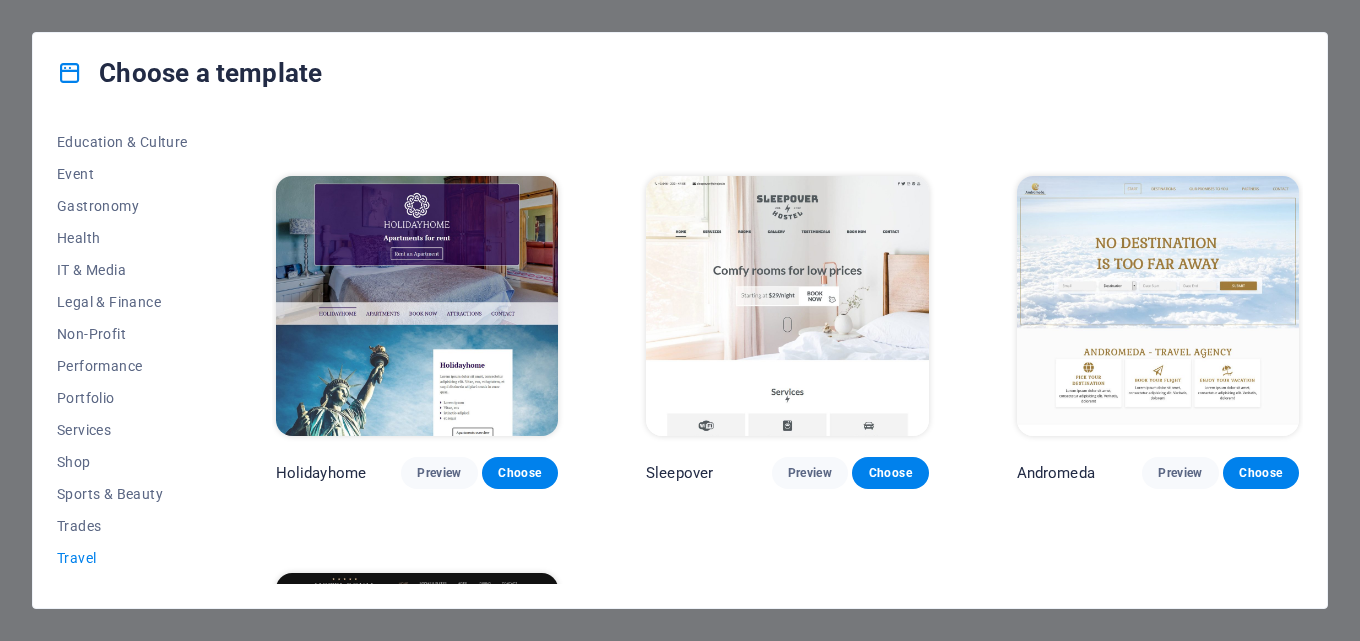 scroll, scrollTop: 377, scrollLeft: 0, axis: vertical 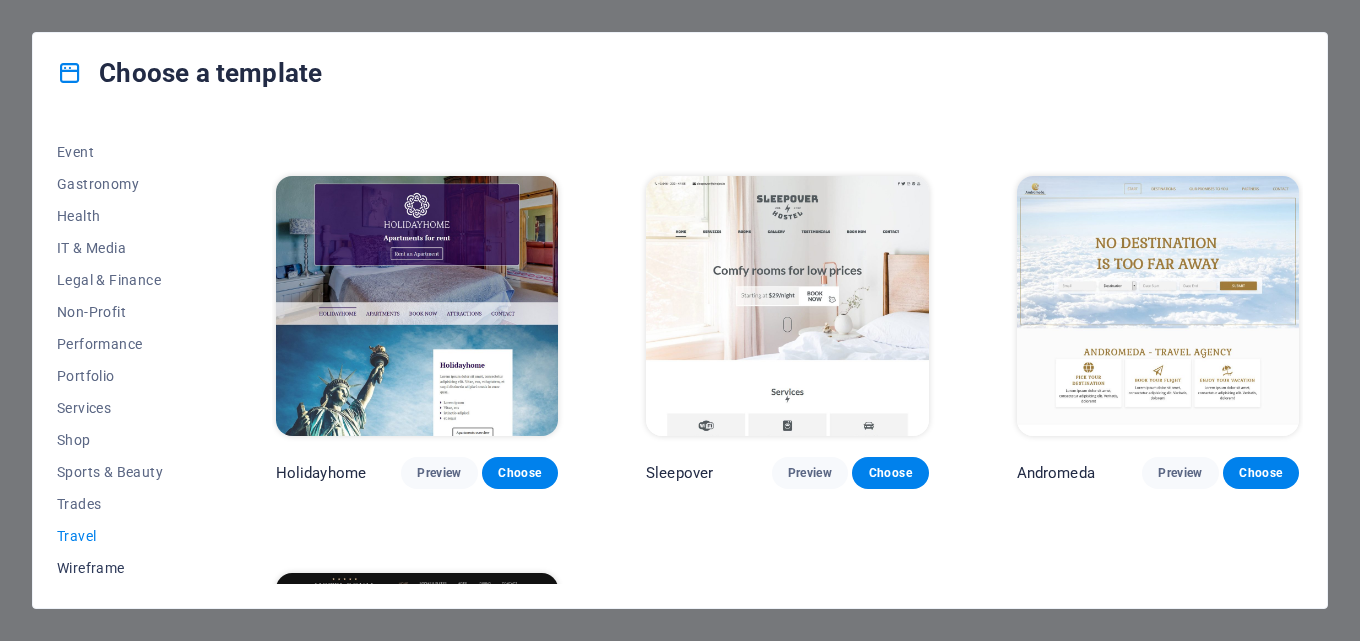 click on "Wireframe" at bounding box center (122, 568) 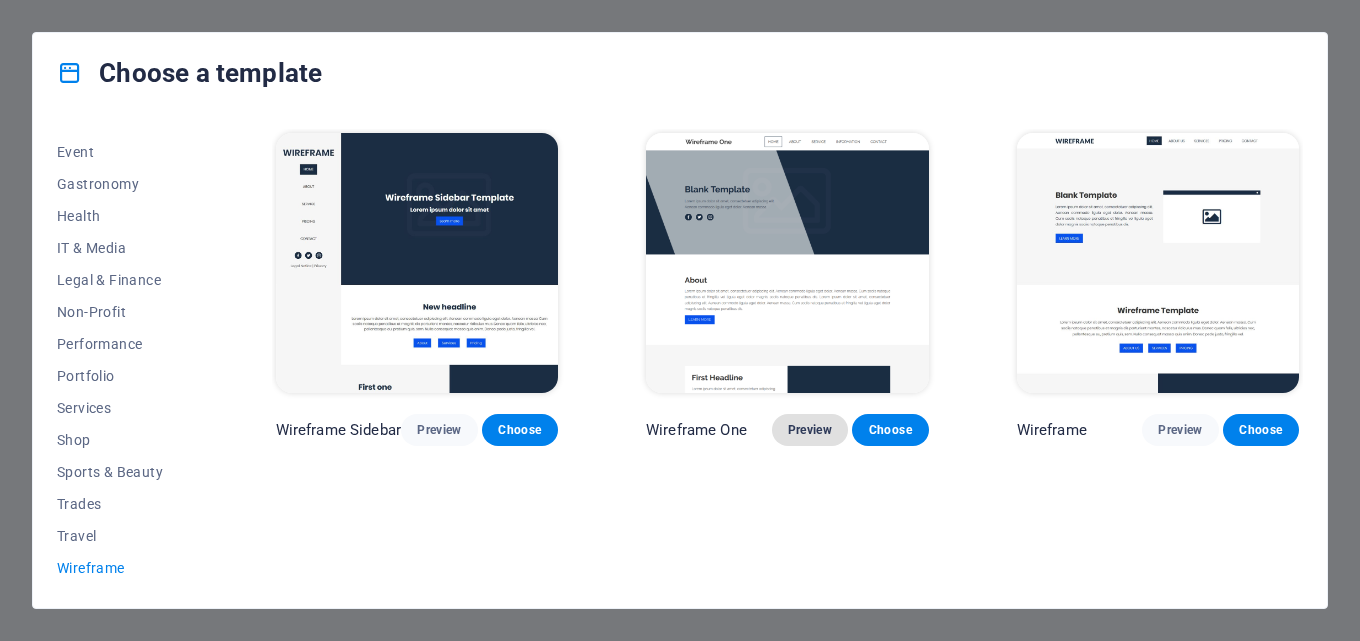 click on "Preview" at bounding box center [810, 430] 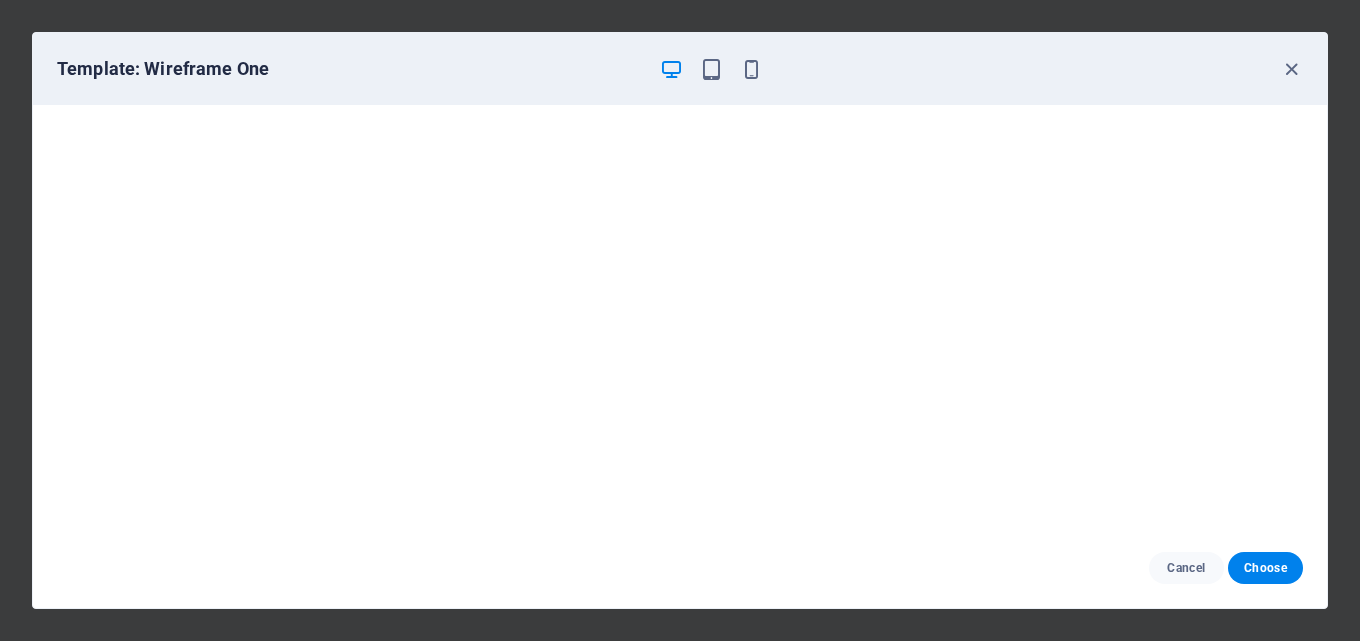 scroll, scrollTop: 0, scrollLeft: 0, axis: both 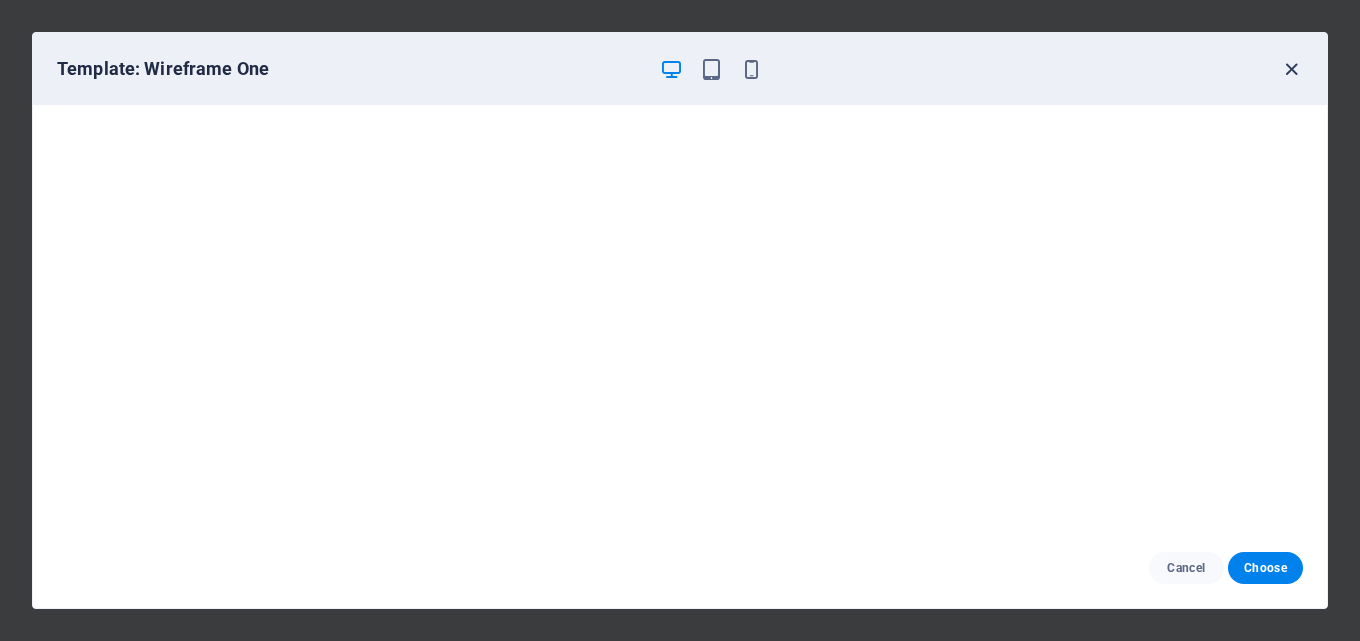 click at bounding box center [1291, 69] 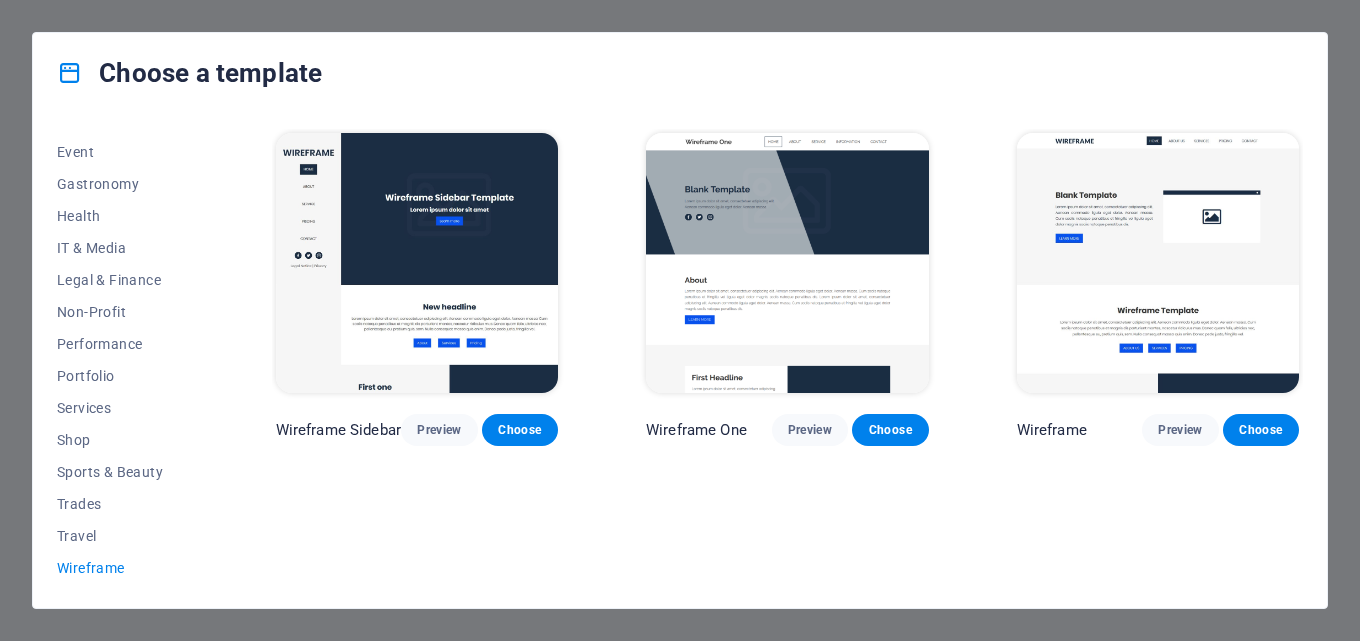 drag, startPoint x: 209, startPoint y: 398, endPoint x: 225, endPoint y: 159, distance: 239.53497 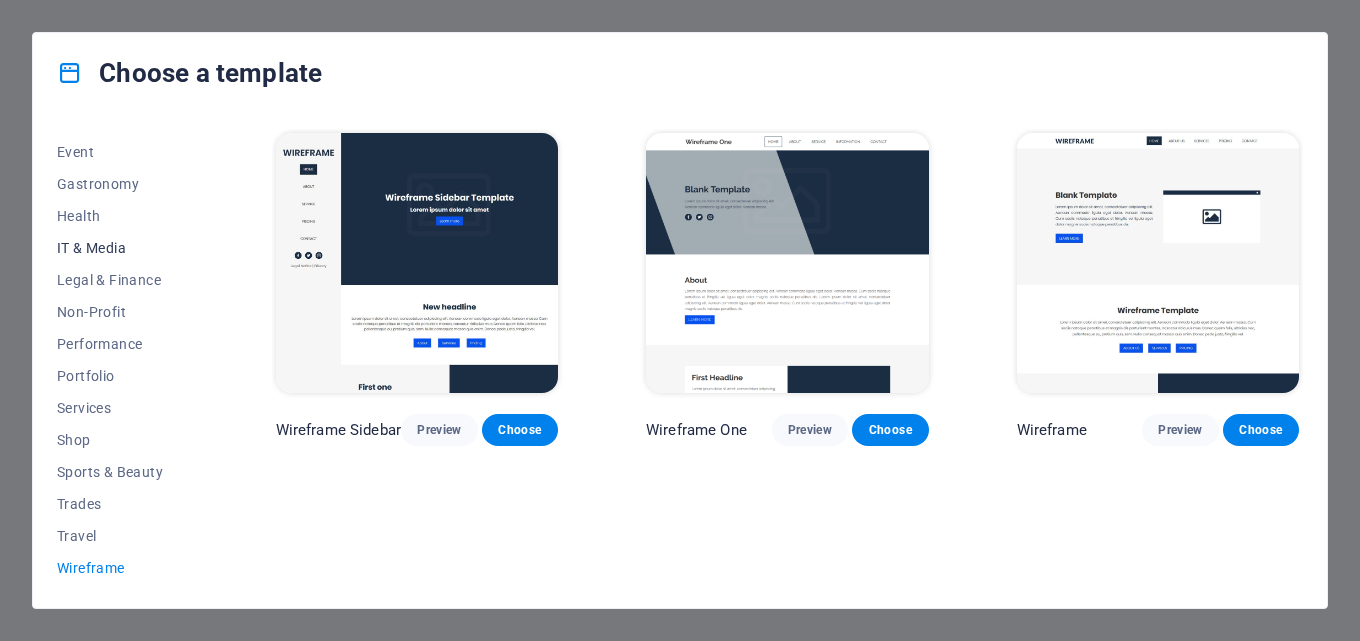 click on "IT & Media" at bounding box center (122, 248) 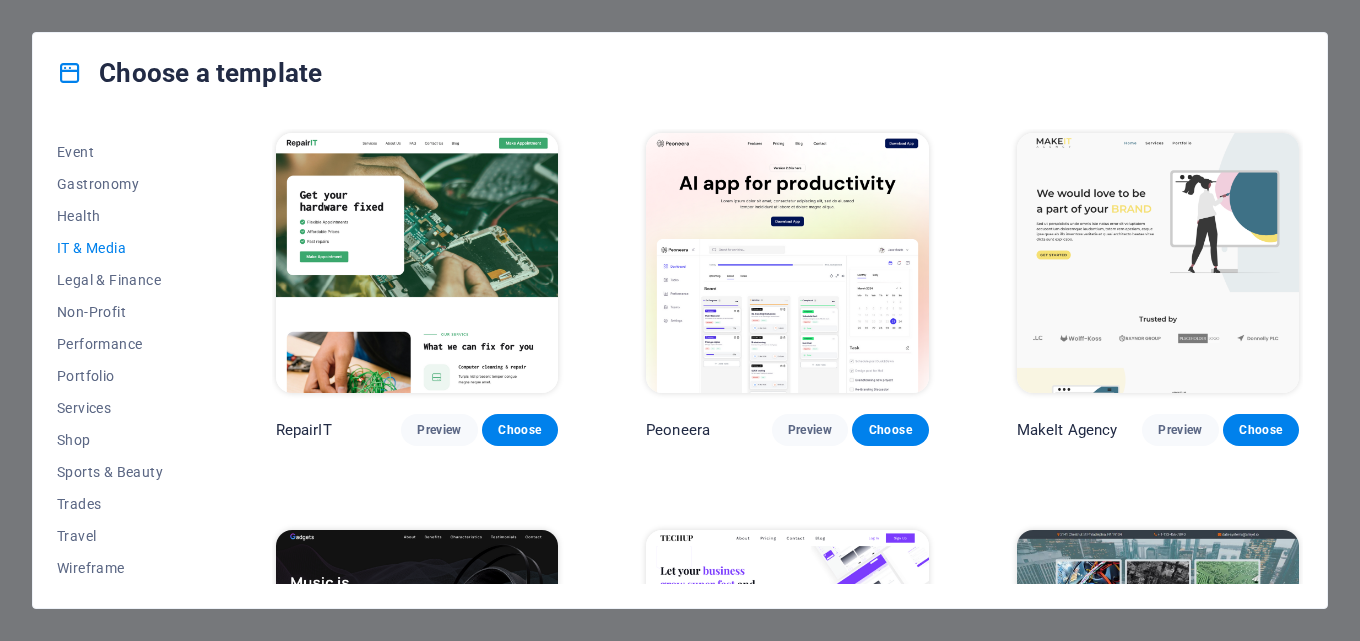 type 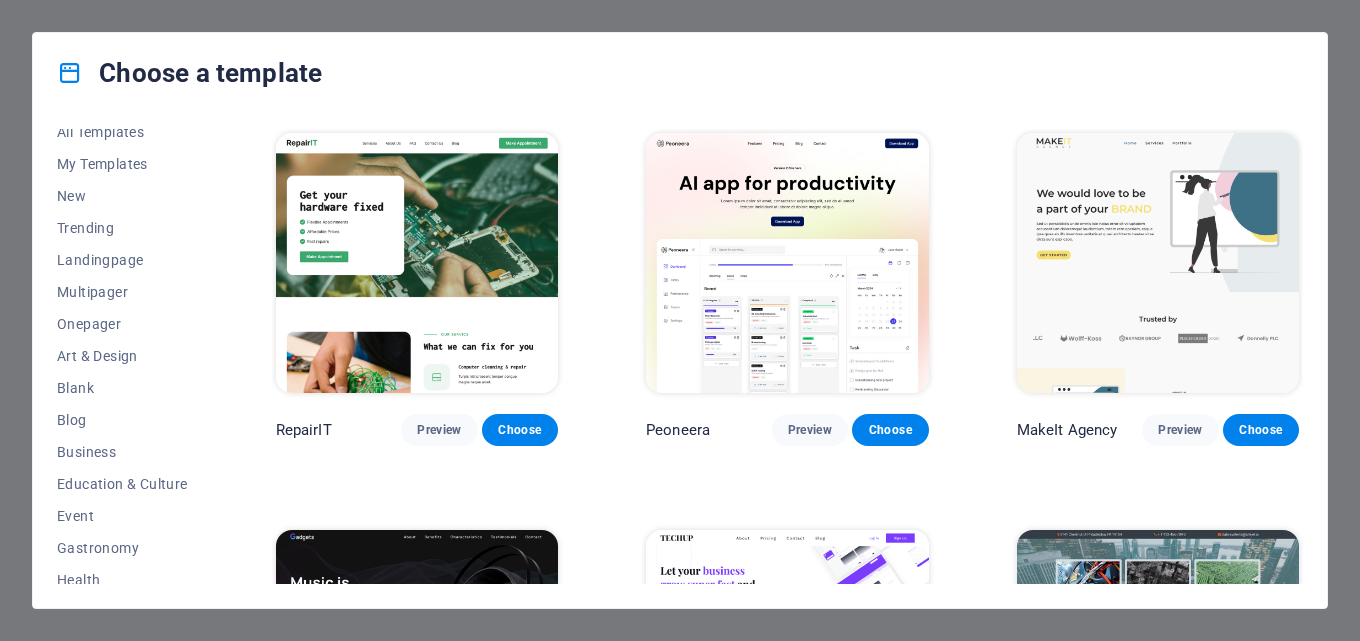 scroll, scrollTop: 0, scrollLeft: 0, axis: both 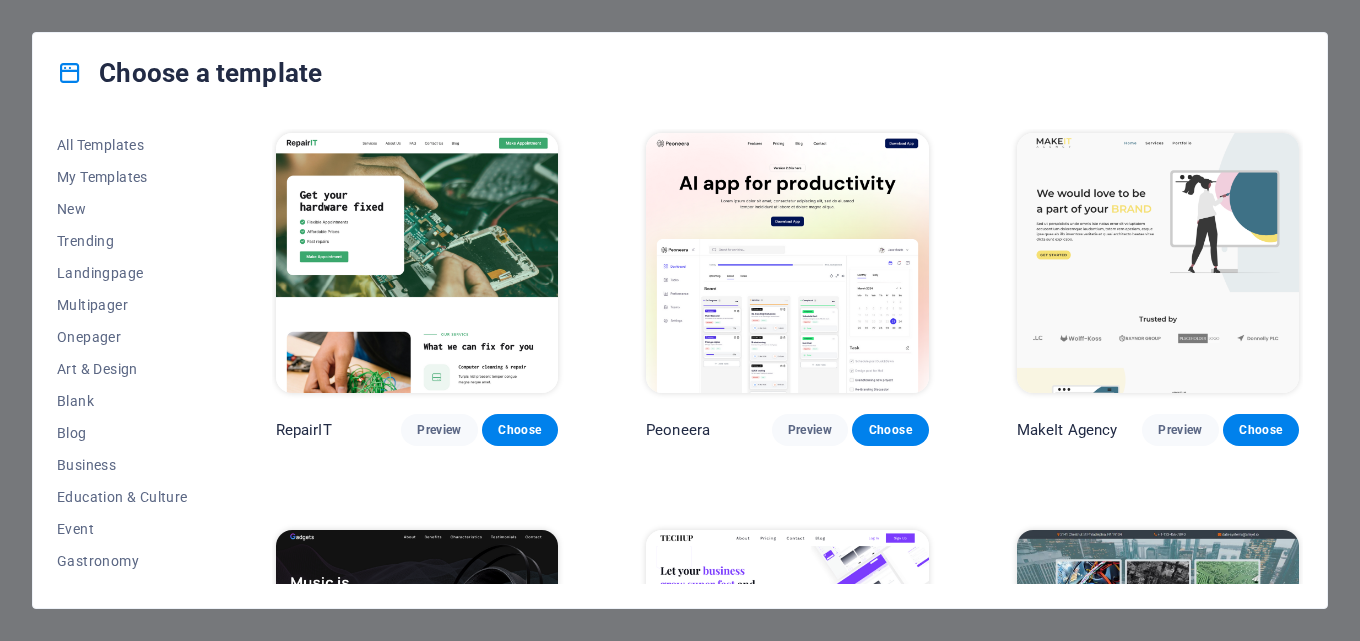 click on "Choose a template All Templates My Templates New Trending Landingpage Multipager Onepager Art & Design Blank Blog Business Education & Culture Event Gastronomy Health IT & Media Legal & Finance Non-Profit Performance Portfolio Services Shop Sports & Beauty Trades Travel Wireframe RepairIT Preview Choose Peoneera Preview Choose MakeIt Agency Preview Choose Gadgets Preview Choose TechUp Preview Choose Data Systems Preview Choose Genius Preview Choose The Domain Preview Choose Fullprint Preview Choose Cloudly Preview Choose Elitenoobs Preview Choose Marketer Preview Choose" at bounding box center [680, 320] 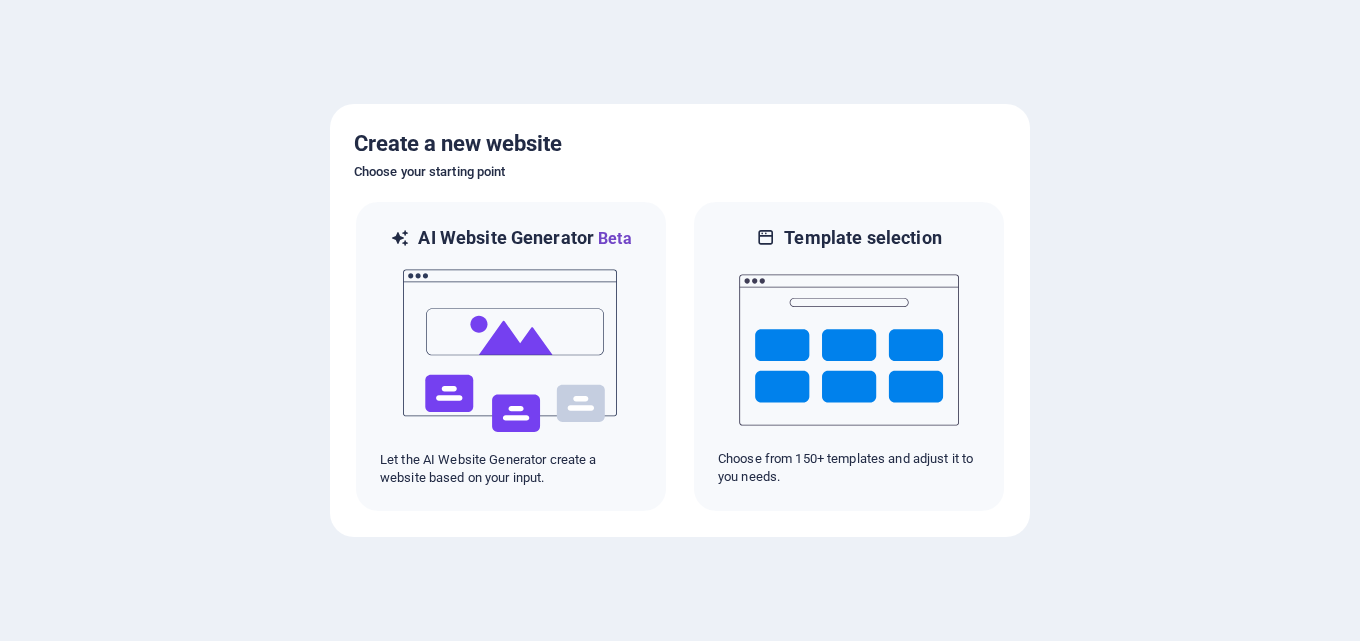scroll, scrollTop: 0, scrollLeft: 0, axis: both 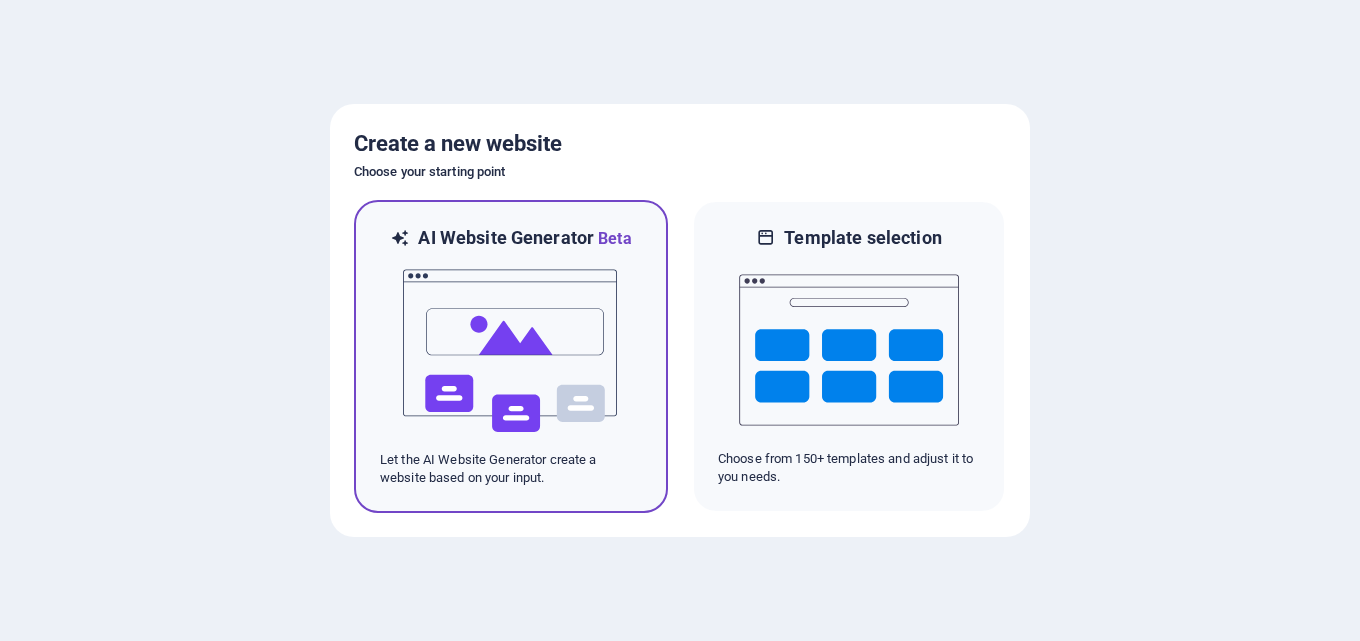 click at bounding box center (511, 351) 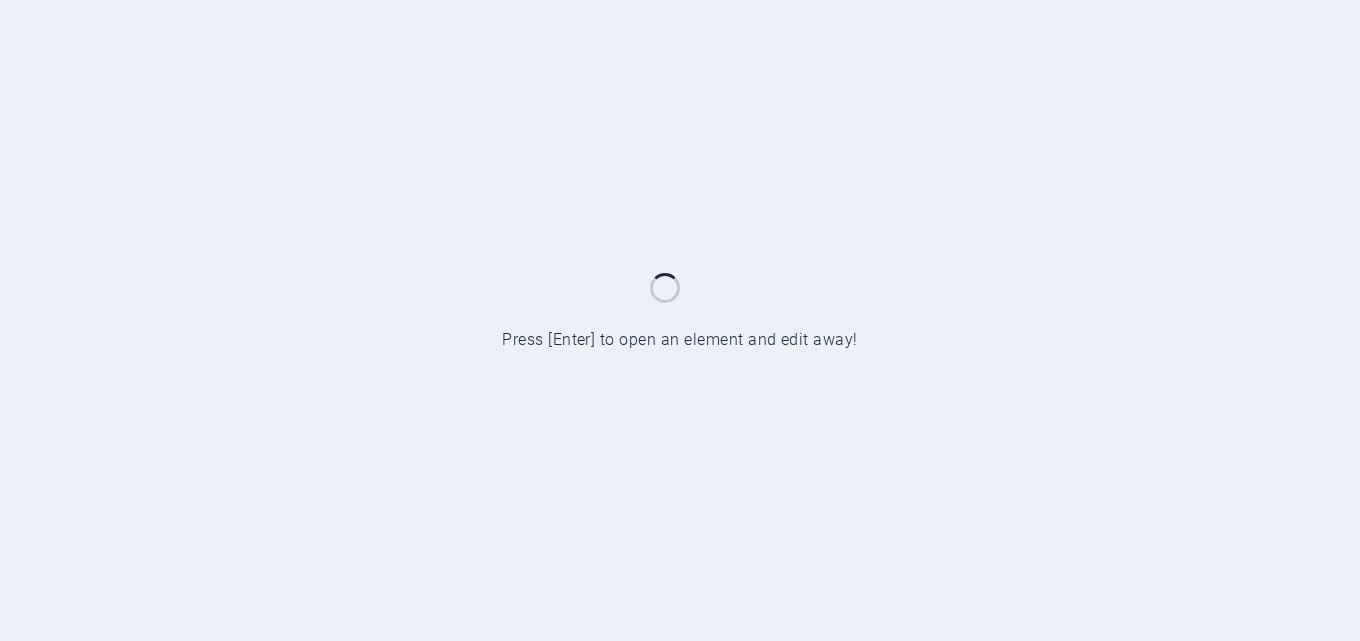 scroll, scrollTop: 0, scrollLeft: 0, axis: both 